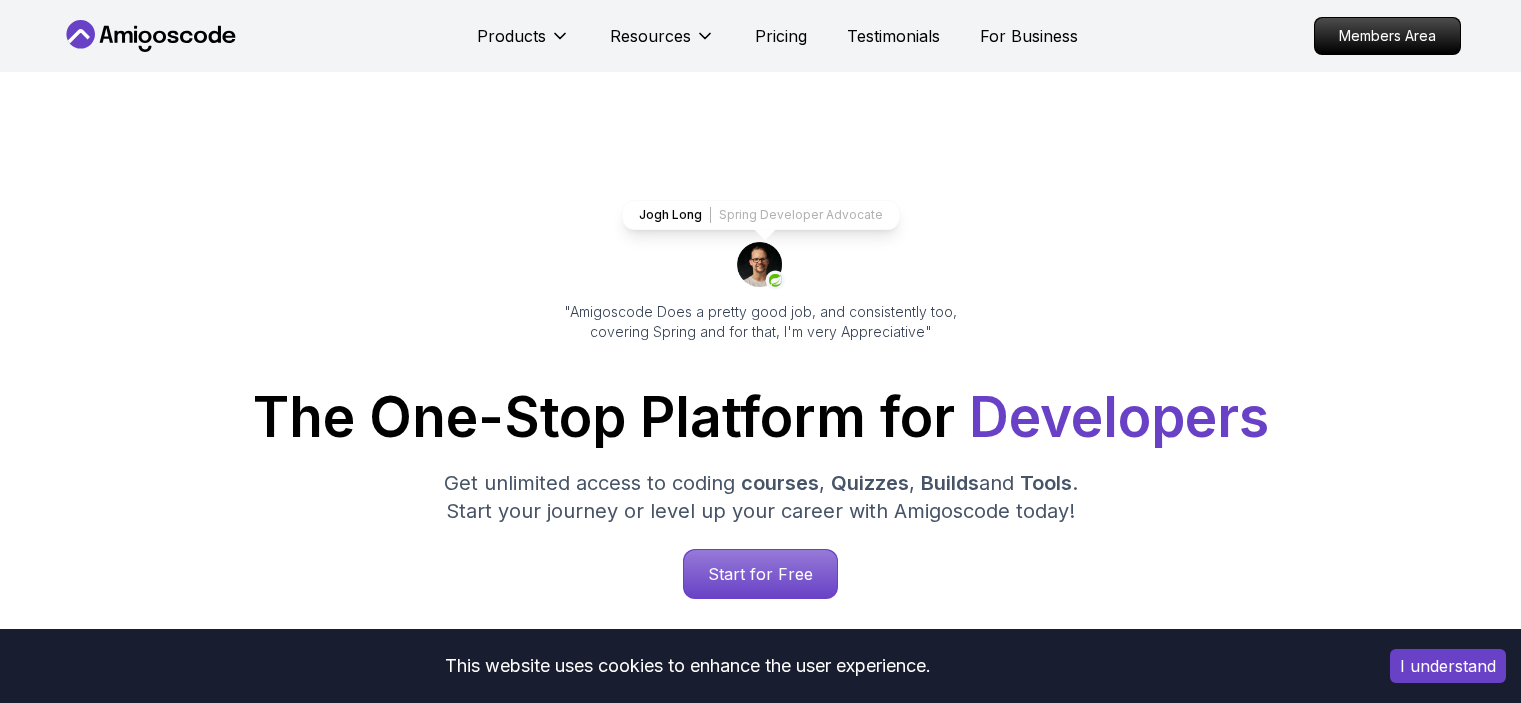 scroll, scrollTop: 0, scrollLeft: 0, axis: both 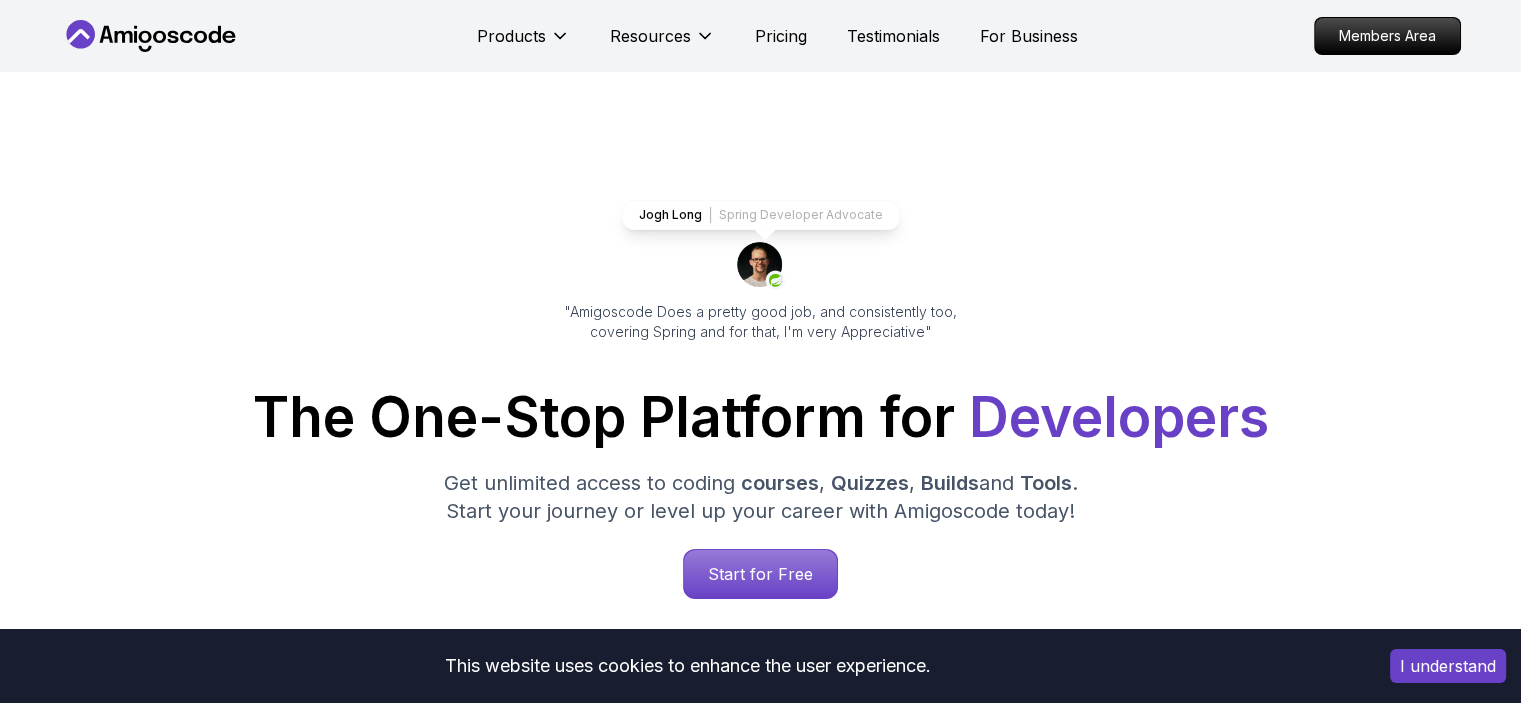click on "For Business" at bounding box center (1029, 36) 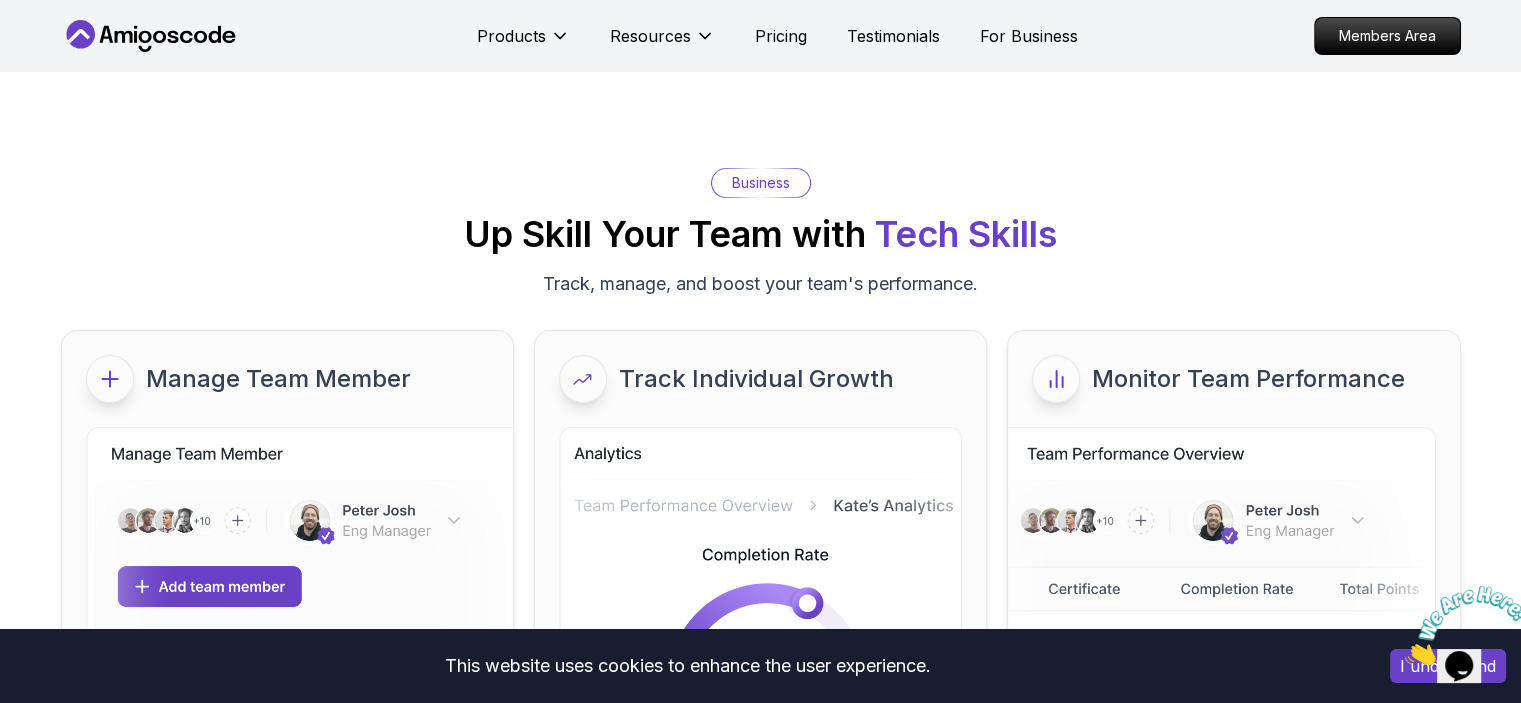 scroll, scrollTop: 0, scrollLeft: 0, axis: both 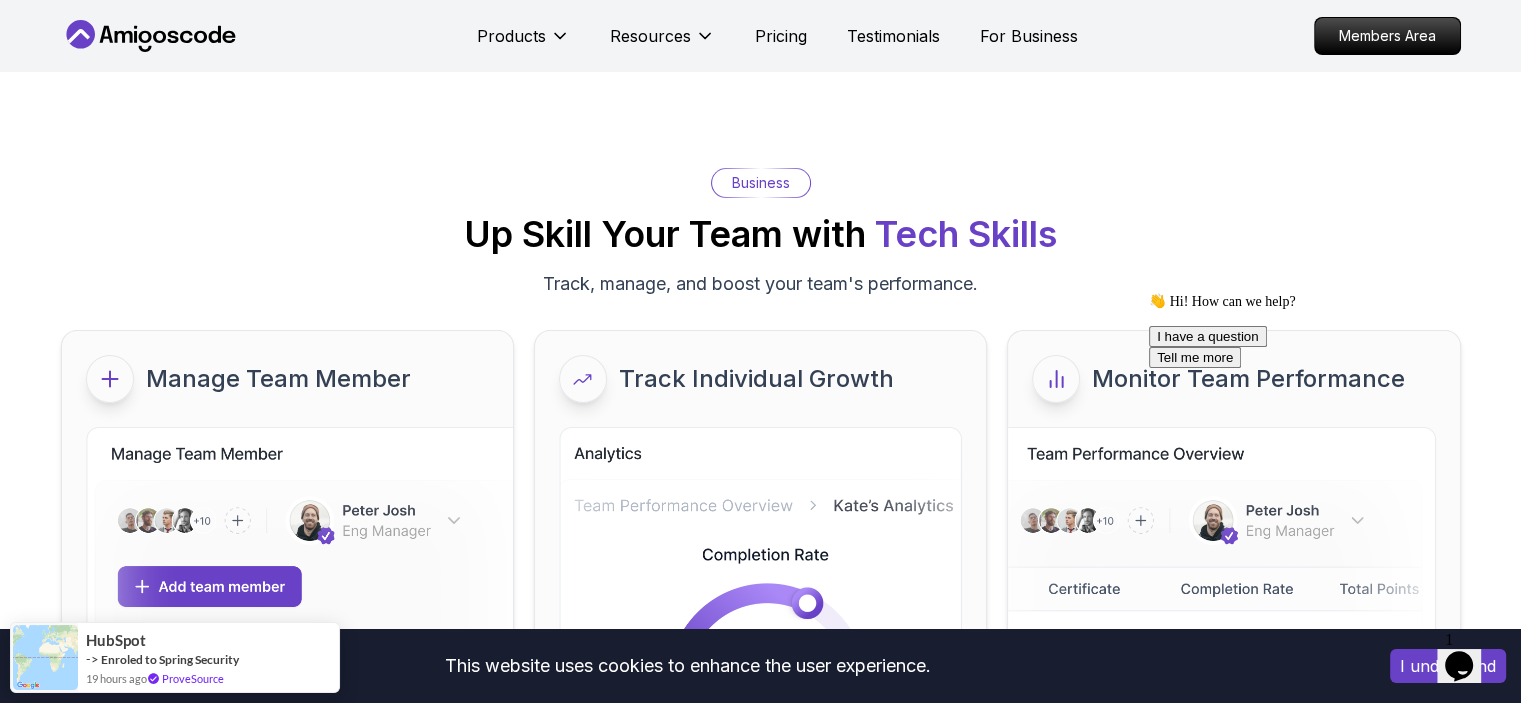 click at bounding box center [1149, 293] 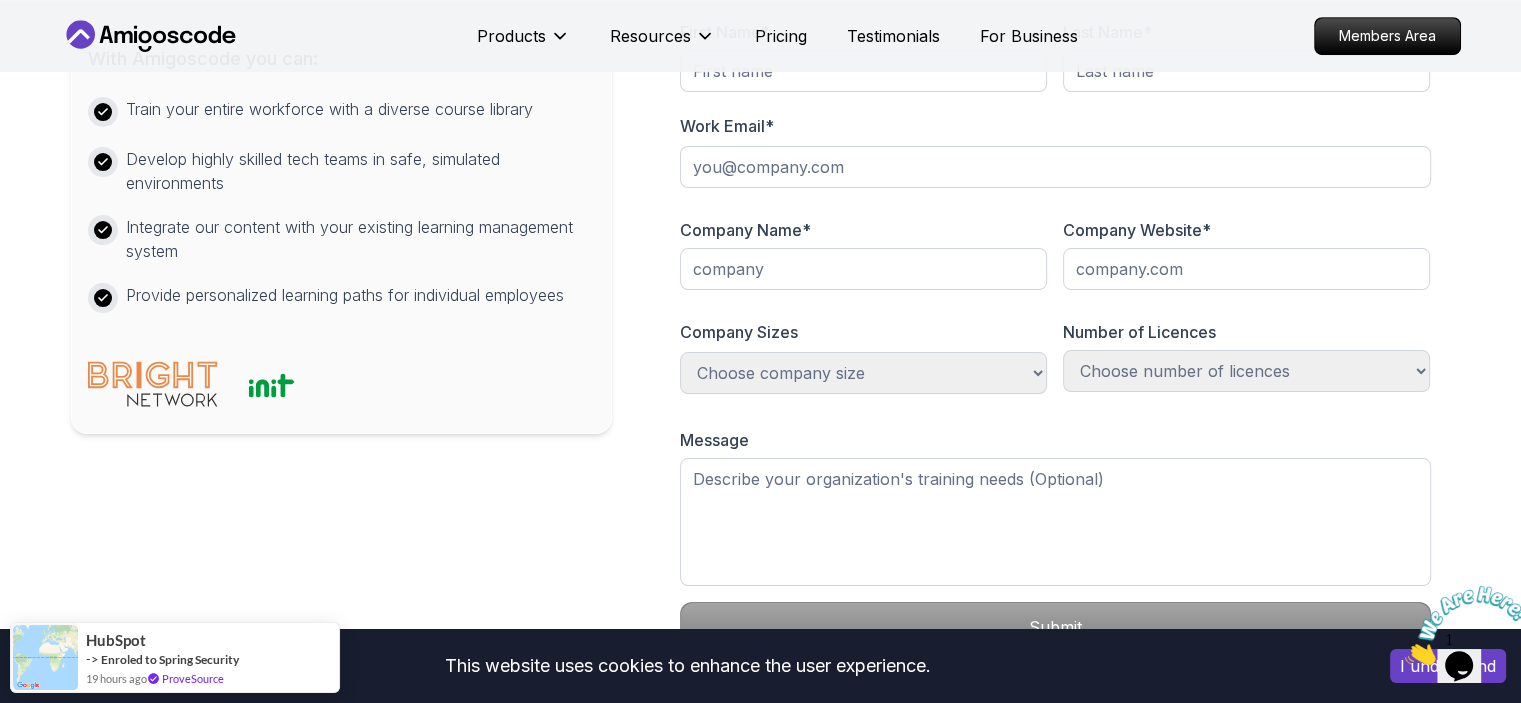 scroll, scrollTop: 0, scrollLeft: 0, axis: both 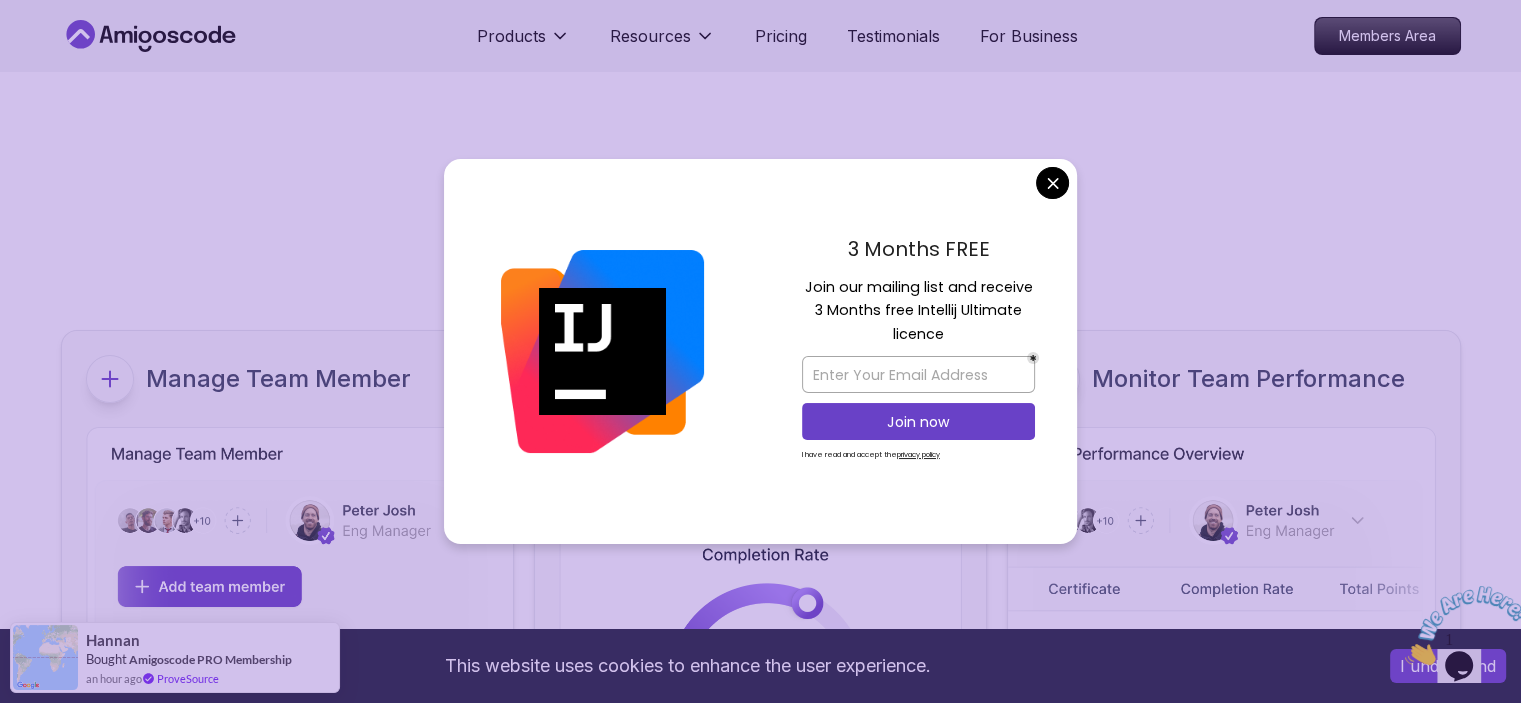 click on "This website uses cookies to enhance the user experience. I understand Products Resources Pricing Testimonials For Business Members Area Products Resources Pricing Testimonials For Business Area Business Up Skill Your Team with Tech Skills Track, manage, and boost your team's performance. Manage Team Member Track Individual Growth Monitor Team Performance Let's level up your Business together You can reach us anytime via: support@example.com With Amigoscode you can: Train your entire workforce with a diverse course library Develop highly skilled tech teams in safe, simulated environments Integrate our content with your existing learning management system Provide personalized learning paths for individual employees First Name * Last Name * Work Email * Company Name * Company Website * Company Sizes Choose company size 1-100 100-300 300-500 +1000 Number of Licences Choose number of licences 1-100 100-300 300-500 +1000 Just myself Message Submit By signing up, you agree to our terms and" at bounding box center [760, 1462] 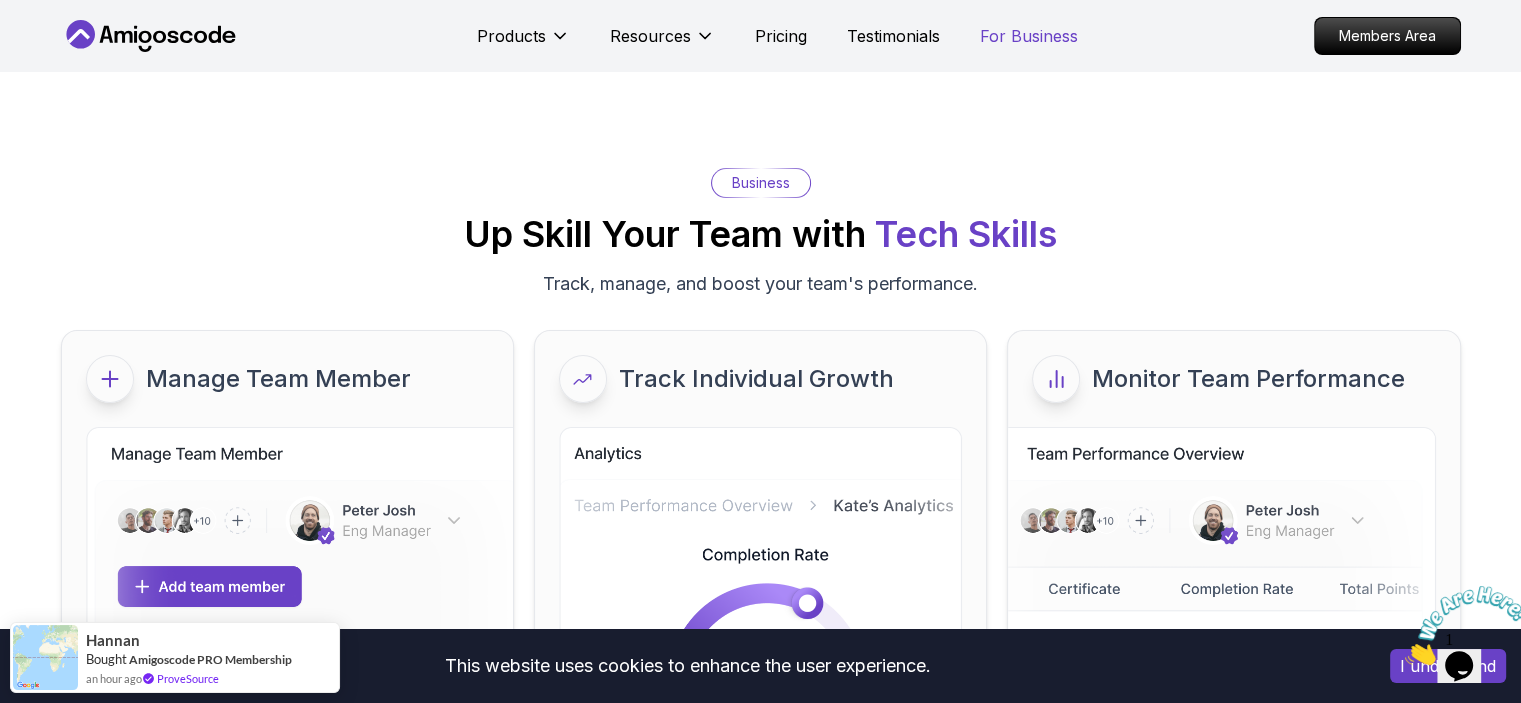 click on "For Business" at bounding box center (1029, 36) 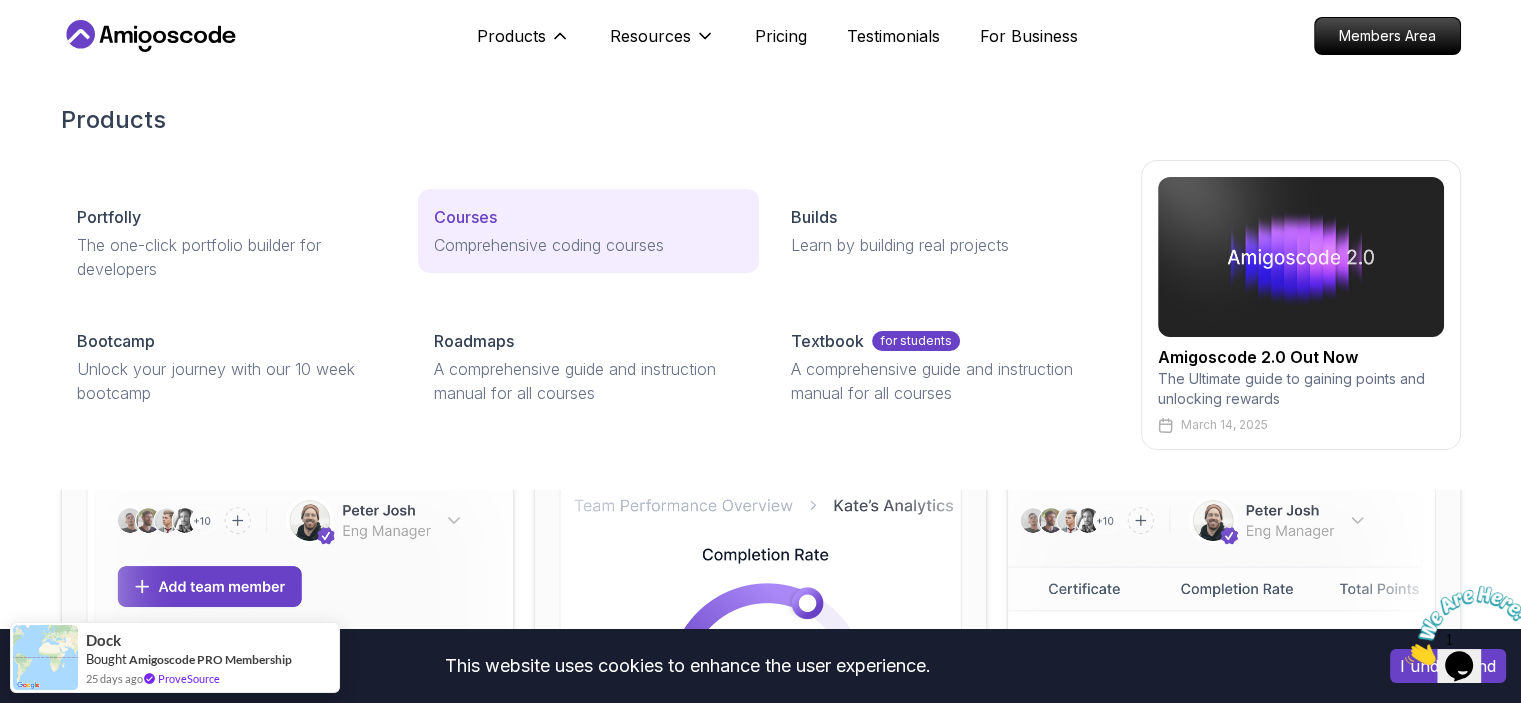 click on "Courses Comprehensive coding courses" at bounding box center (588, 231) 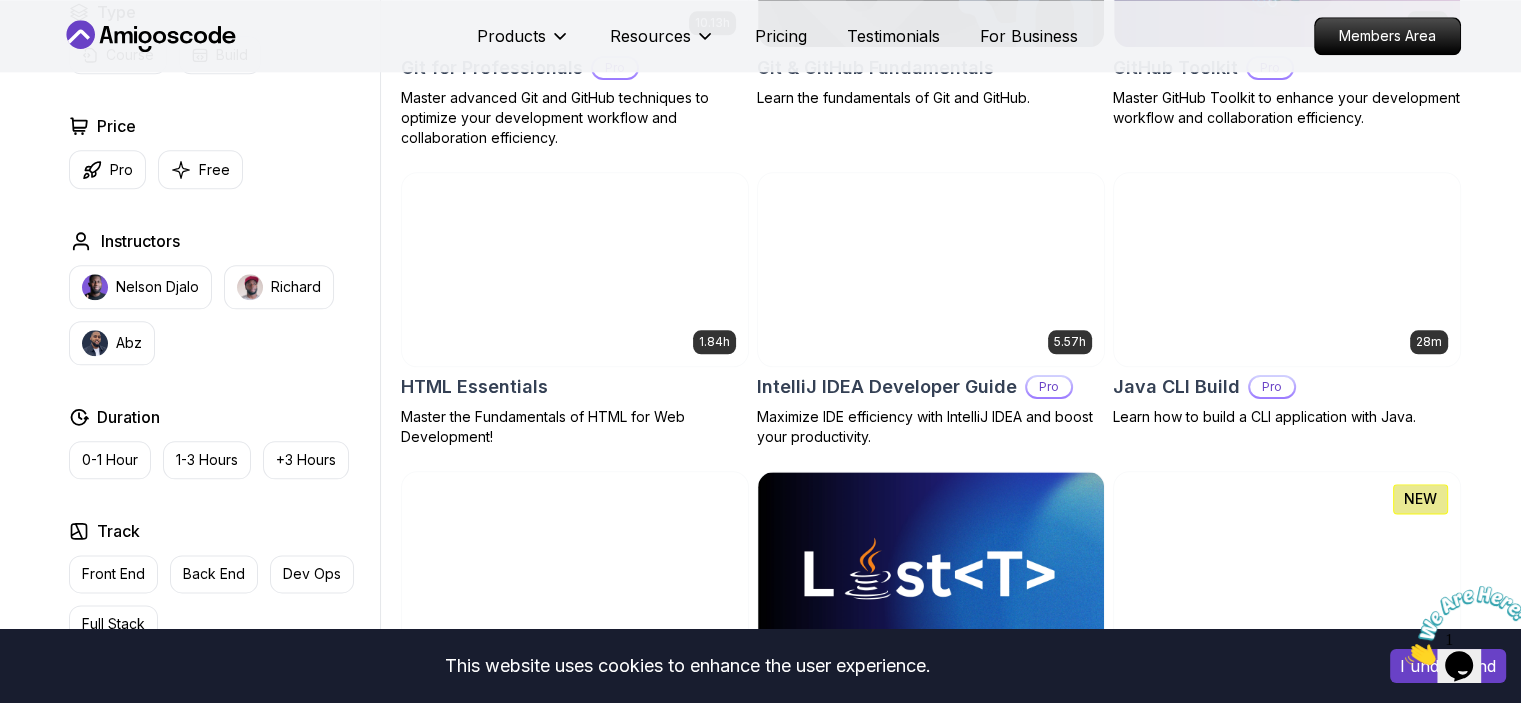 scroll, scrollTop: 2617, scrollLeft: 0, axis: vertical 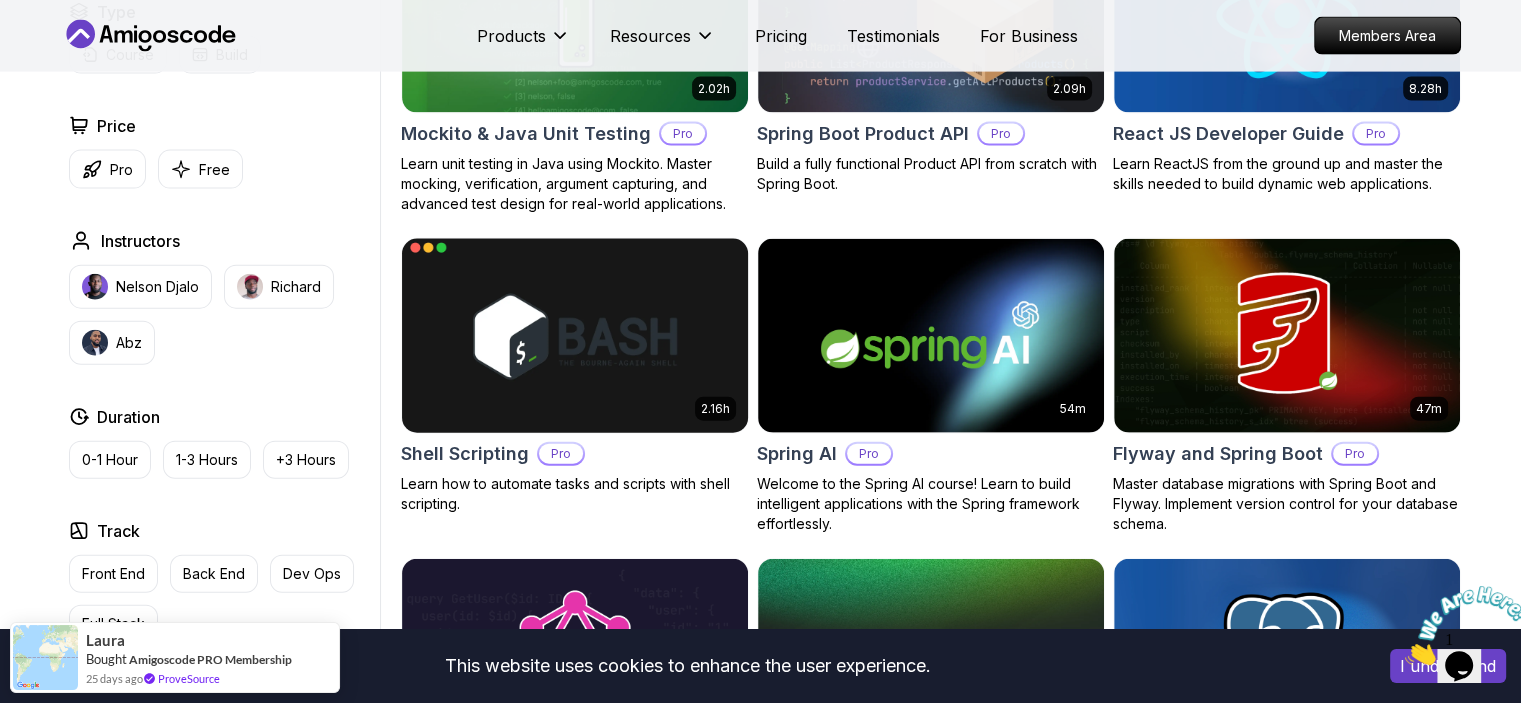 click on "Shell Scripting" at bounding box center [465, 454] 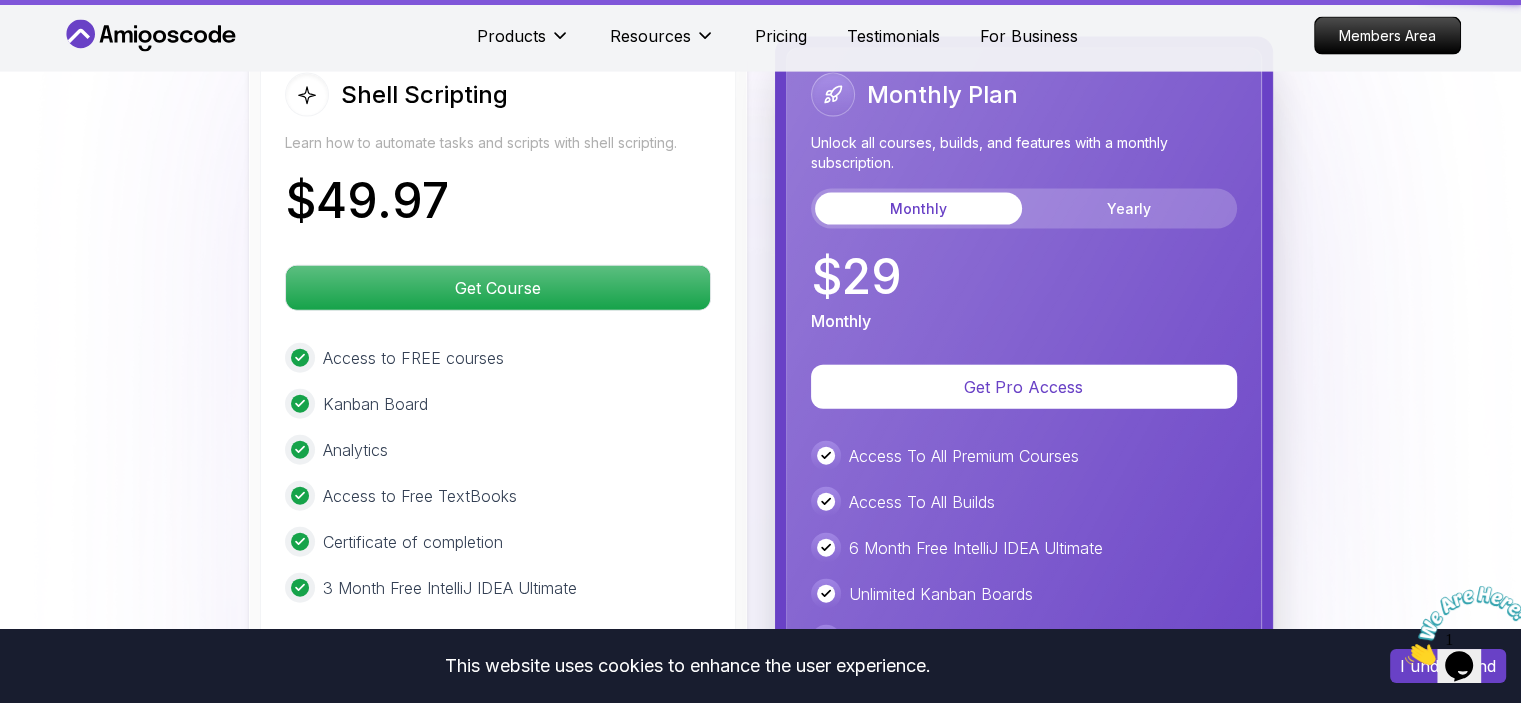 scroll, scrollTop: 0, scrollLeft: 0, axis: both 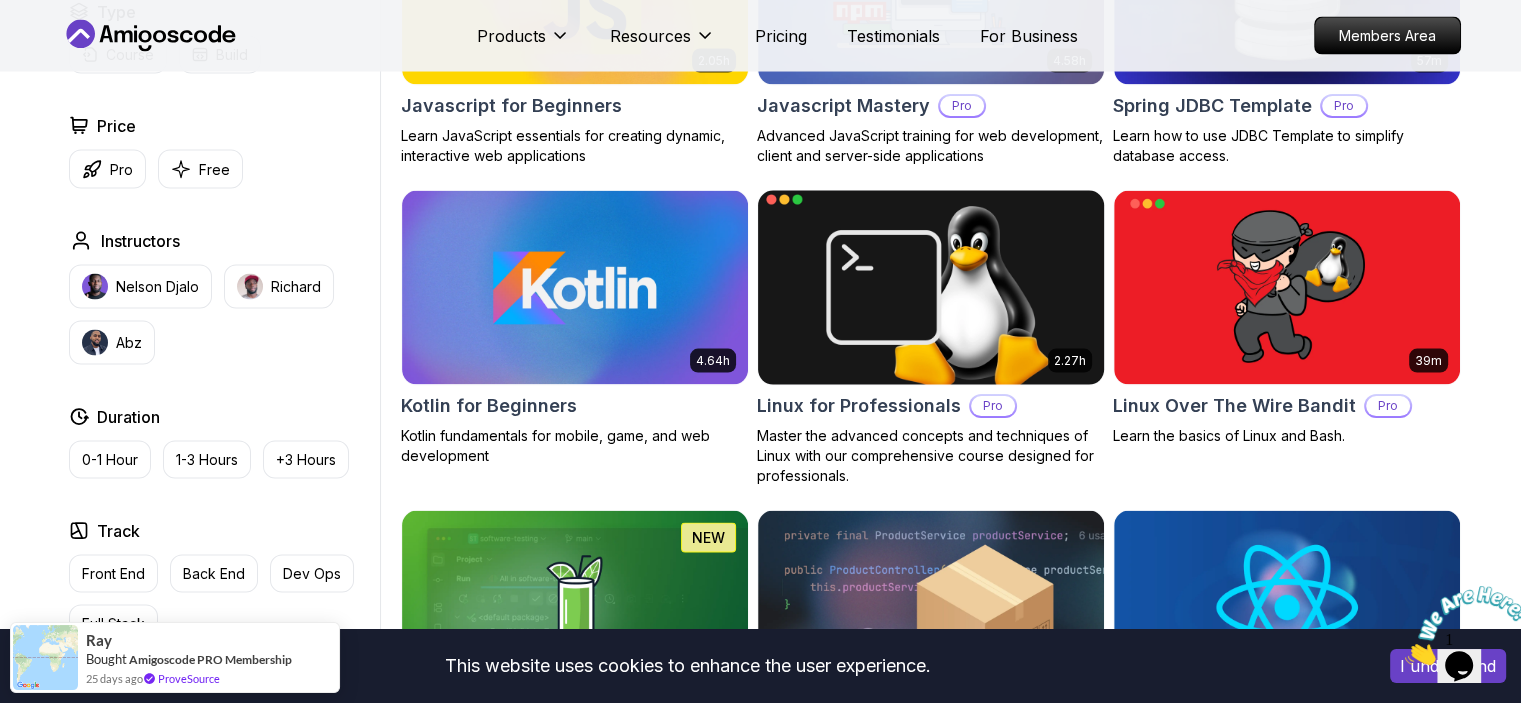 click at bounding box center (930, 287) 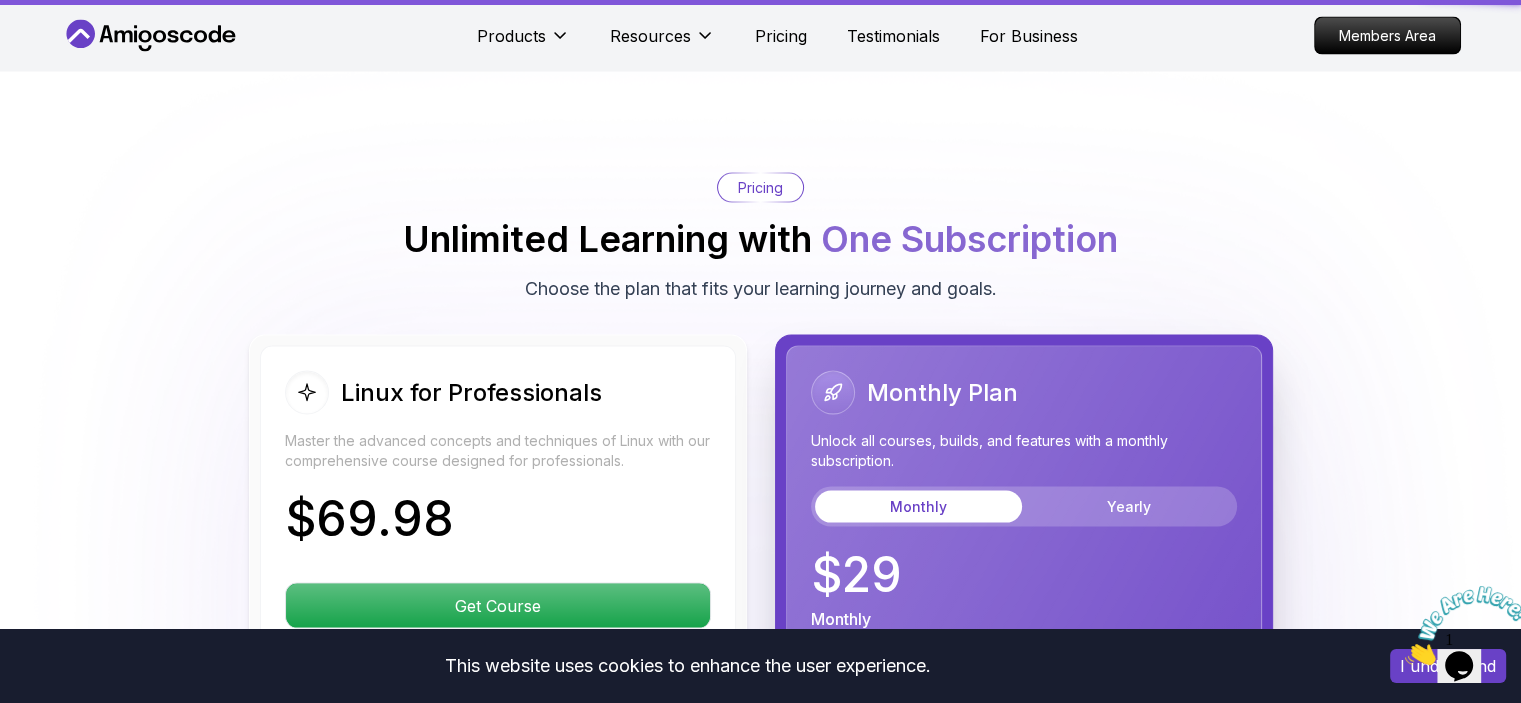 scroll, scrollTop: 0, scrollLeft: 0, axis: both 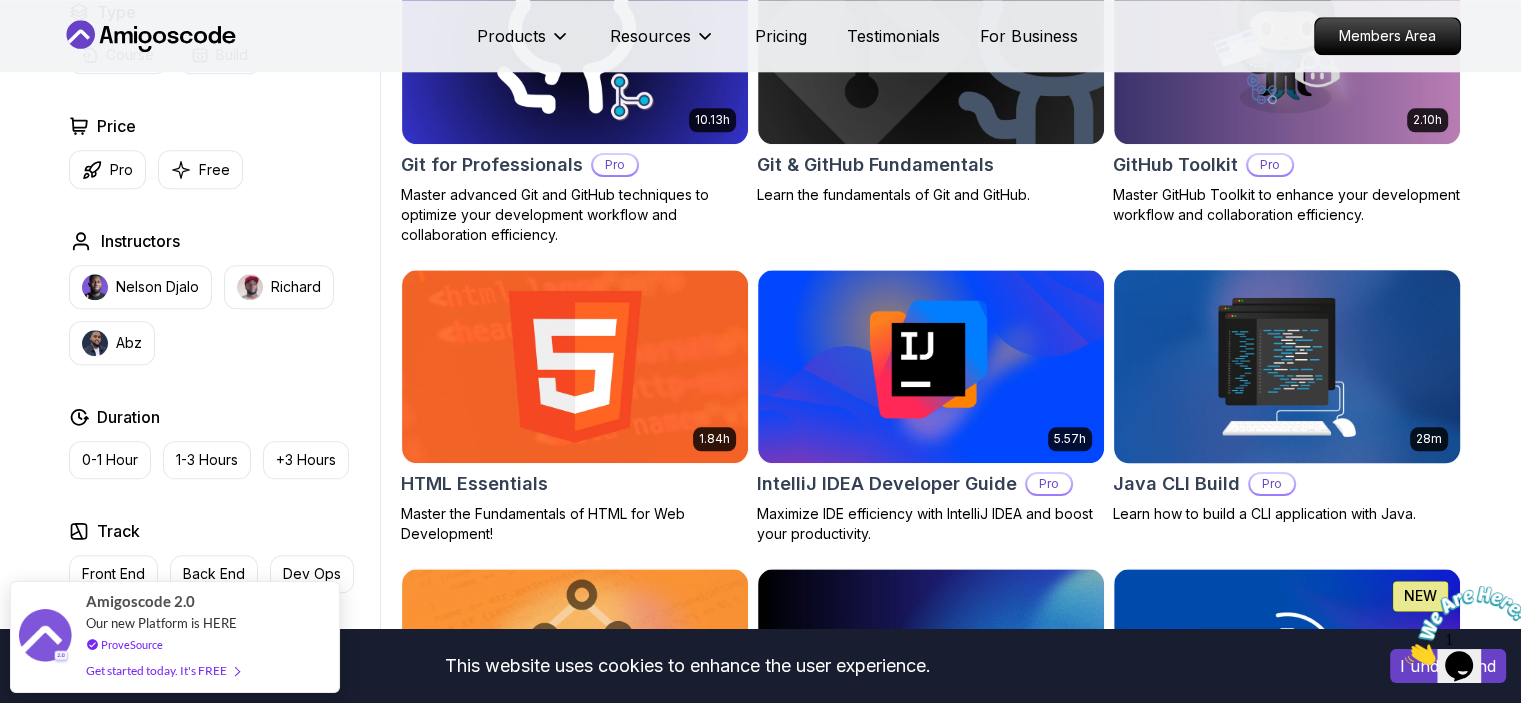 click at bounding box center (1286, 366) 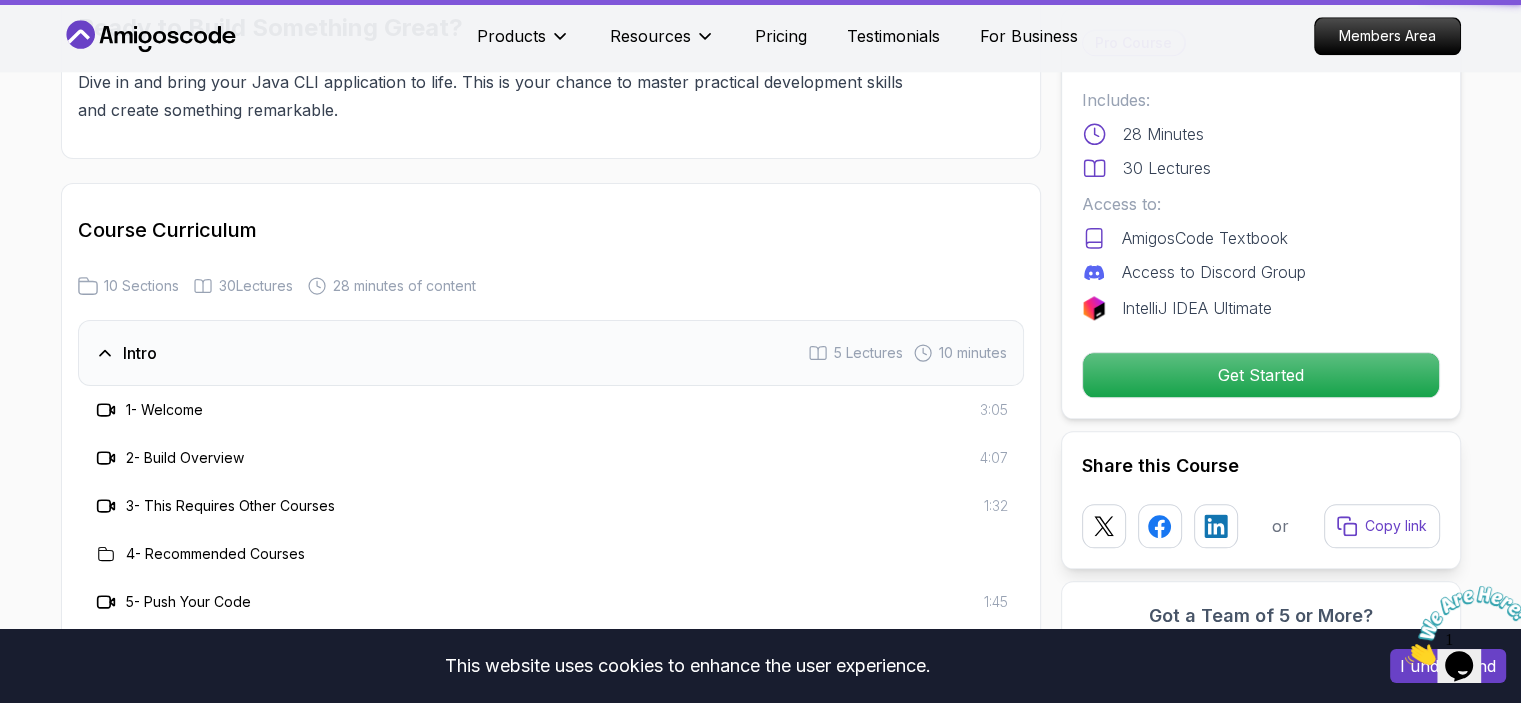 scroll, scrollTop: 0, scrollLeft: 0, axis: both 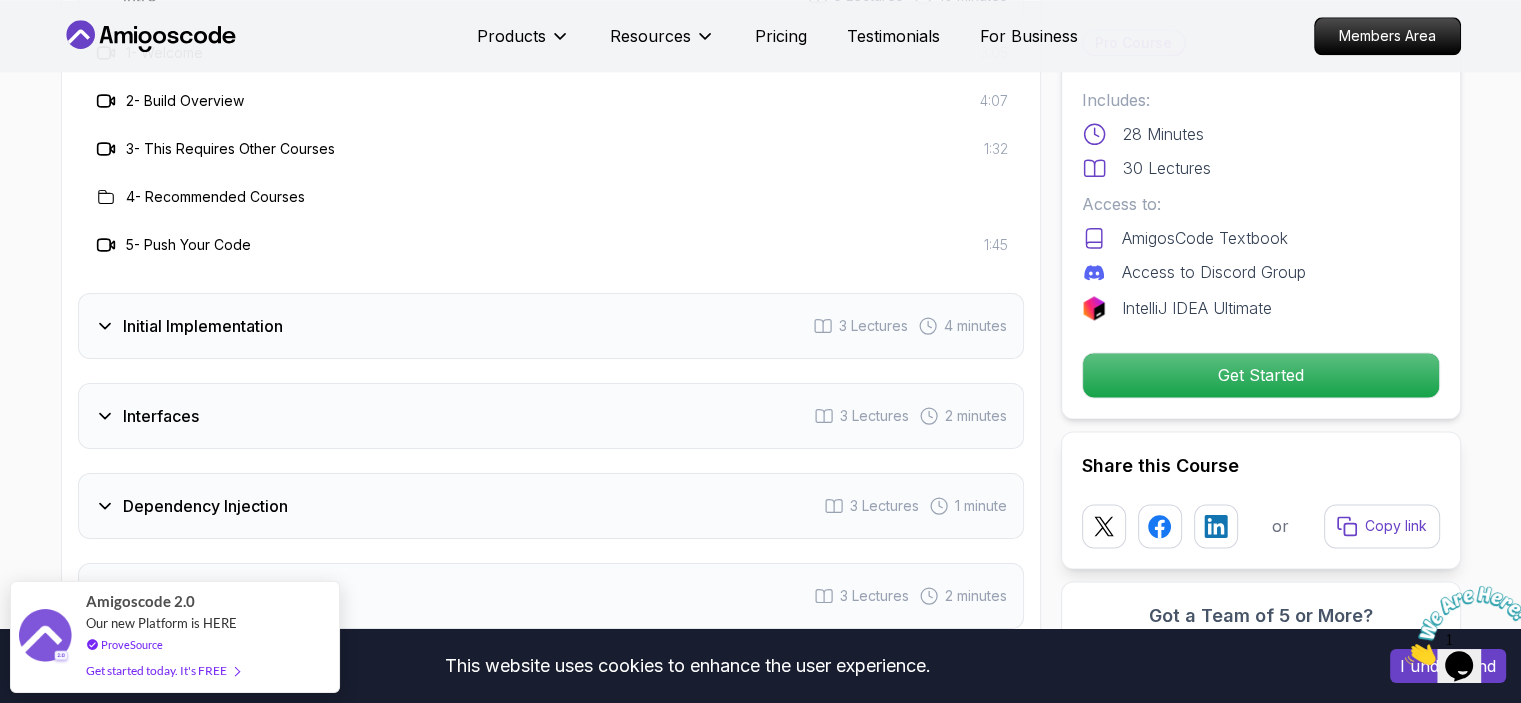 click on "Initial Implementation" at bounding box center [203, 326] 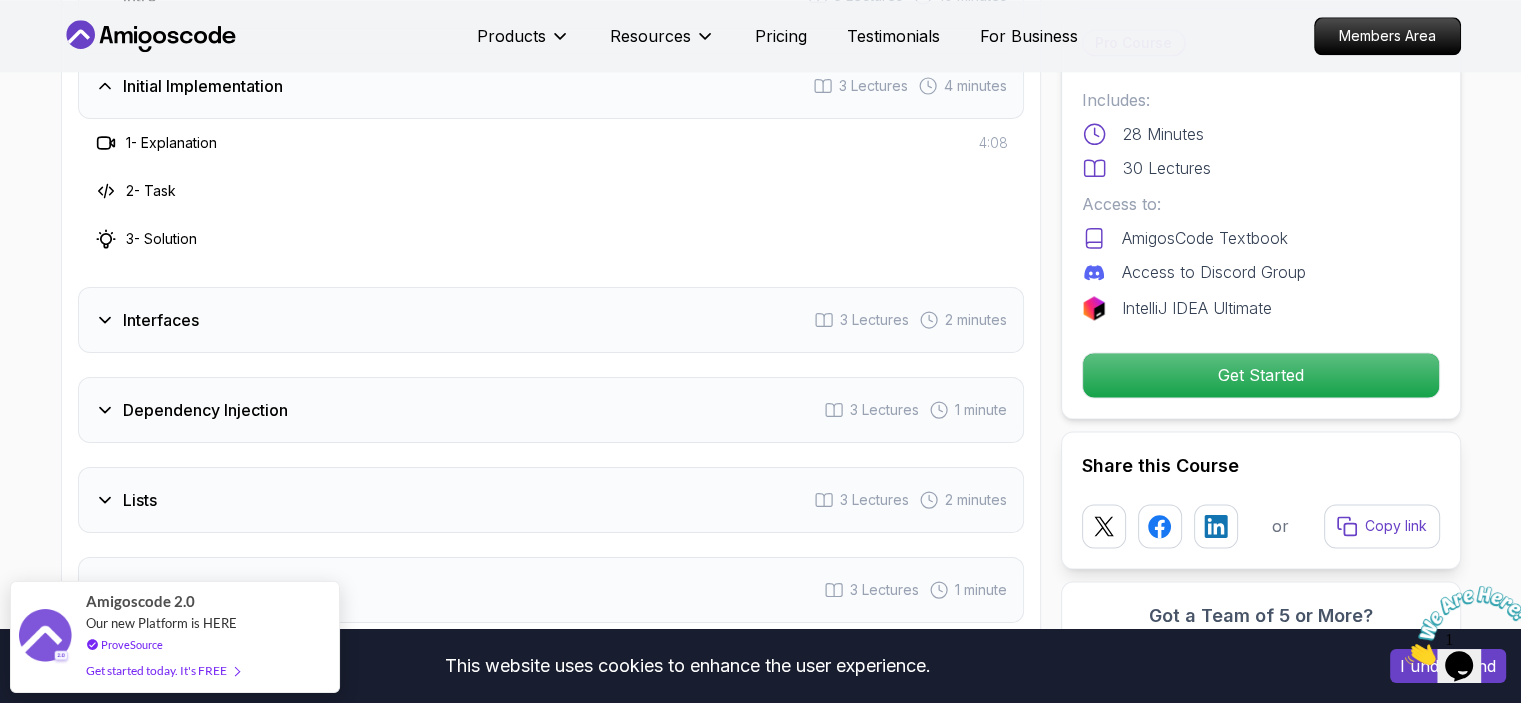 click on "Interfaces 3   Lectures     2 minutes" at bounding box center [551, 320] 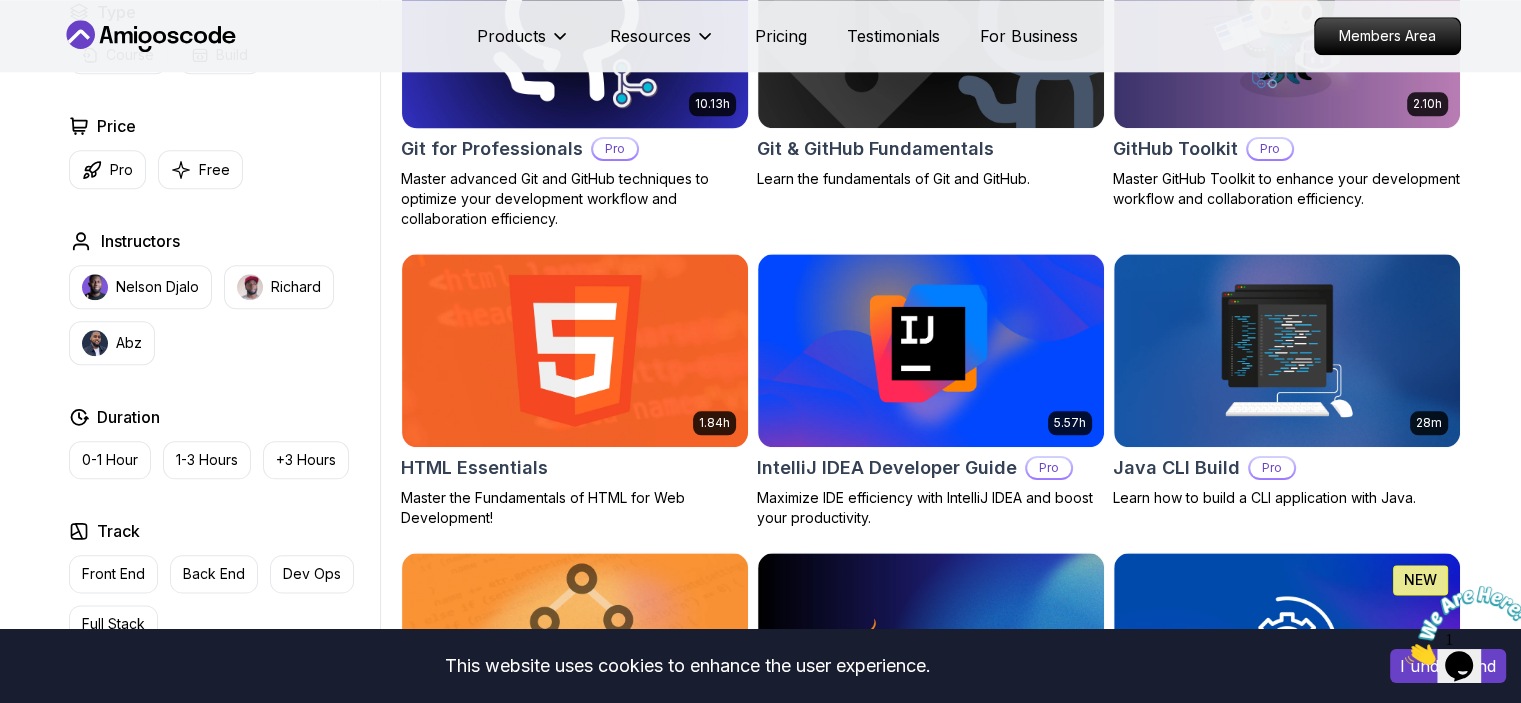 scroll, scrollTop: 2258, scrollLeft: 0, axis: vertical 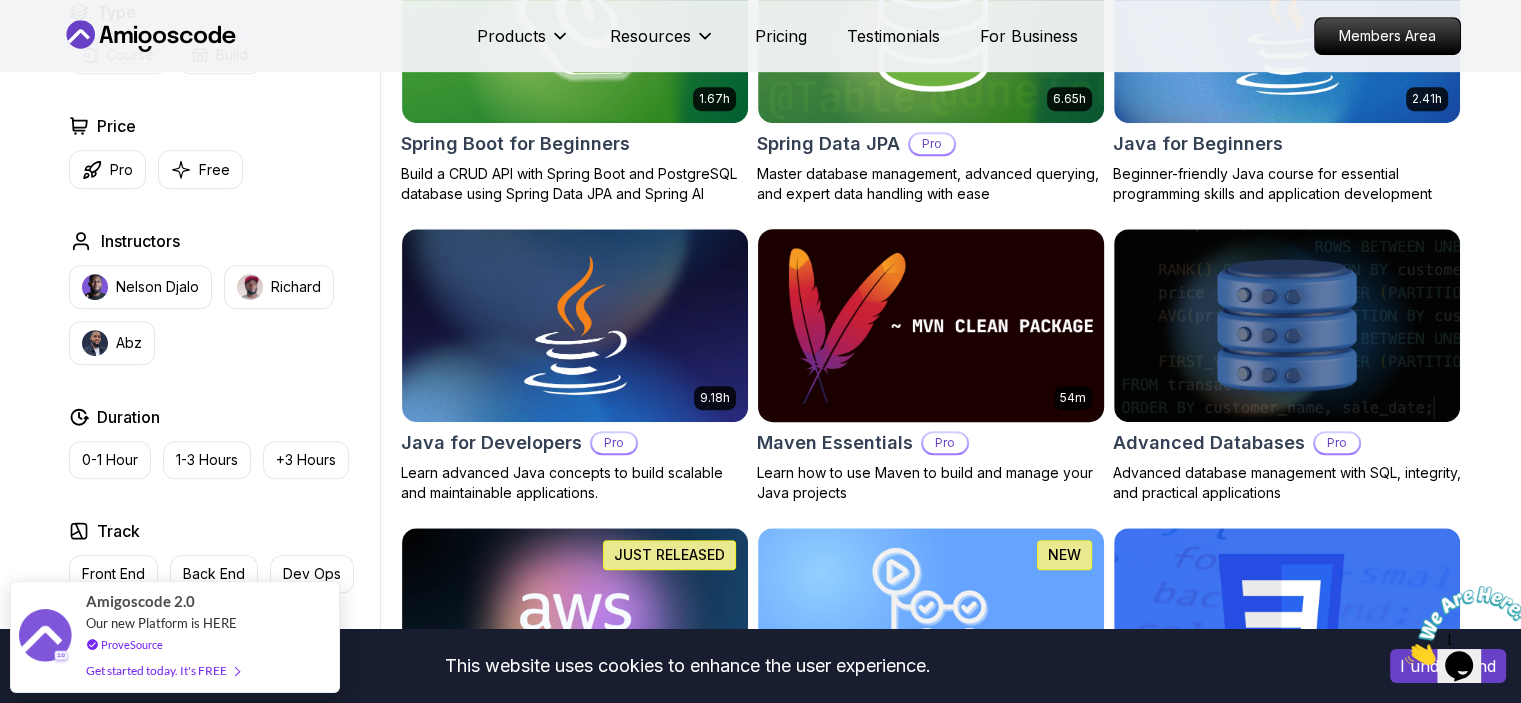 click at bounding box center [930, 325] 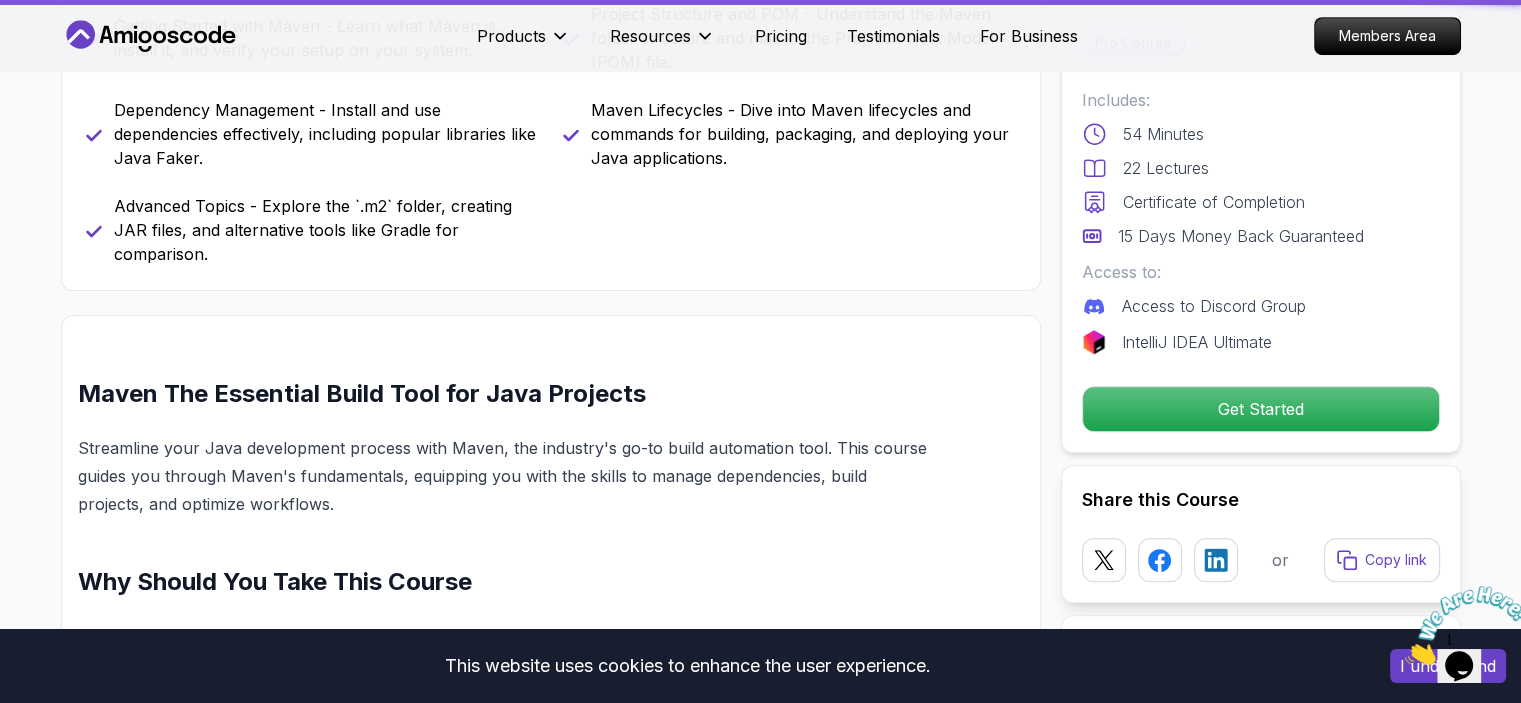scroll, scrollTop: 0, scrollLeft: 0, axis: both 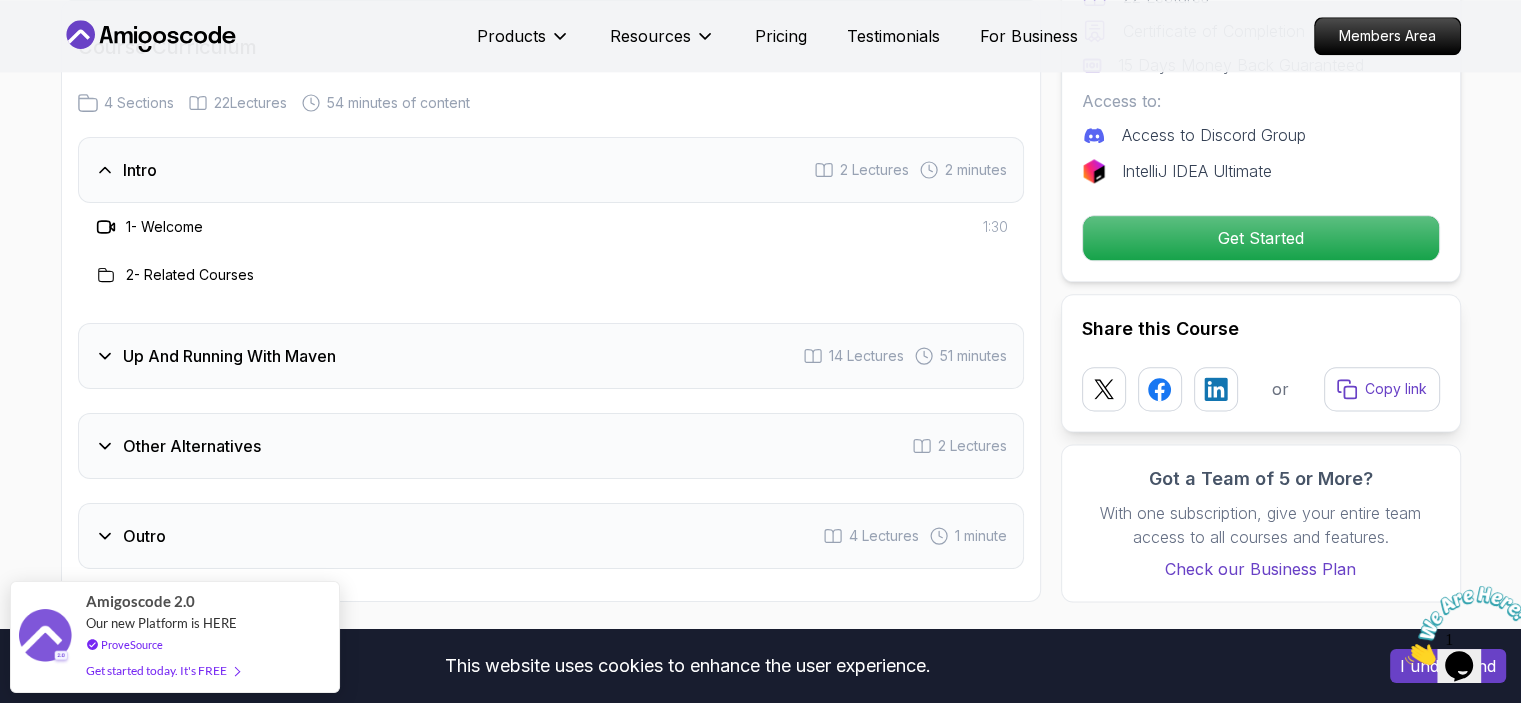 click on "Up And Running With Maven 14   Lectures     51 minutes" at bounding box center (551, 356) 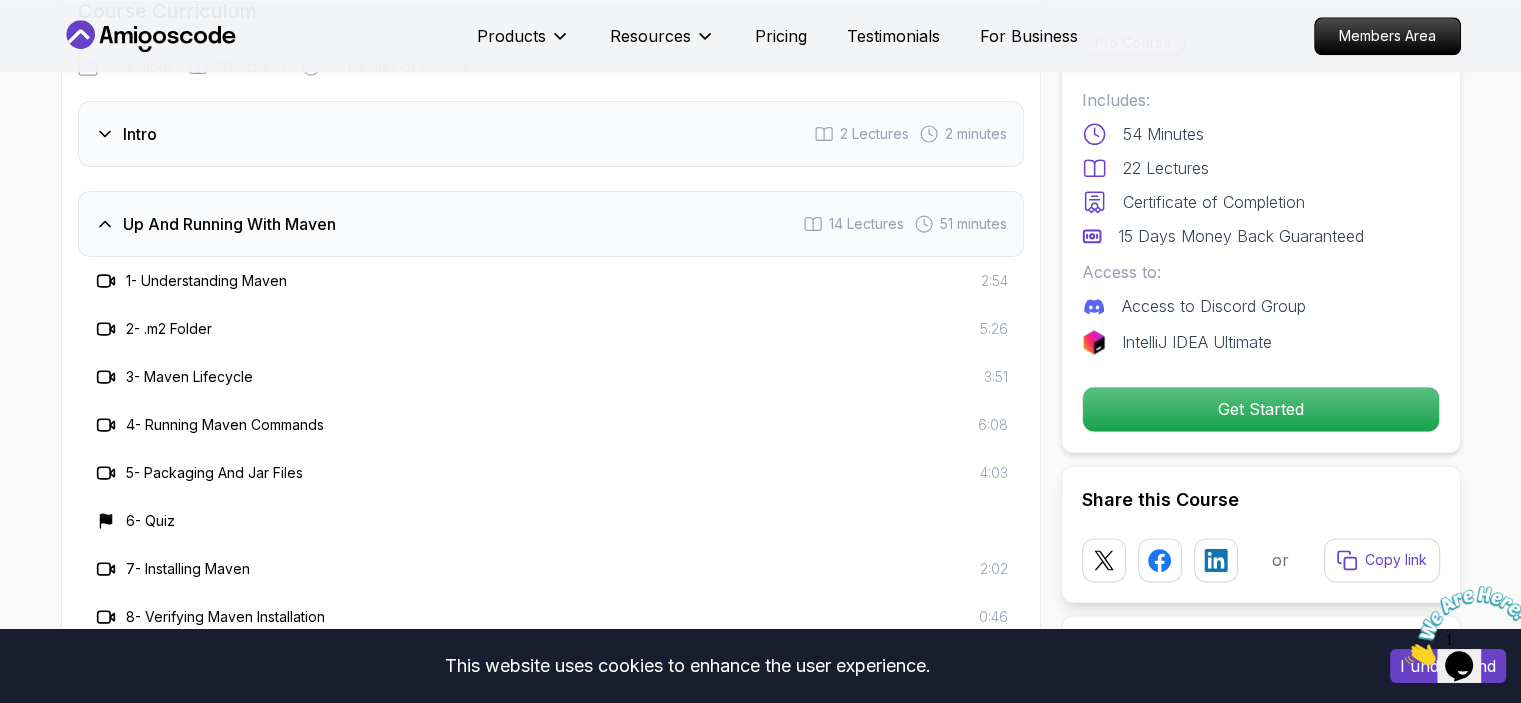 scroll, scrollTop: 2434, scrollLeft: 0, axis: vertical 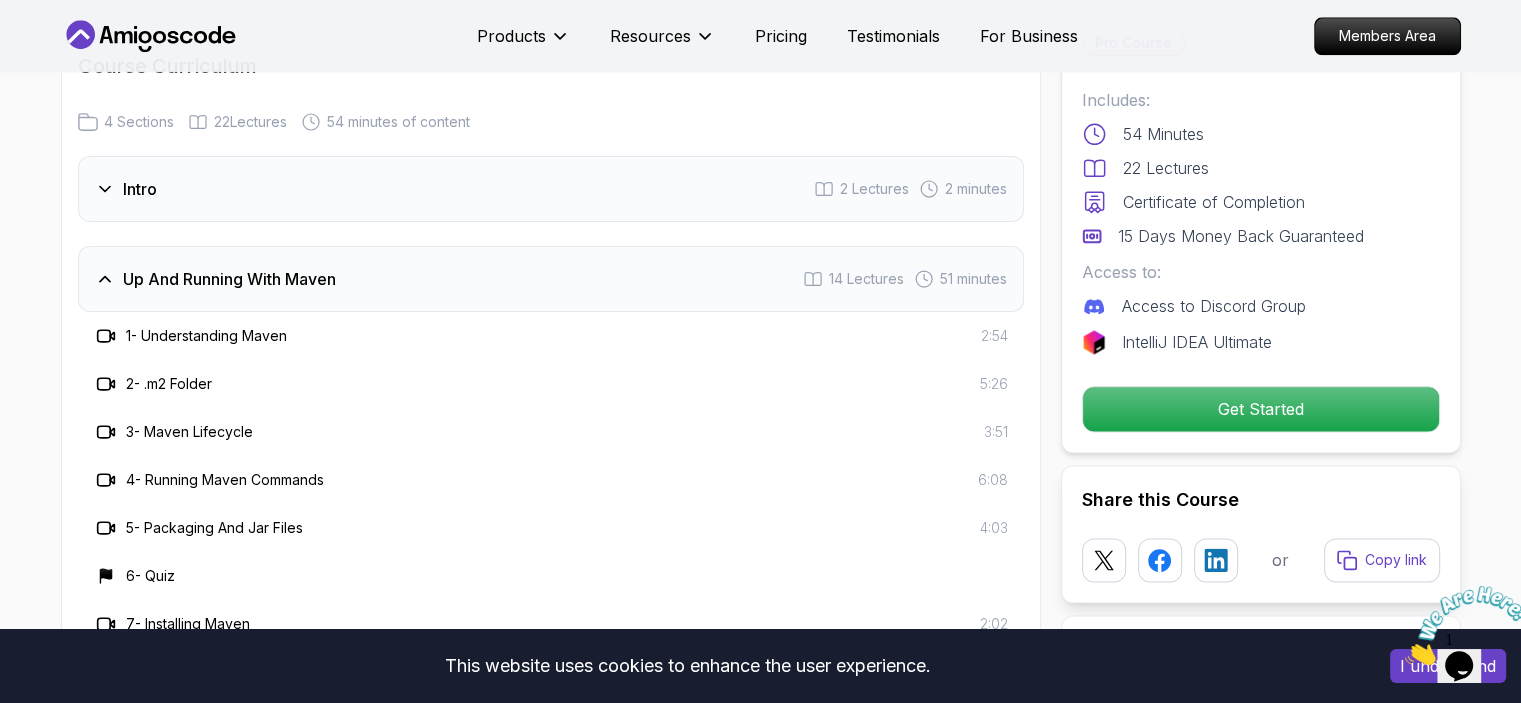 click on "Intro 2   Lectures     2 minutes" at bounding box center (551, 189) 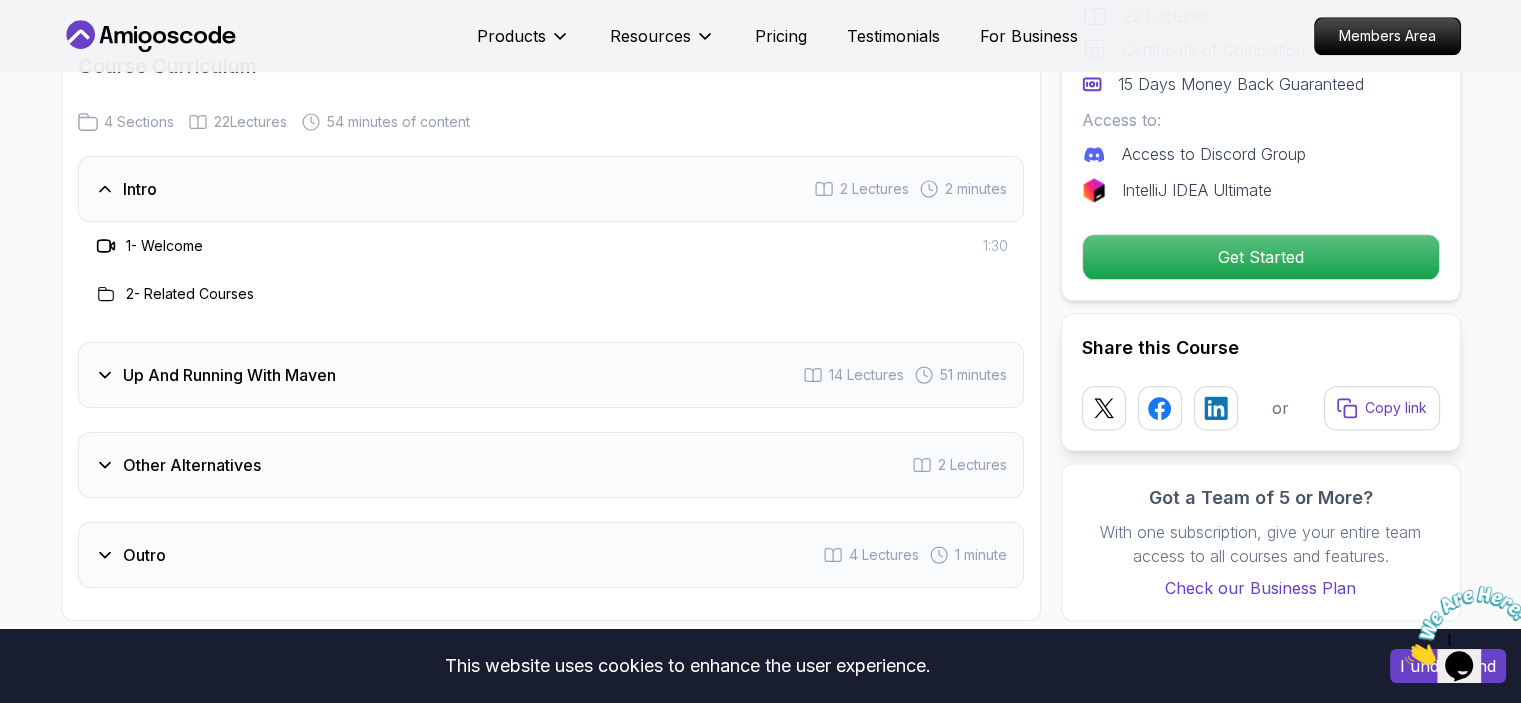click on "Up And Running With Maven 14   Lectures     51 minutes" at bounding box center (551, 375) 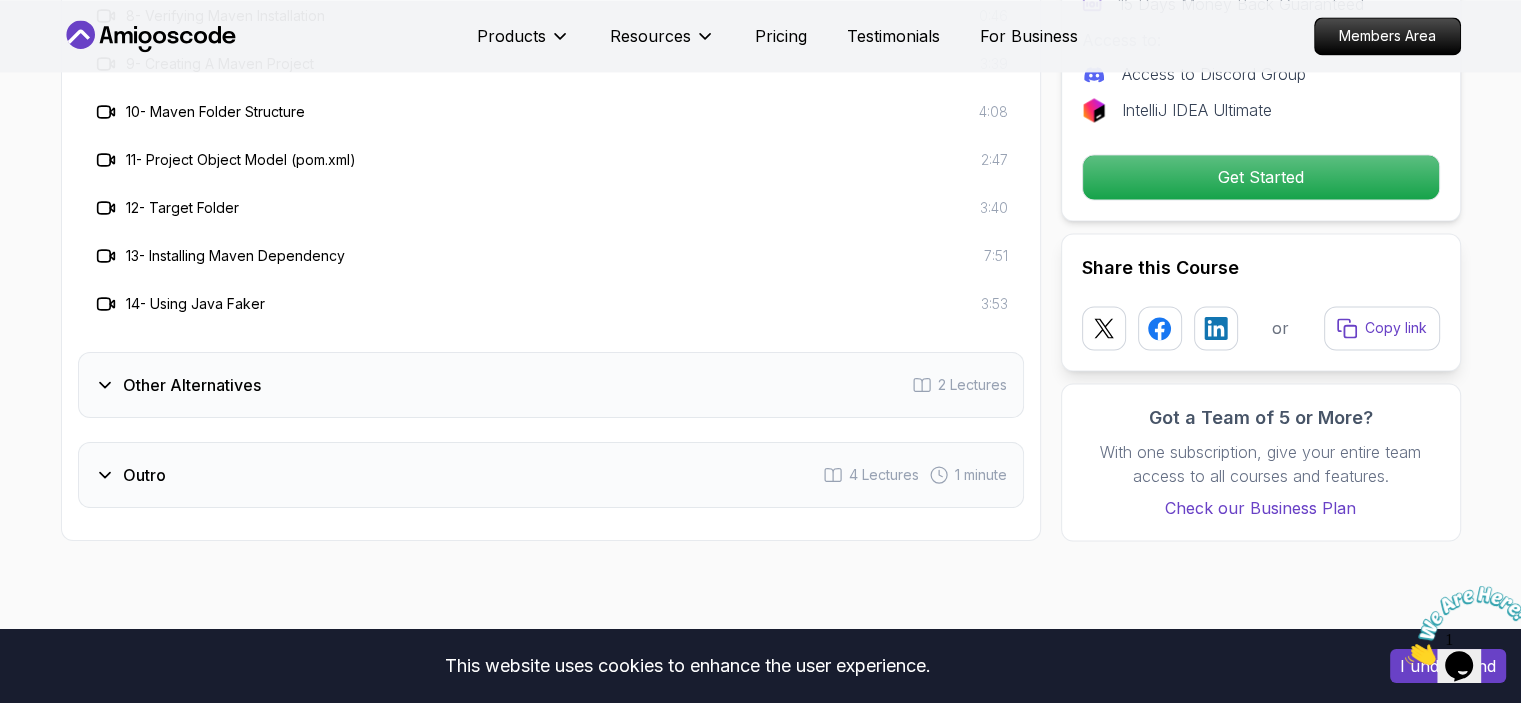 scroll, scrollTop: 3101, scrollLeft: 0, axis: vertical 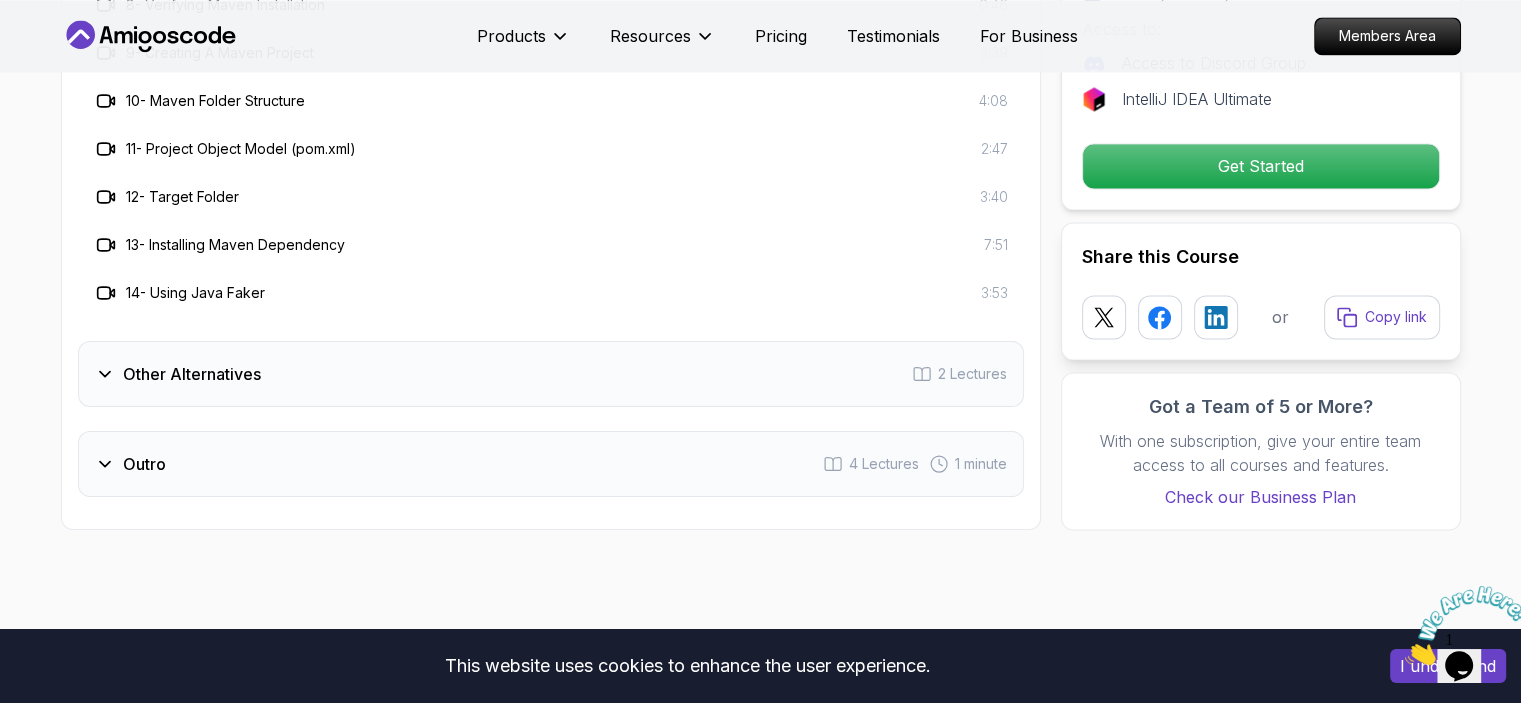 click on "Other Alternatives 2   Lectures" at bounding box center (551, 374) 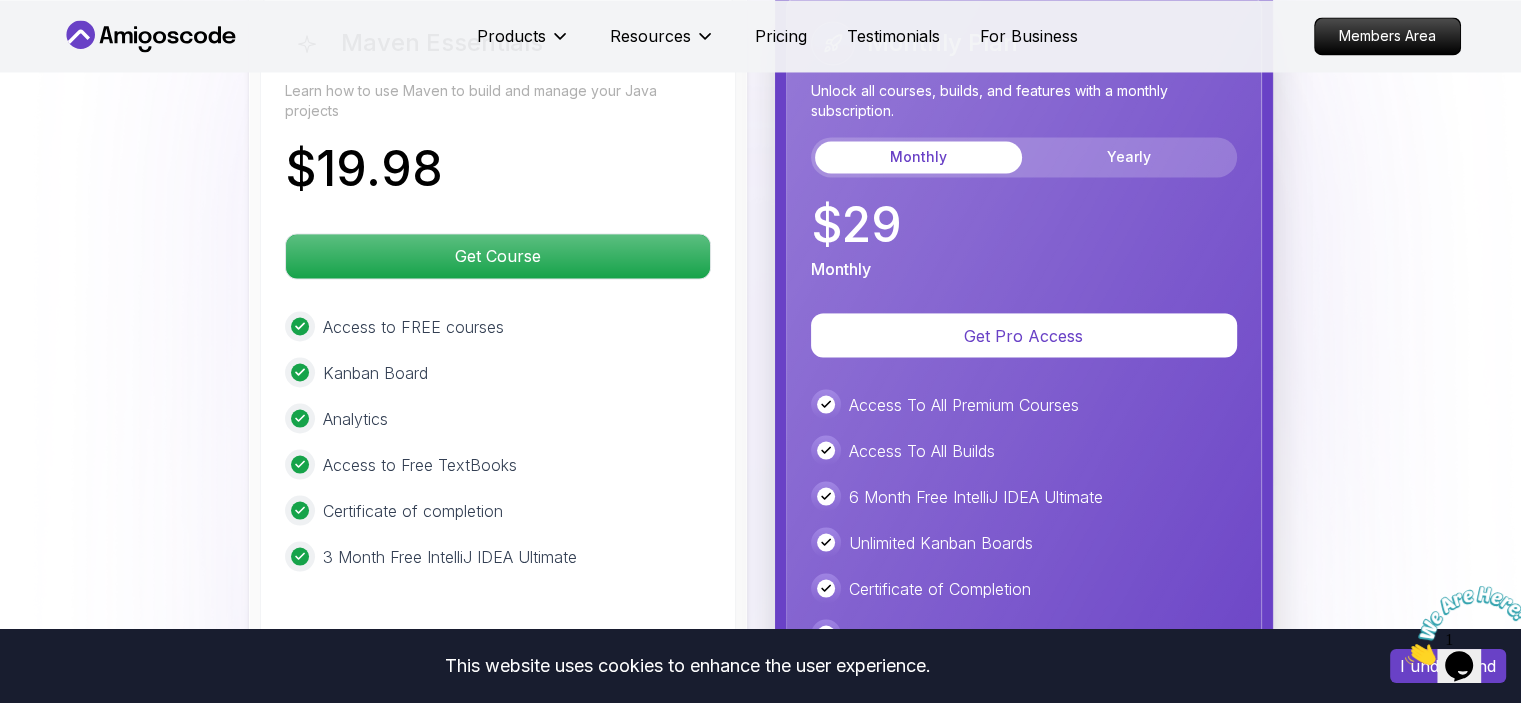 scroll, scrollTop: 3477, scrollLeft: 0, axis: vertical 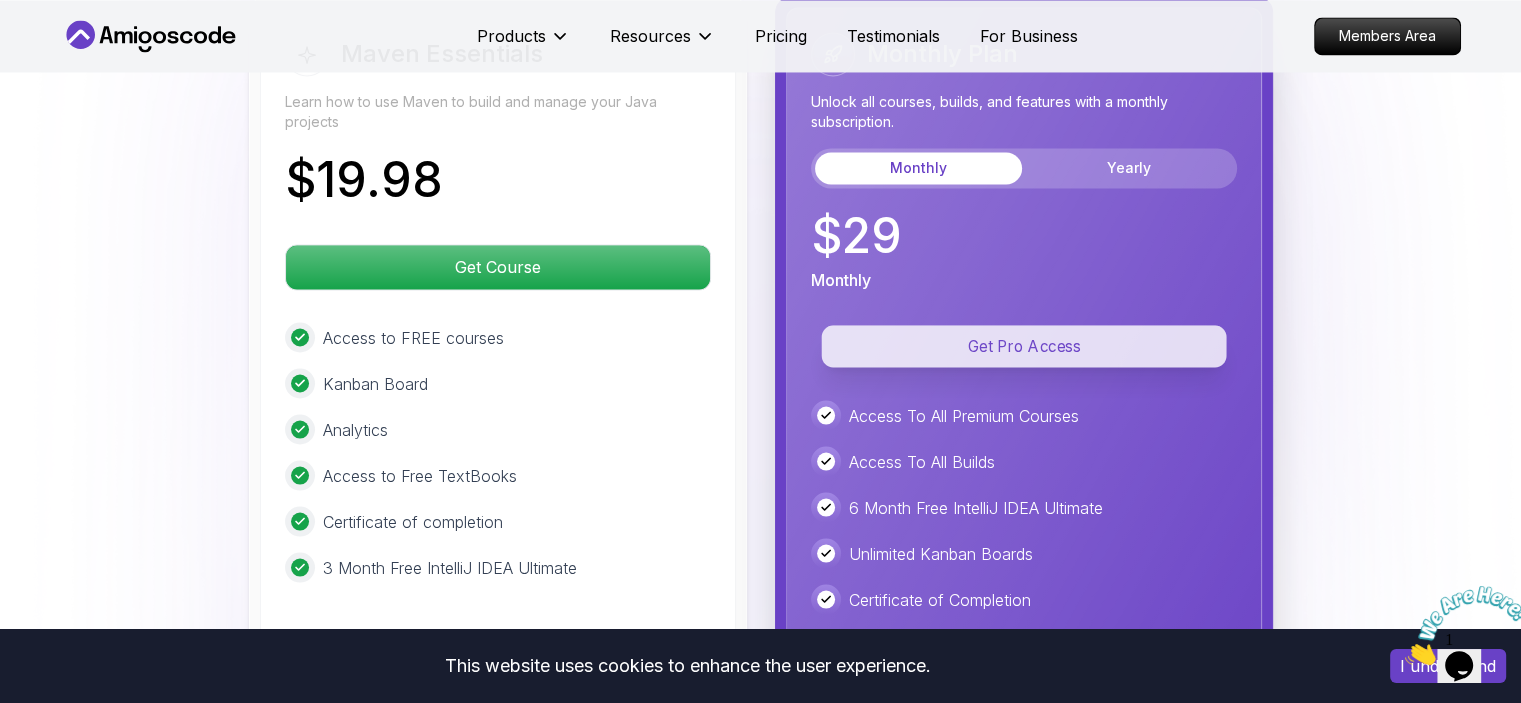 click on "Get Pro Access" at bounding box center (1023, 346) 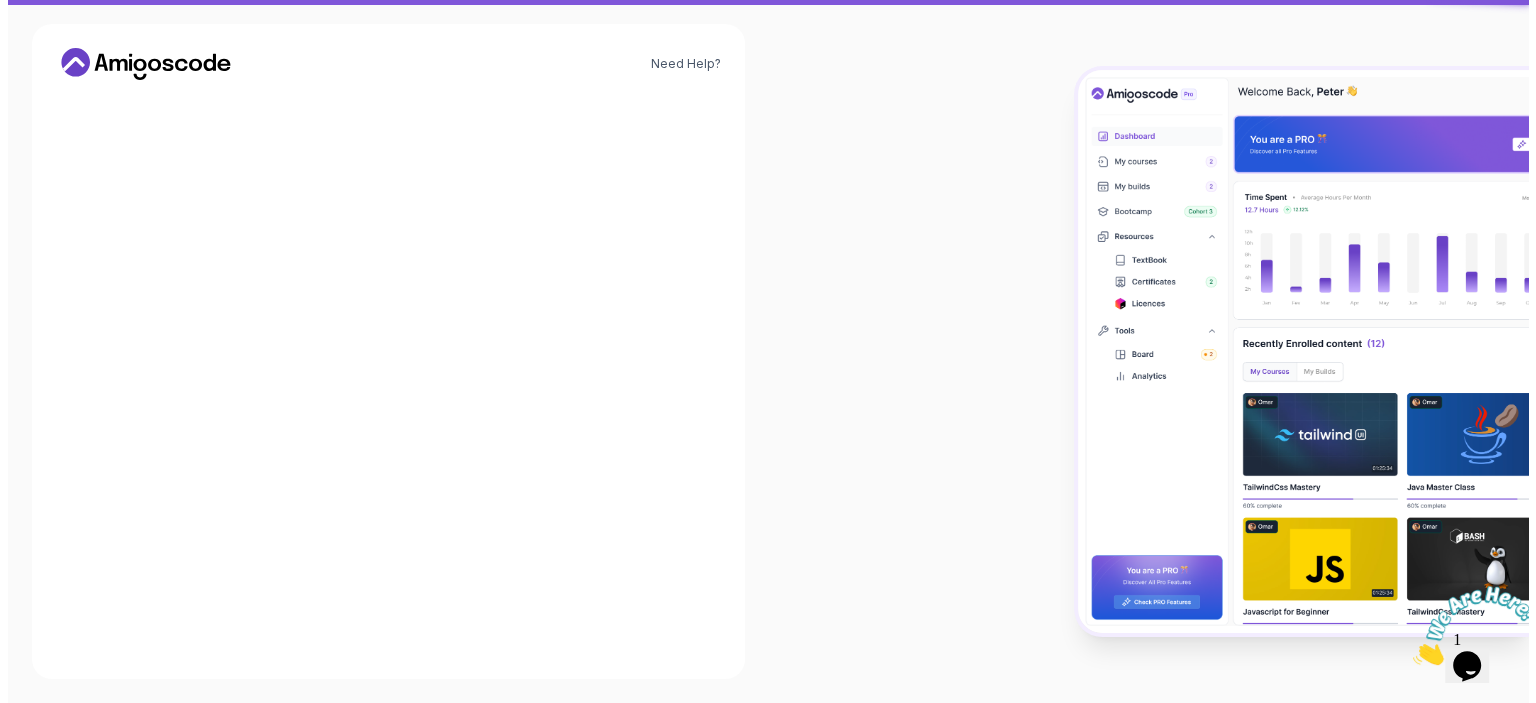 scroll, scrollTop: 0, scrollLeft: 0, axis: both 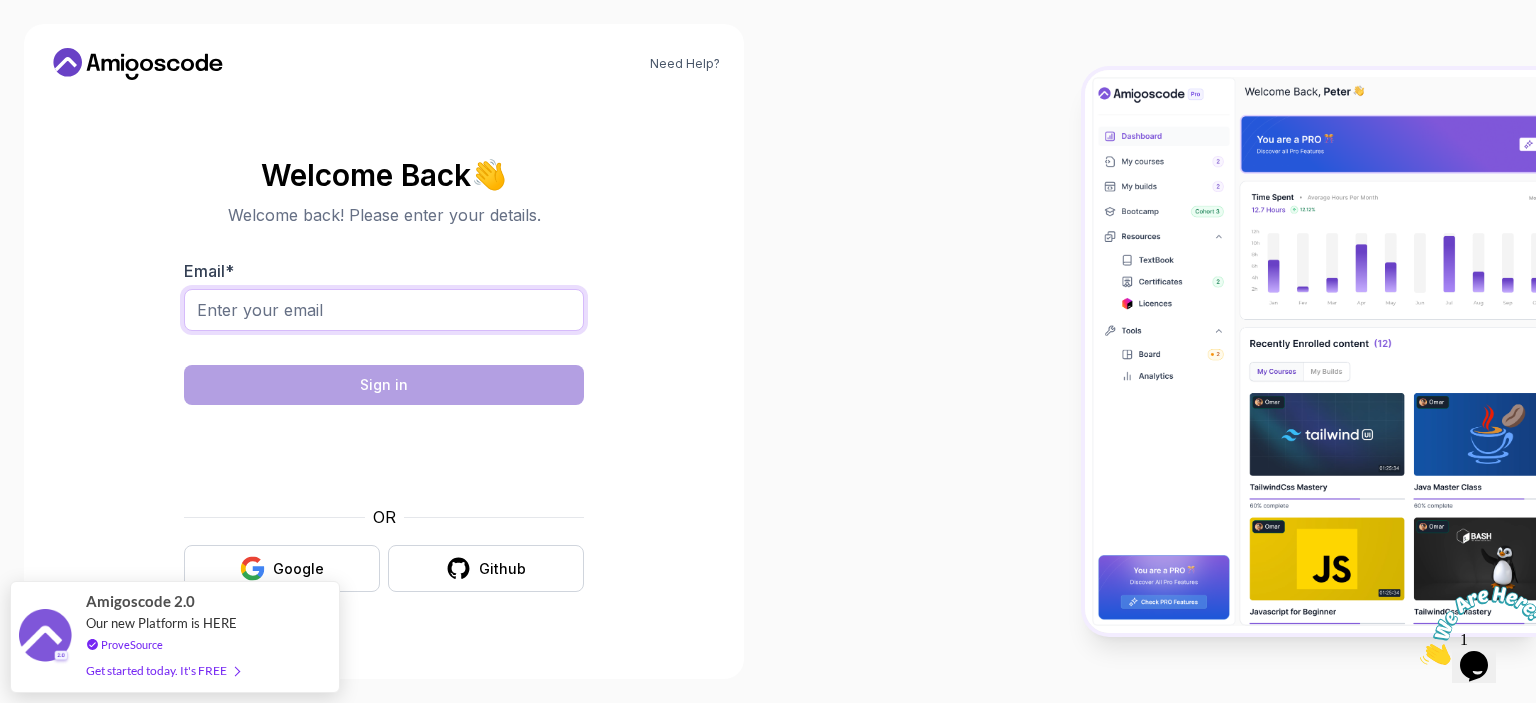click on "Email *" at bounding box center (384, 310) 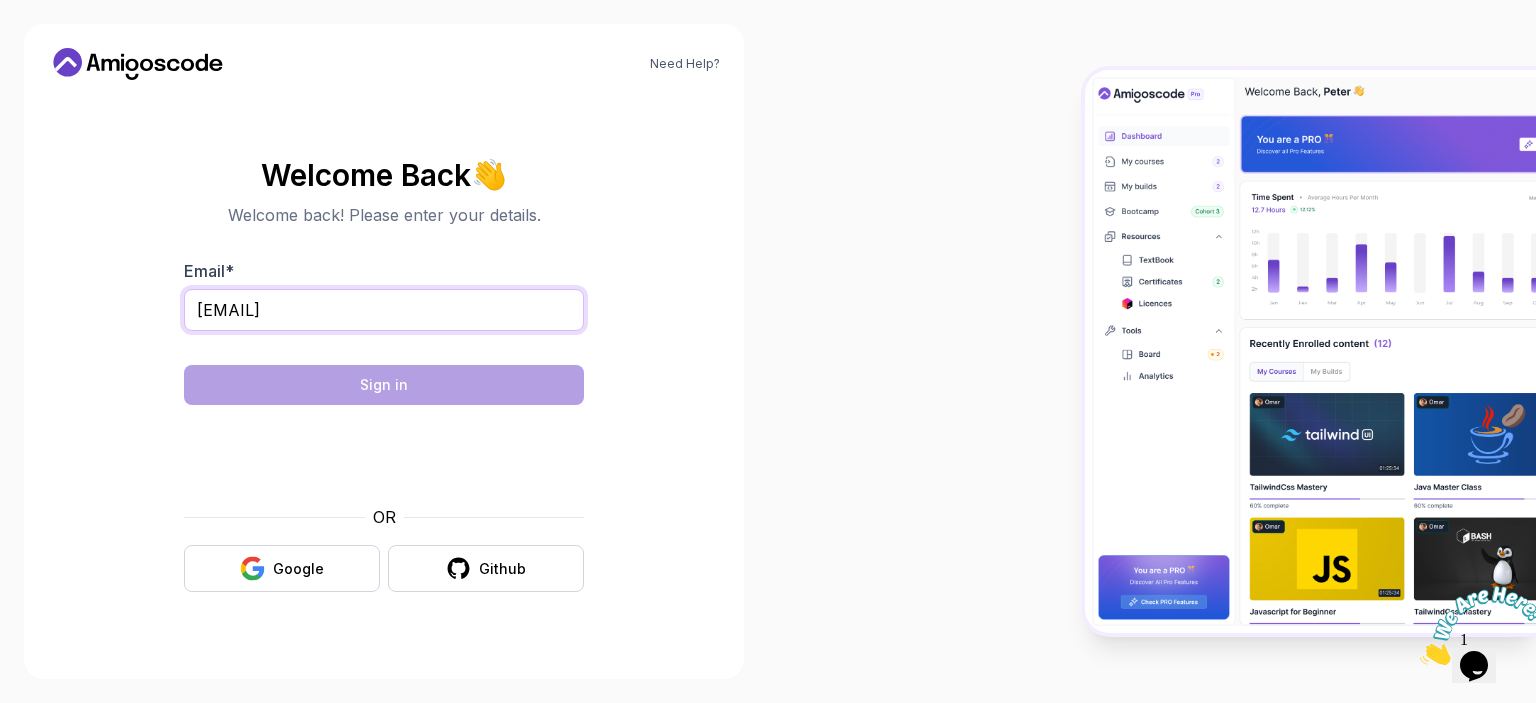 type on "[EMAIL]" 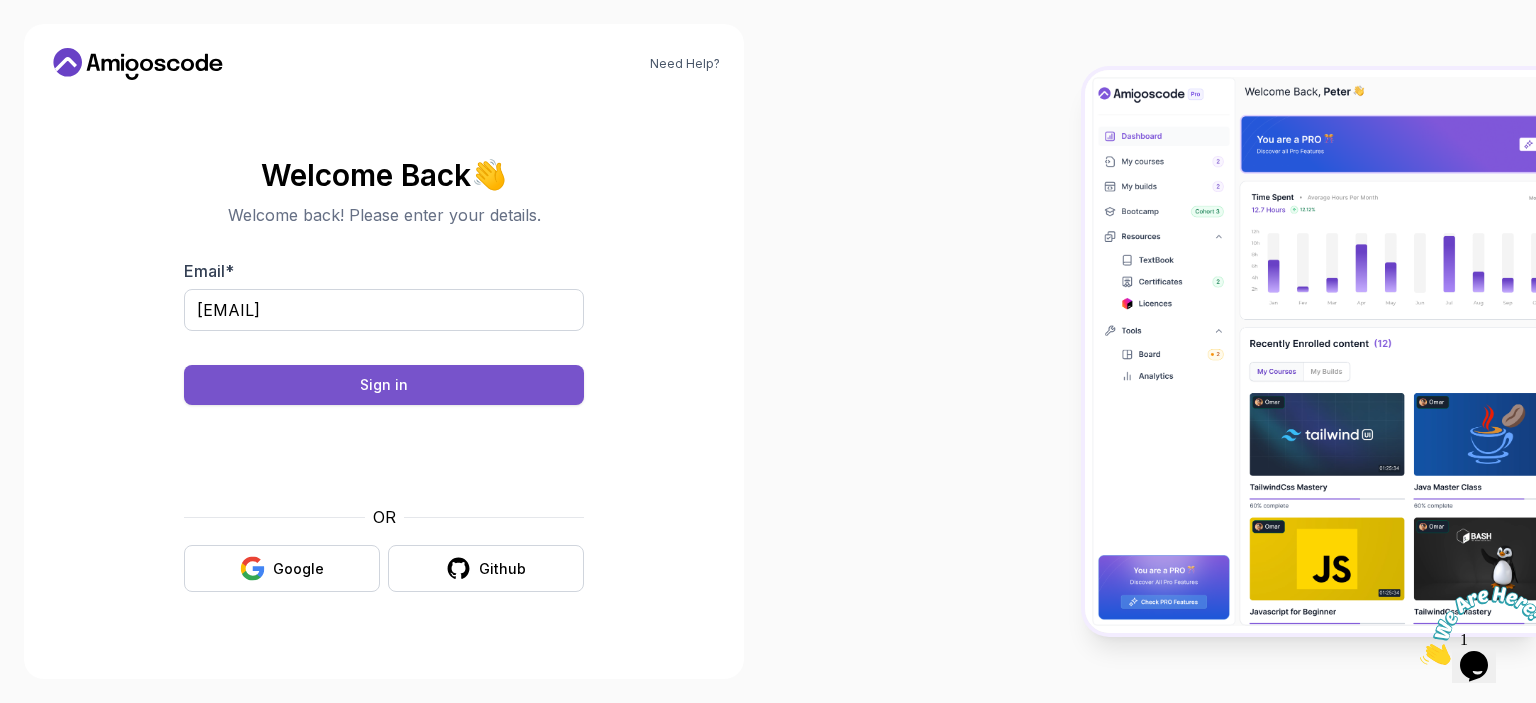 click on "Sign in" at bounding box center (384, 385) 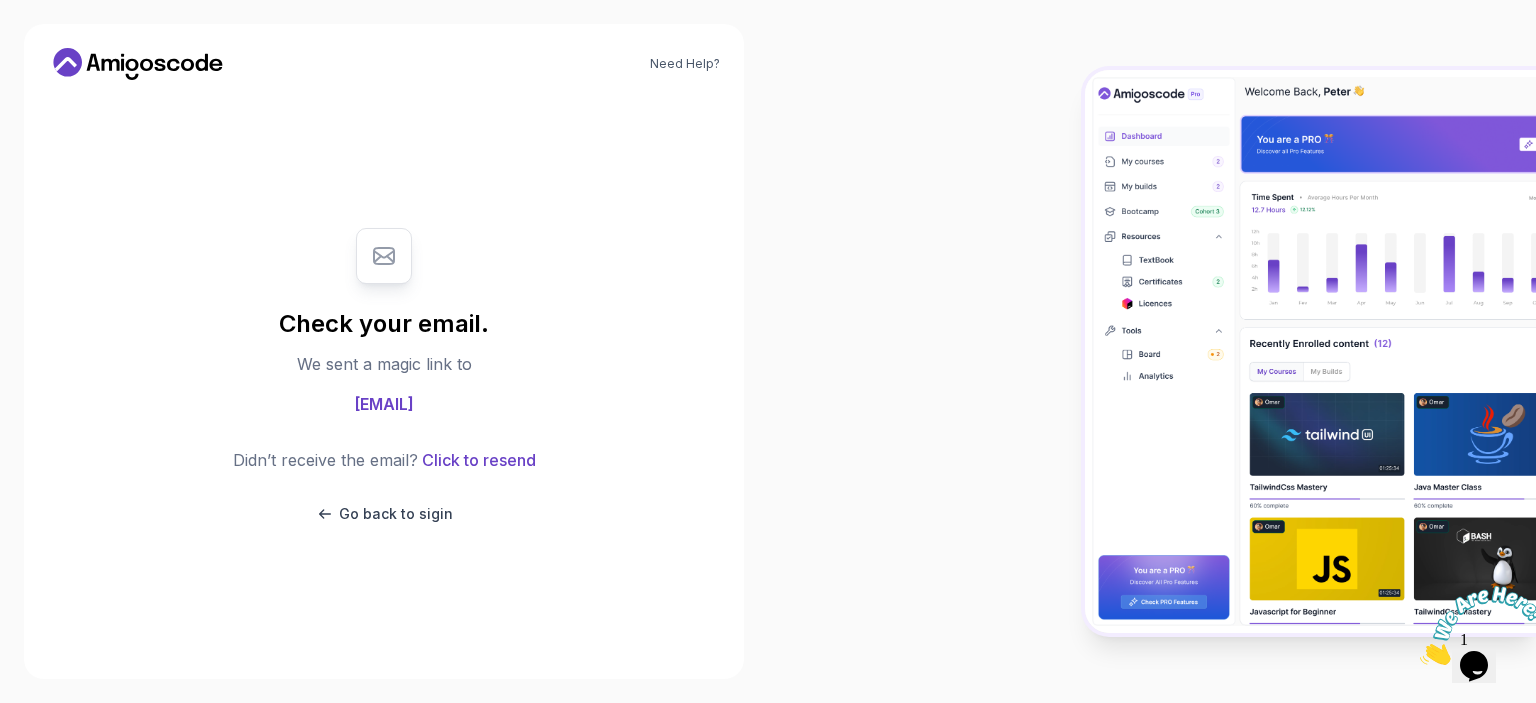 click 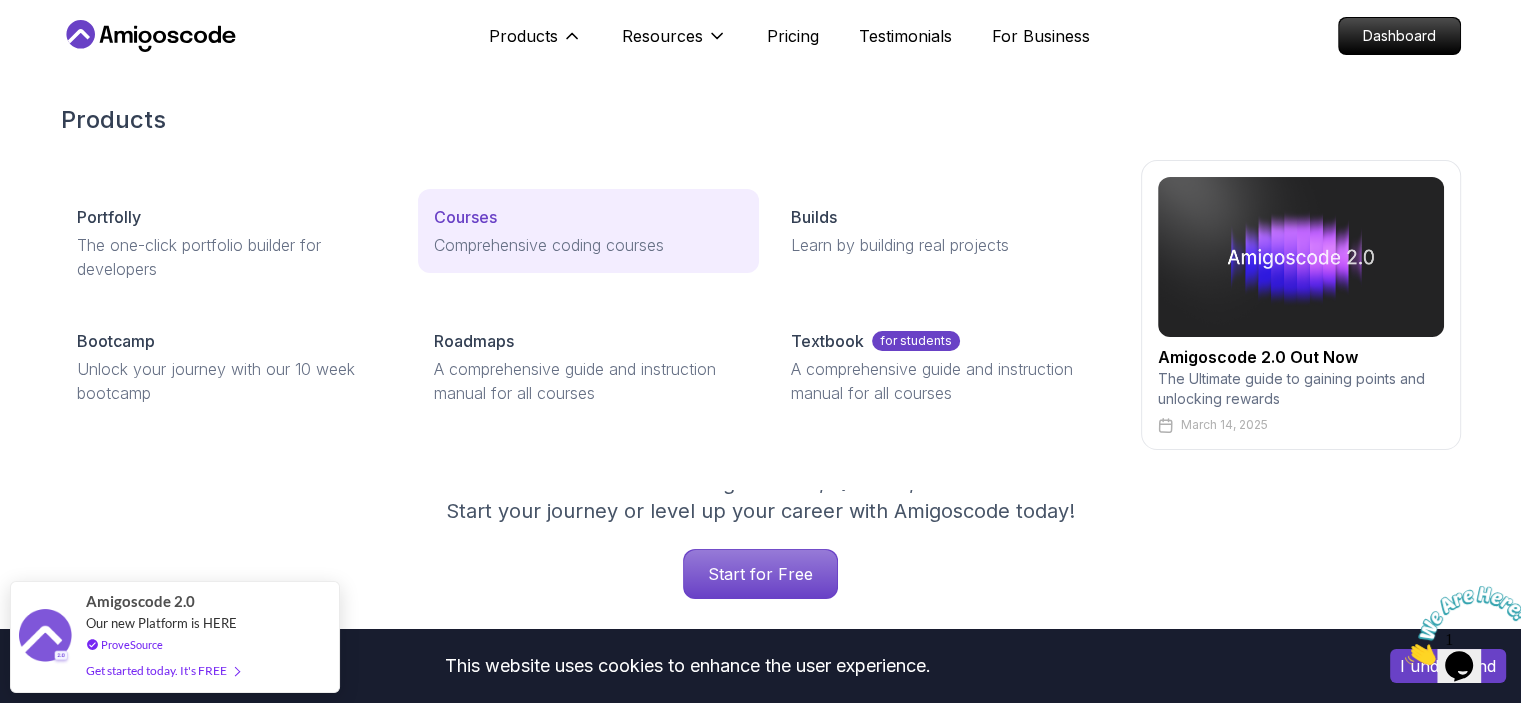 click on "Courses" at bounding box center [465, 217] 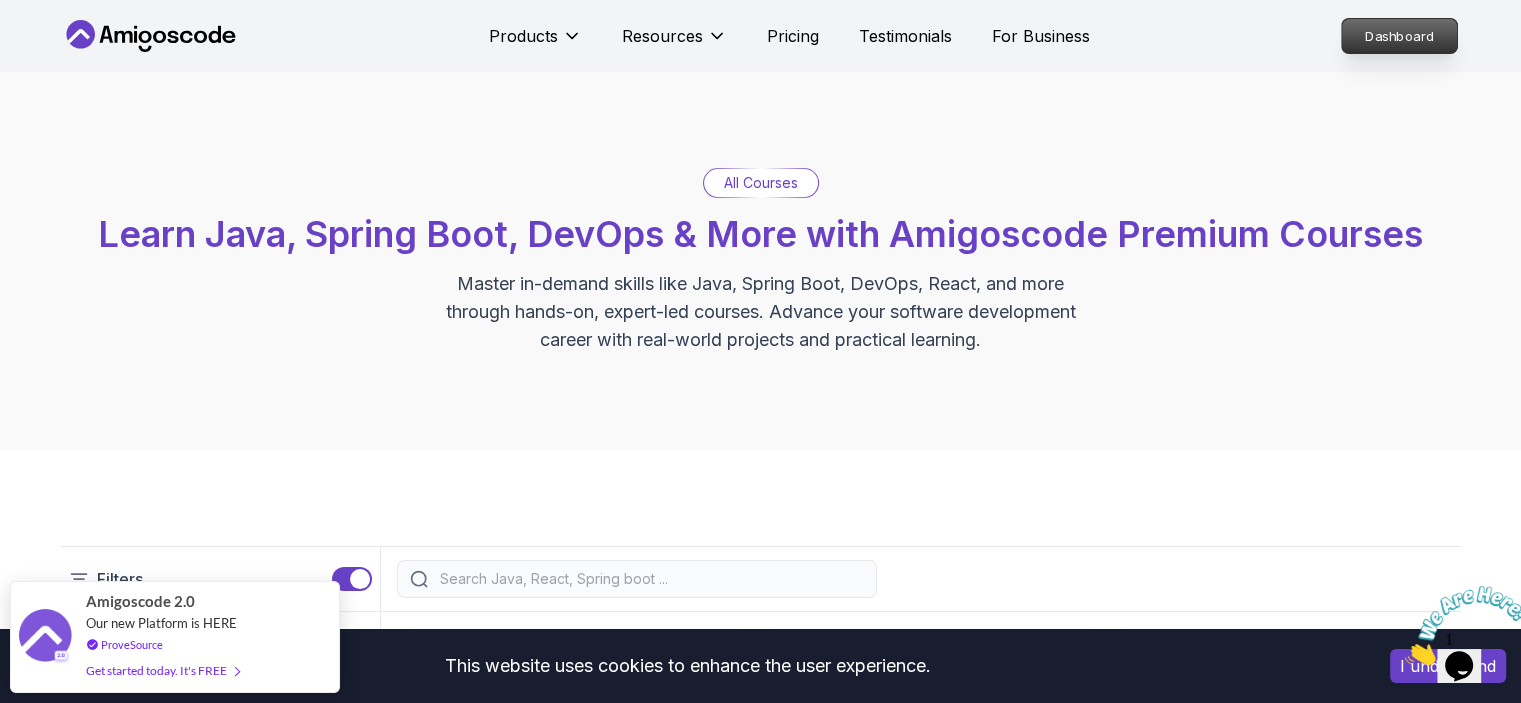 click on "Dashboard" at bounding box center (1399, 36) 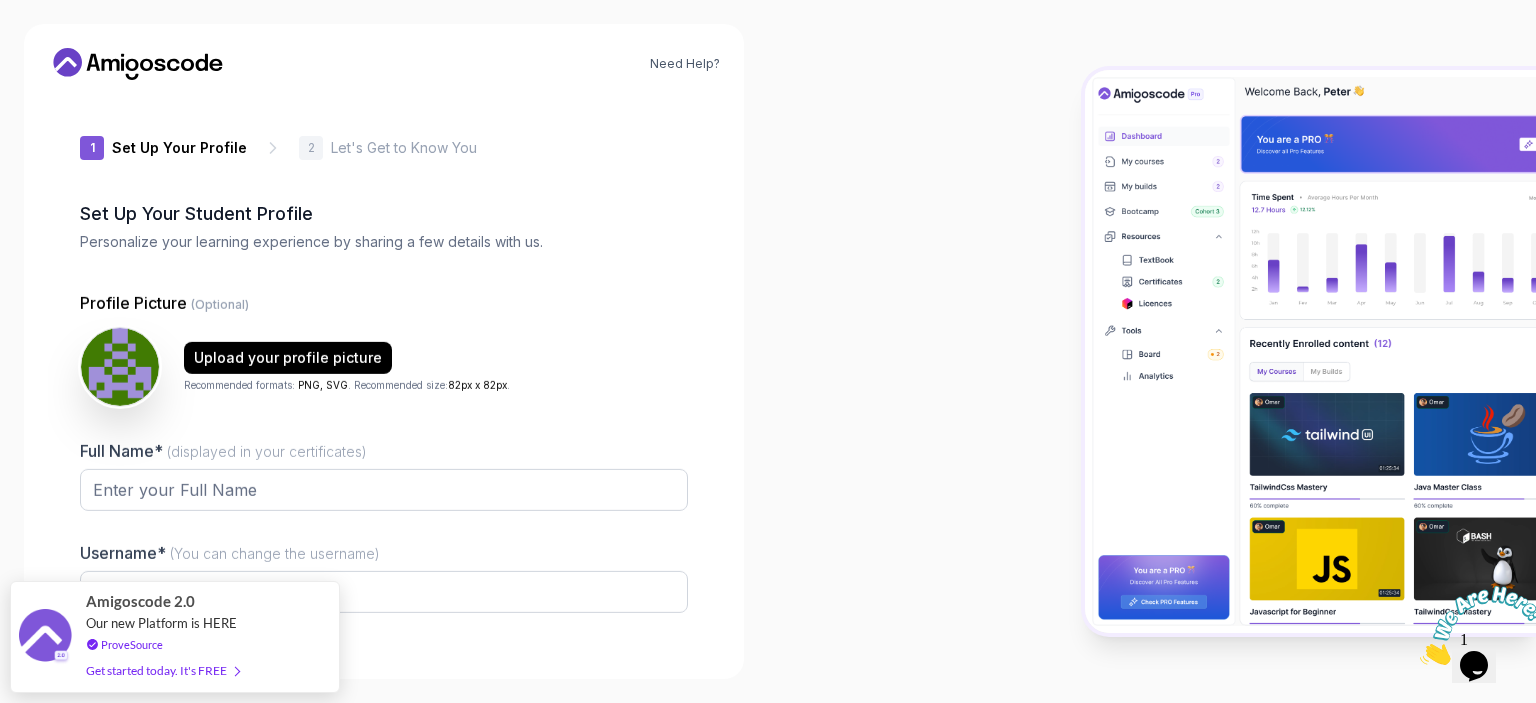 type on "[USERNAME]" 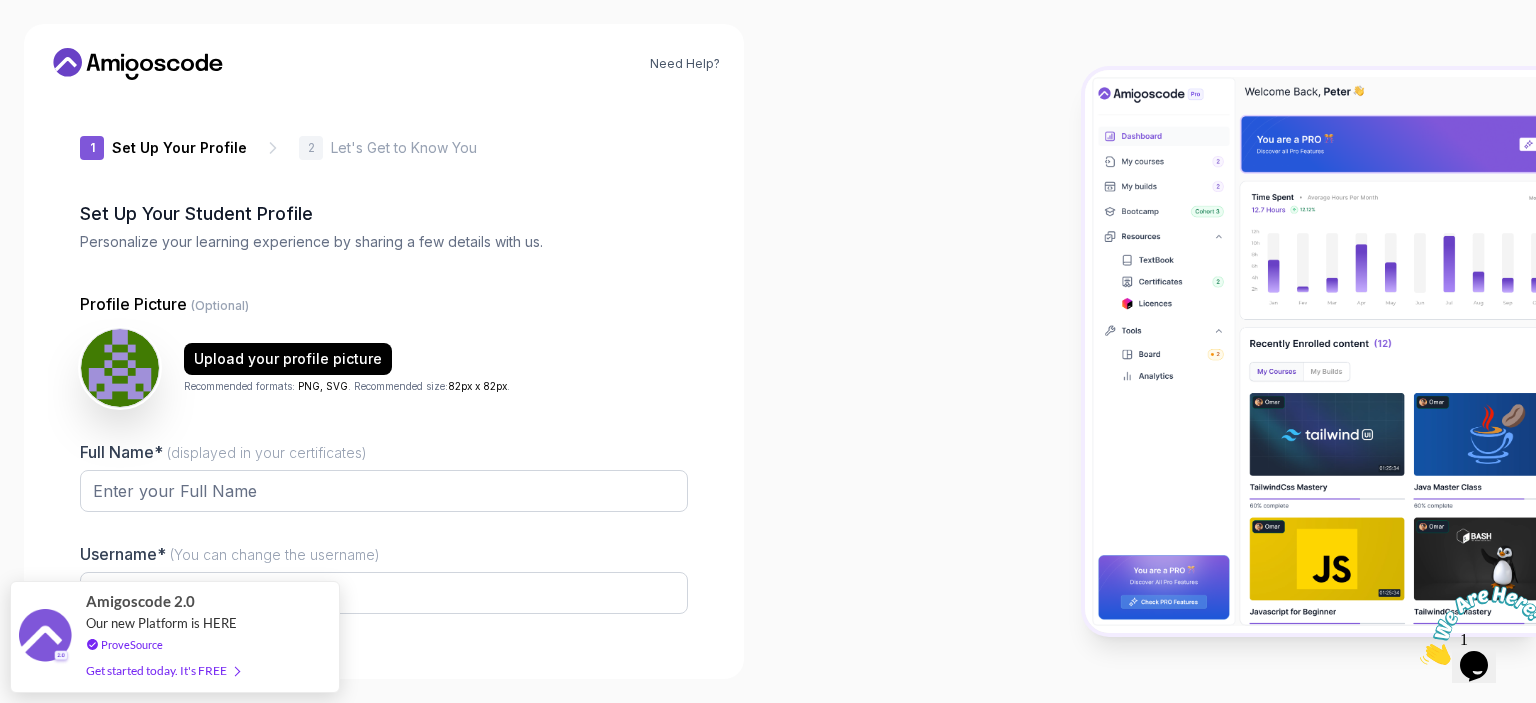 drag, startPoint x: 986, startPoint y: 544, endPoint x: 926, endPoint y: 285, distance: 265.85898 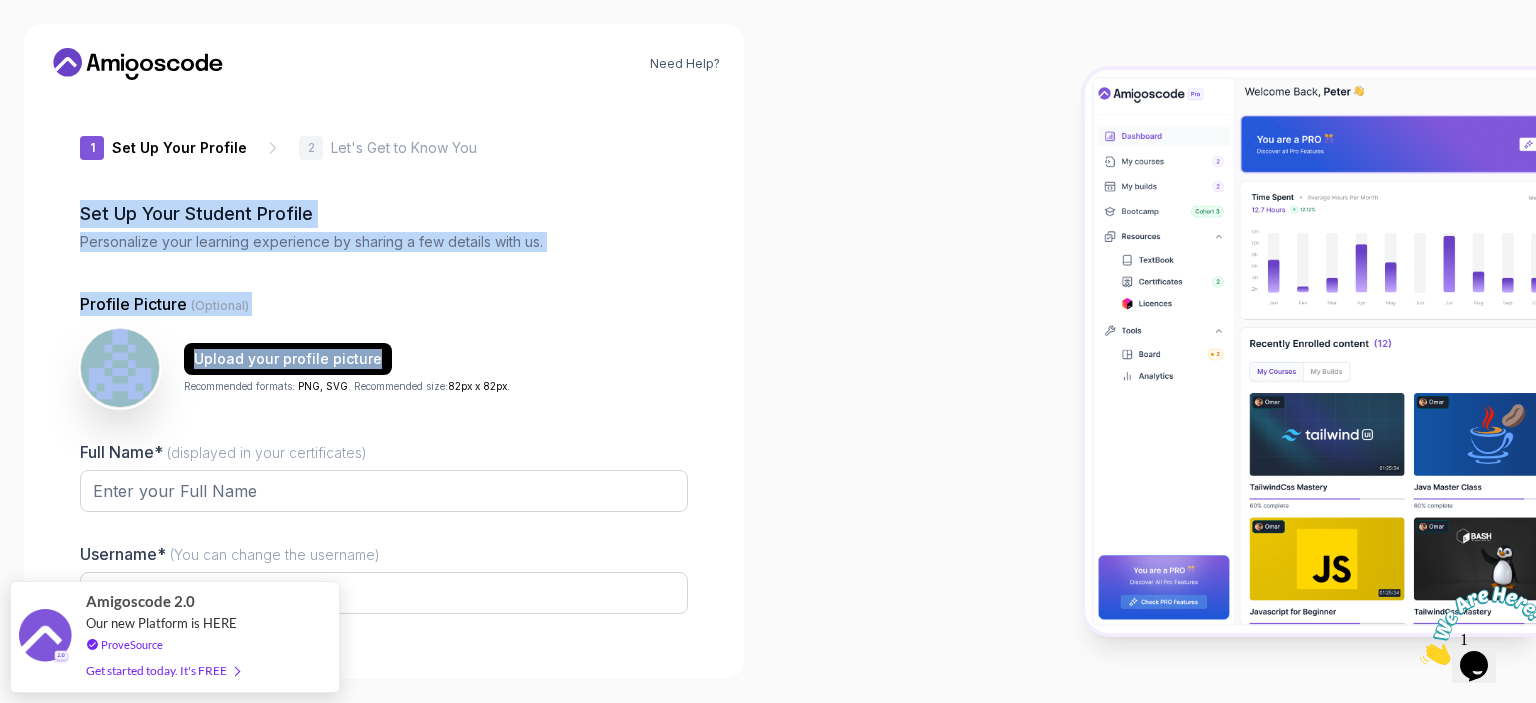 drag, startPoint x: 670, startPoint y: 358, endPoint x: 661, endPoint y: 158, distance: 200.2024 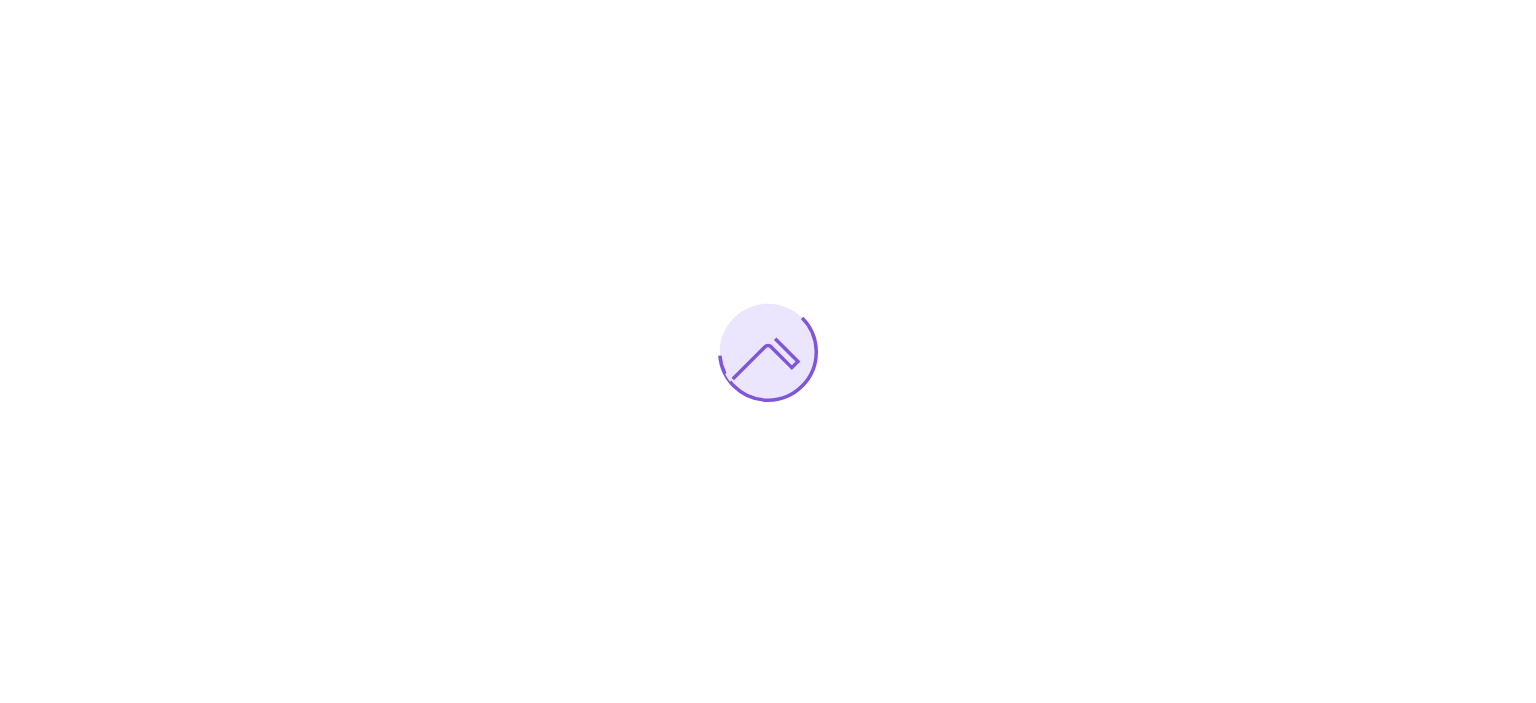 scroll, scrollTop: 0, scrollLeft: 0, axis: both 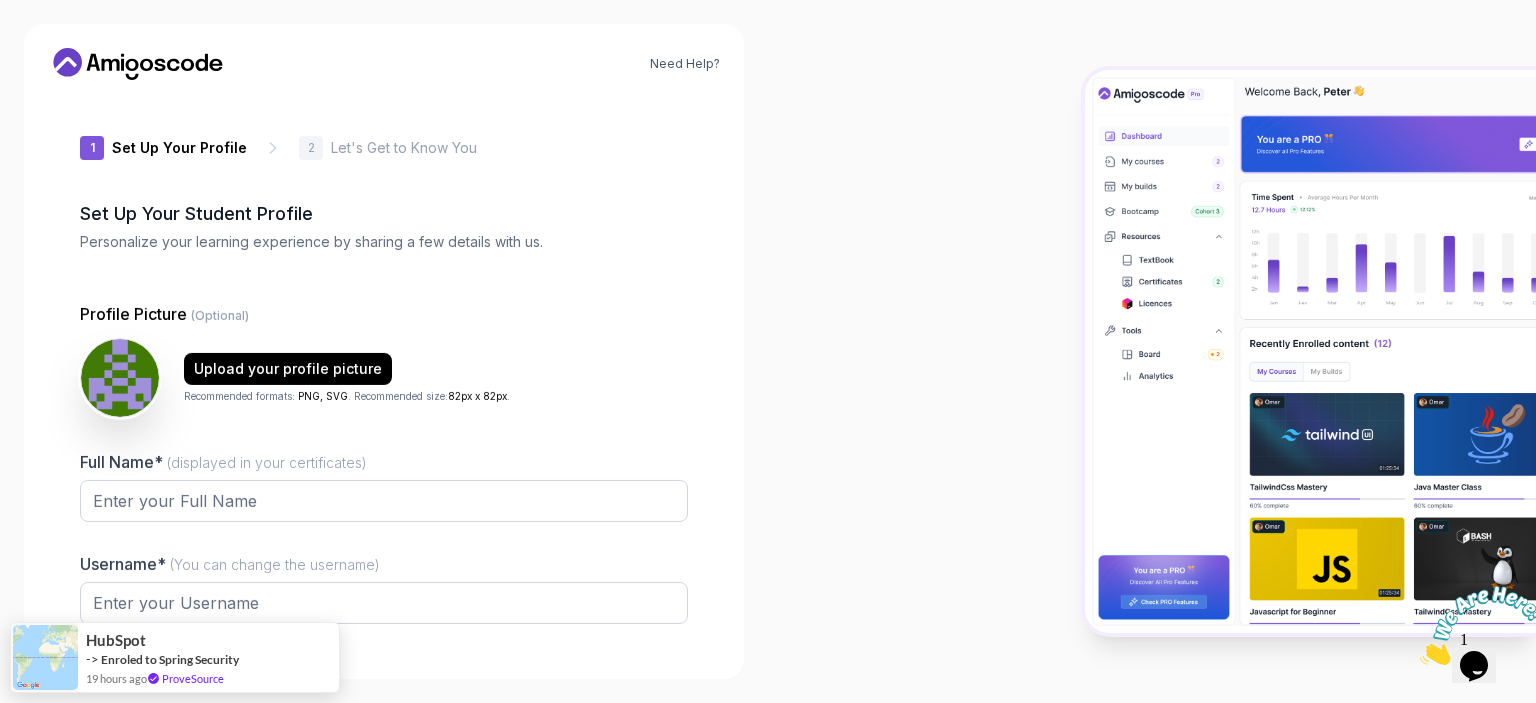 type on "gentlejaguaracc08" 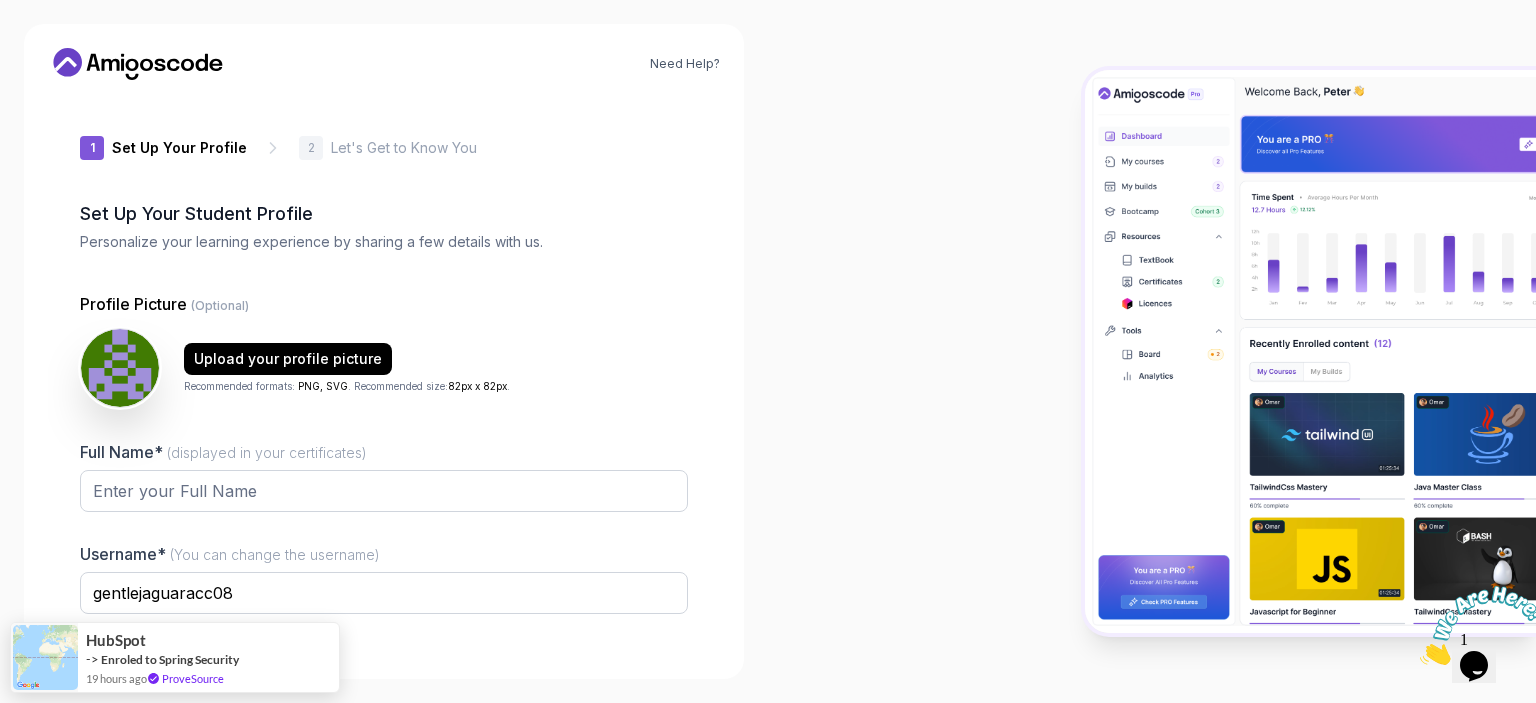 drag, startPoint x: 827, startPoint y: 481, endPoint x: 924, endPoint y: 15, distance: 475.98843 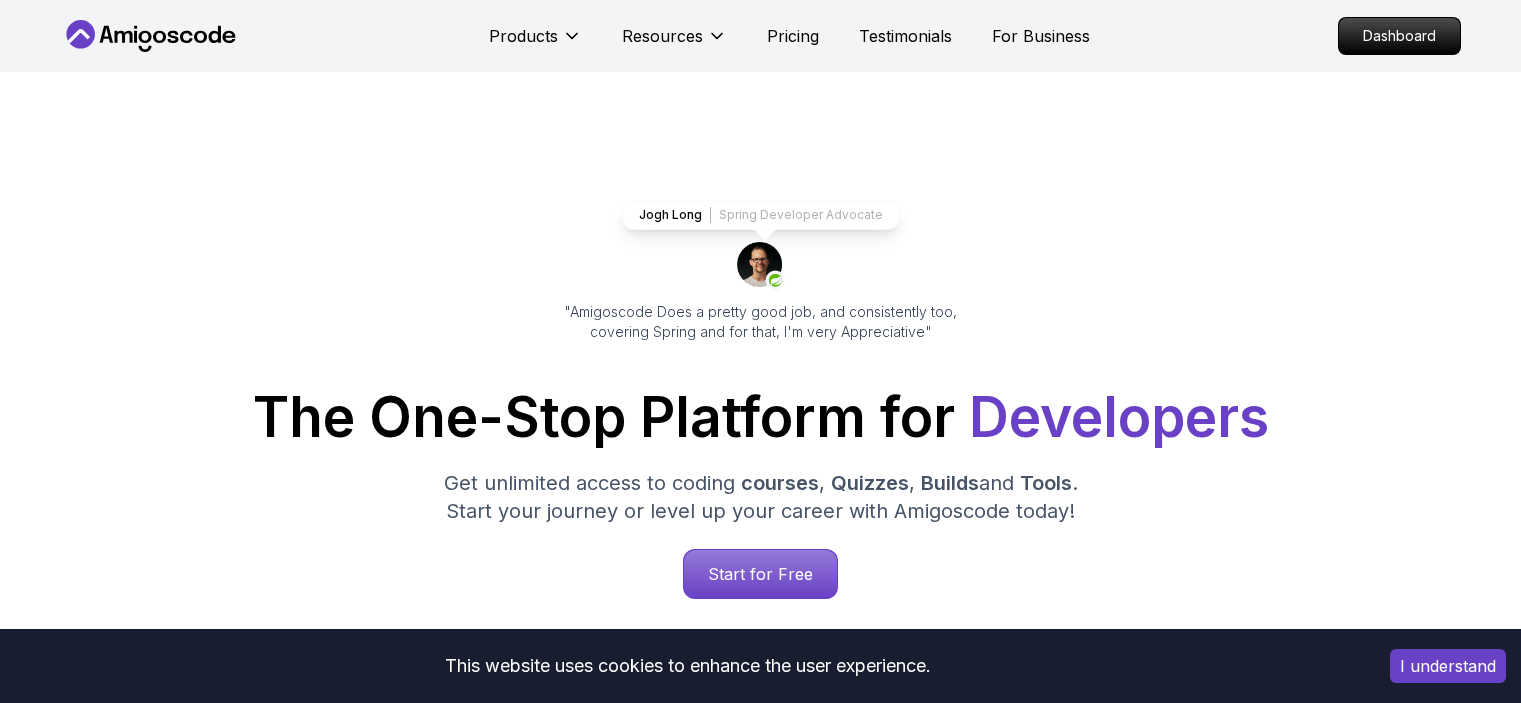 scroll, scrollTop: 0, scrollLeft: 0, axis: both 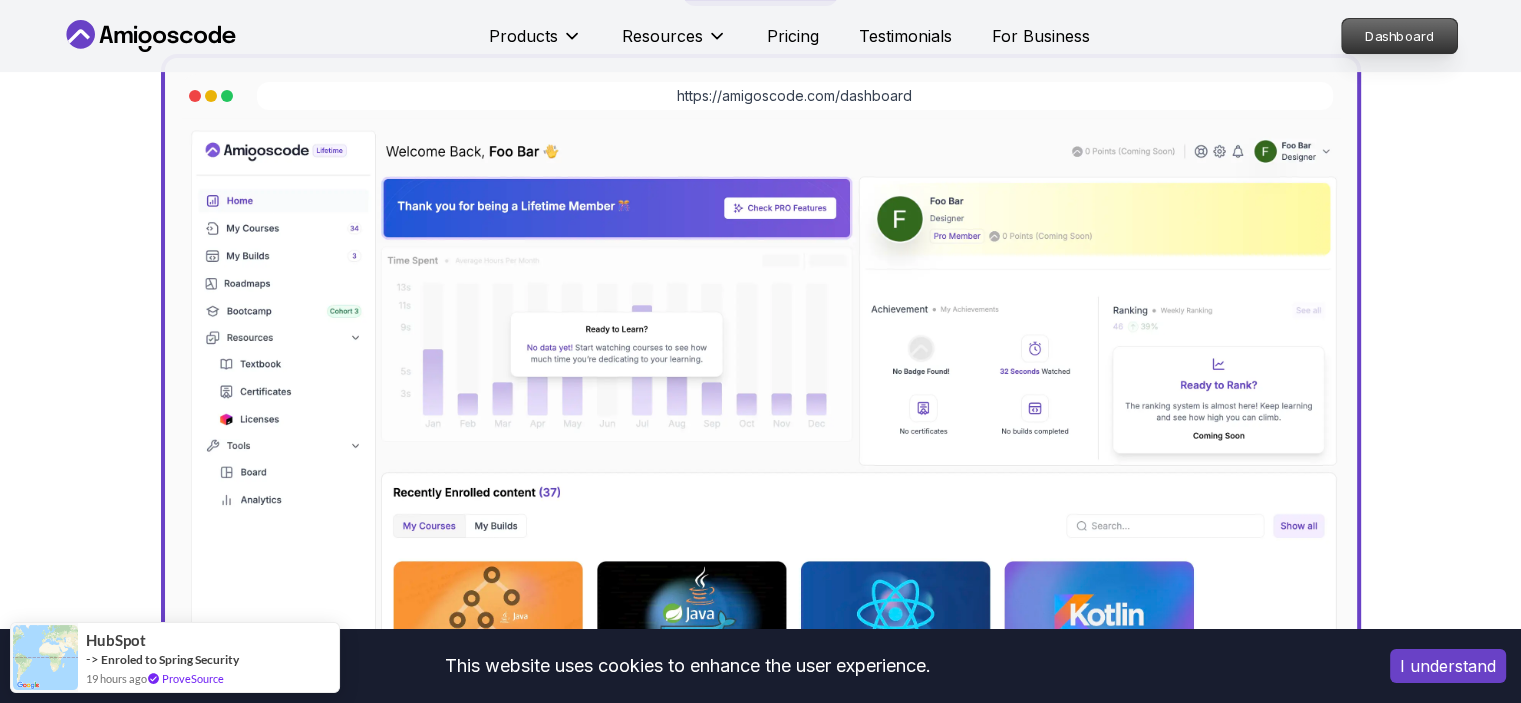 click on "Dashboard" at bounding box center (1399, 36) 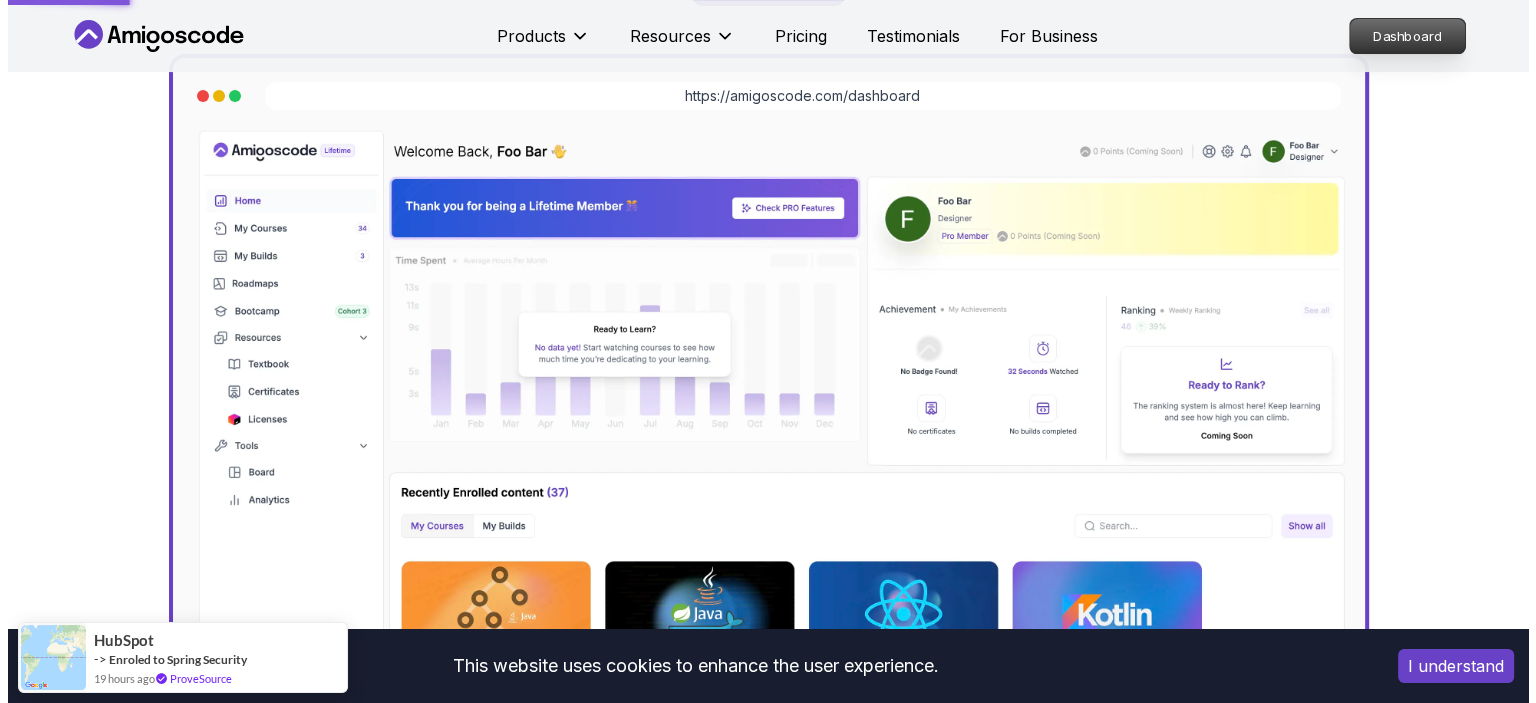 scroll, scrollTop: 0, scrollLeft: 0, axis: both 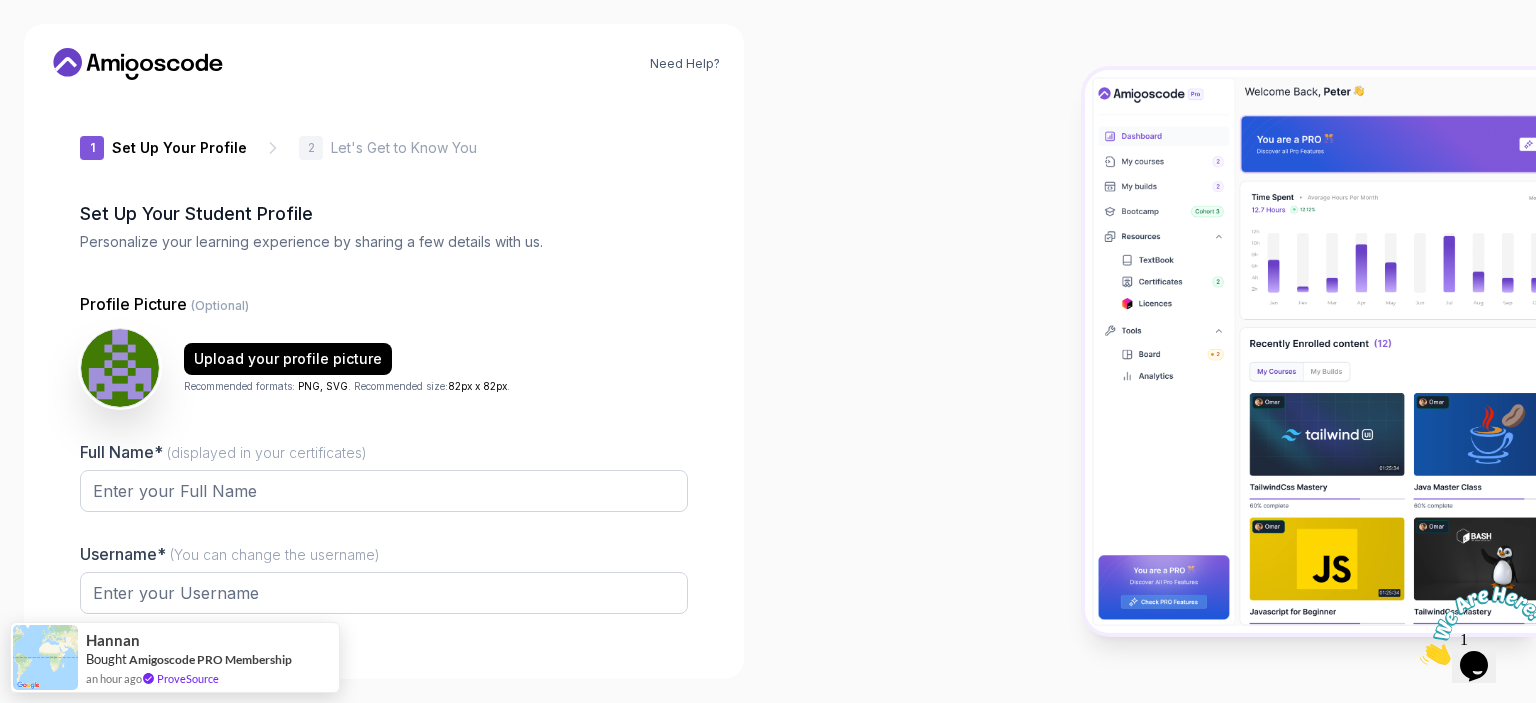 type on "zestywolf8f2c3" 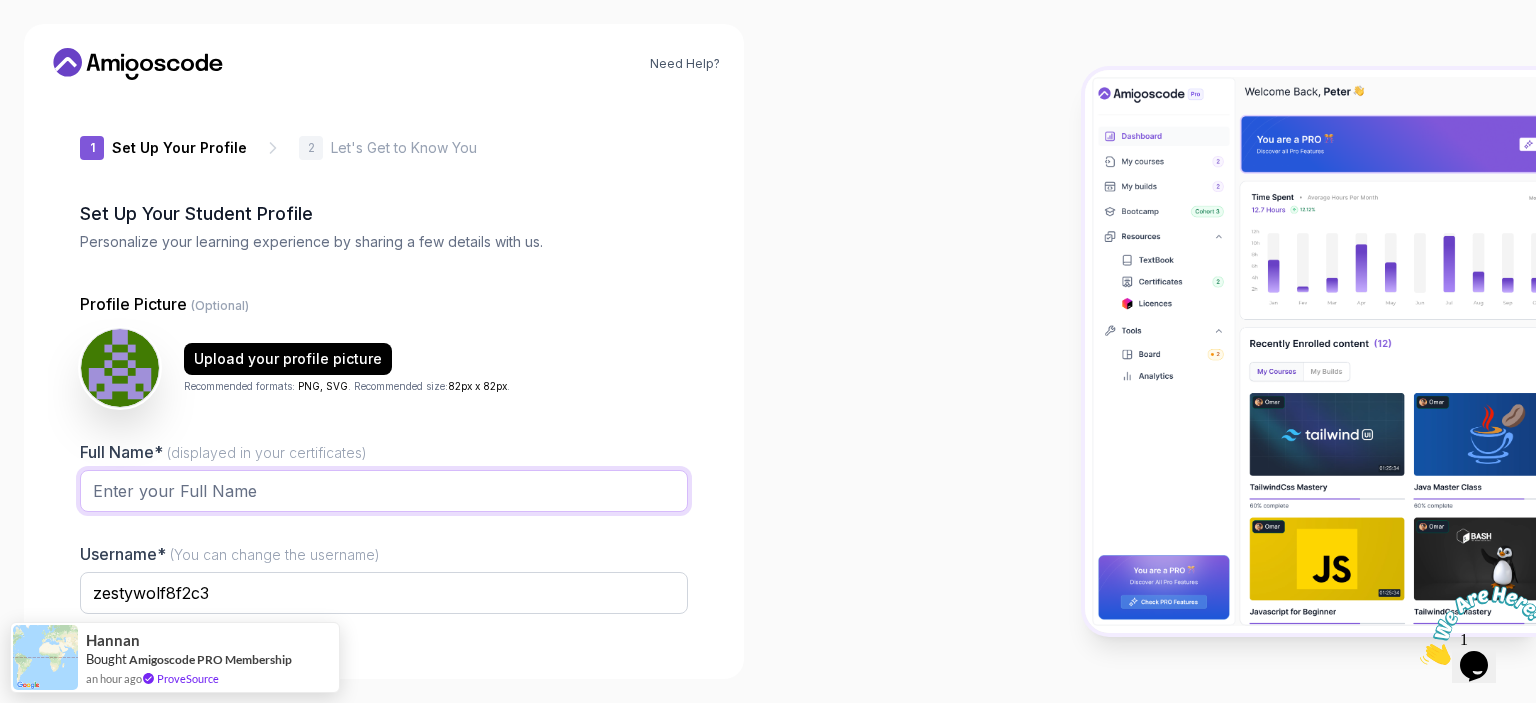 click on "Full Name*   (displayed in your certificates)" at bounding box center (384, 491) 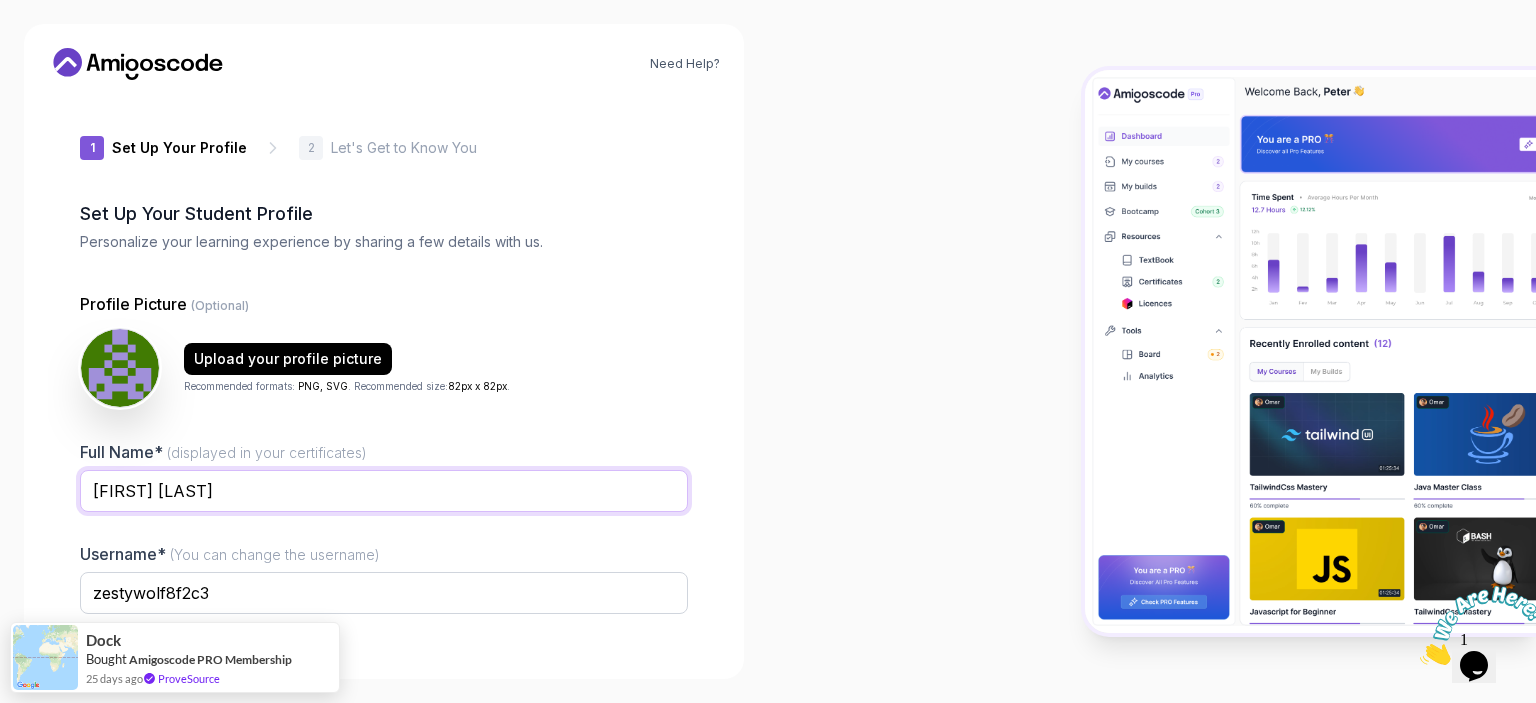 type on "Ouissal EL MACH" 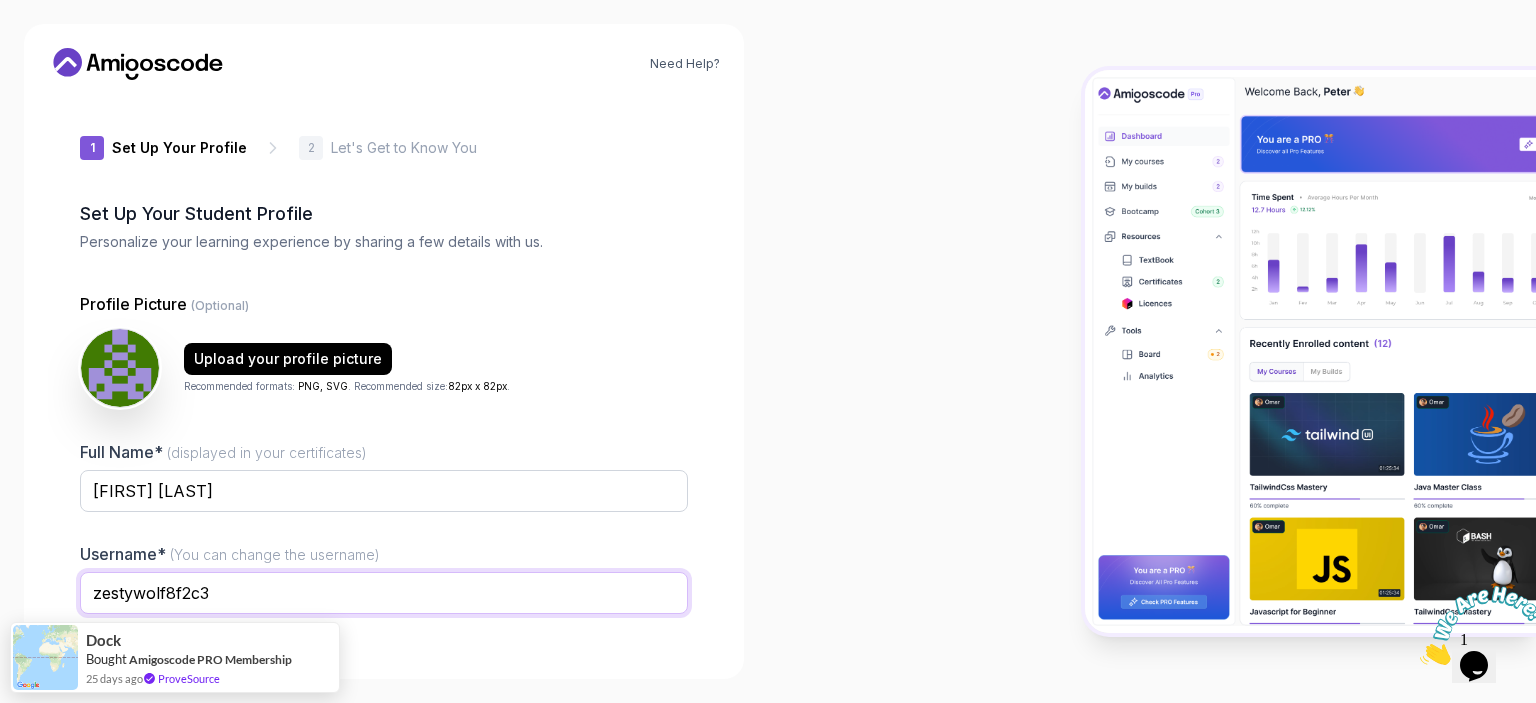 click on "zestywolf8f2c3" at bounding box center (384, 593) 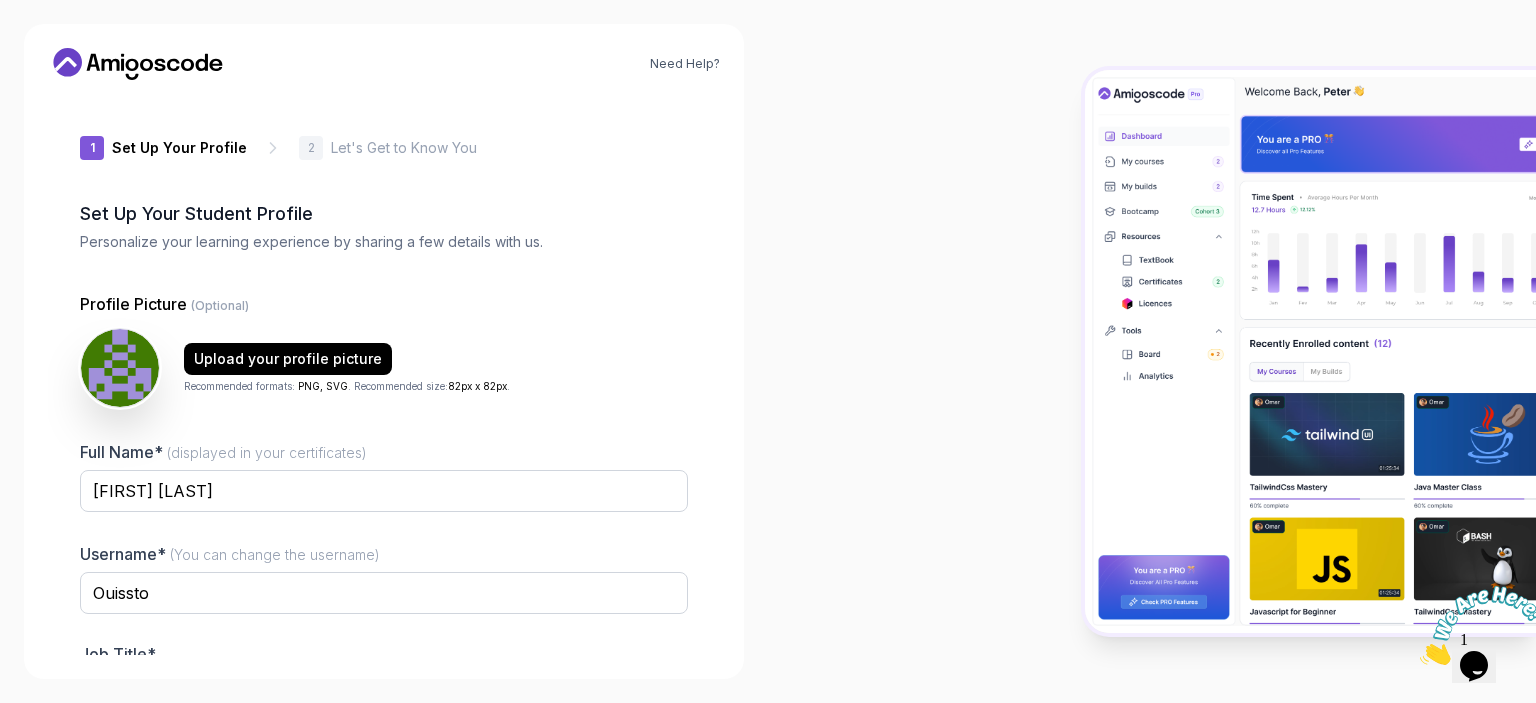 click at bounding box center (1152, 351) 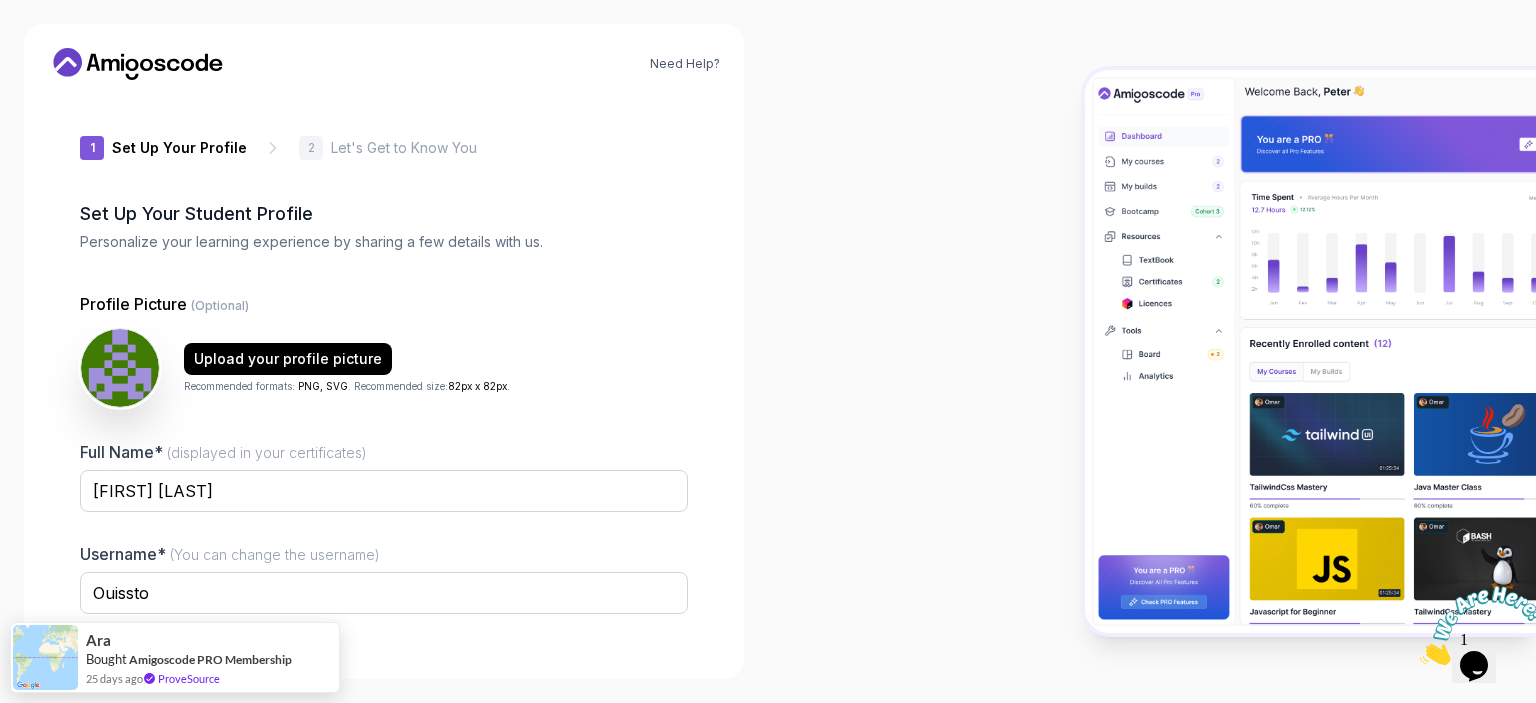 drag, startPoint x: 798, startPoint y: 498, endPoint x: 795, endPoint y: 335, distance: 163.0276 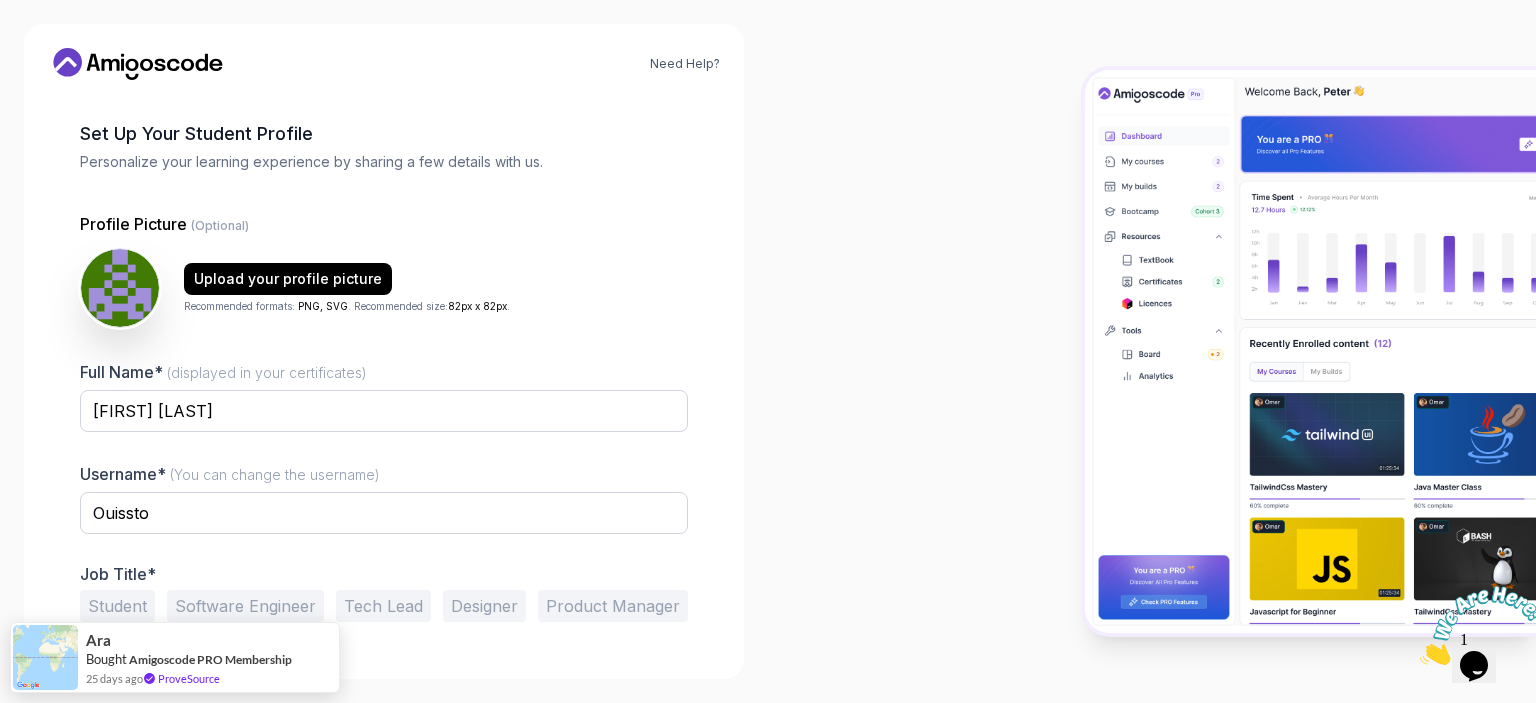 scroll, scrollTop: 130, scrollLeft: 0, axis: vertical 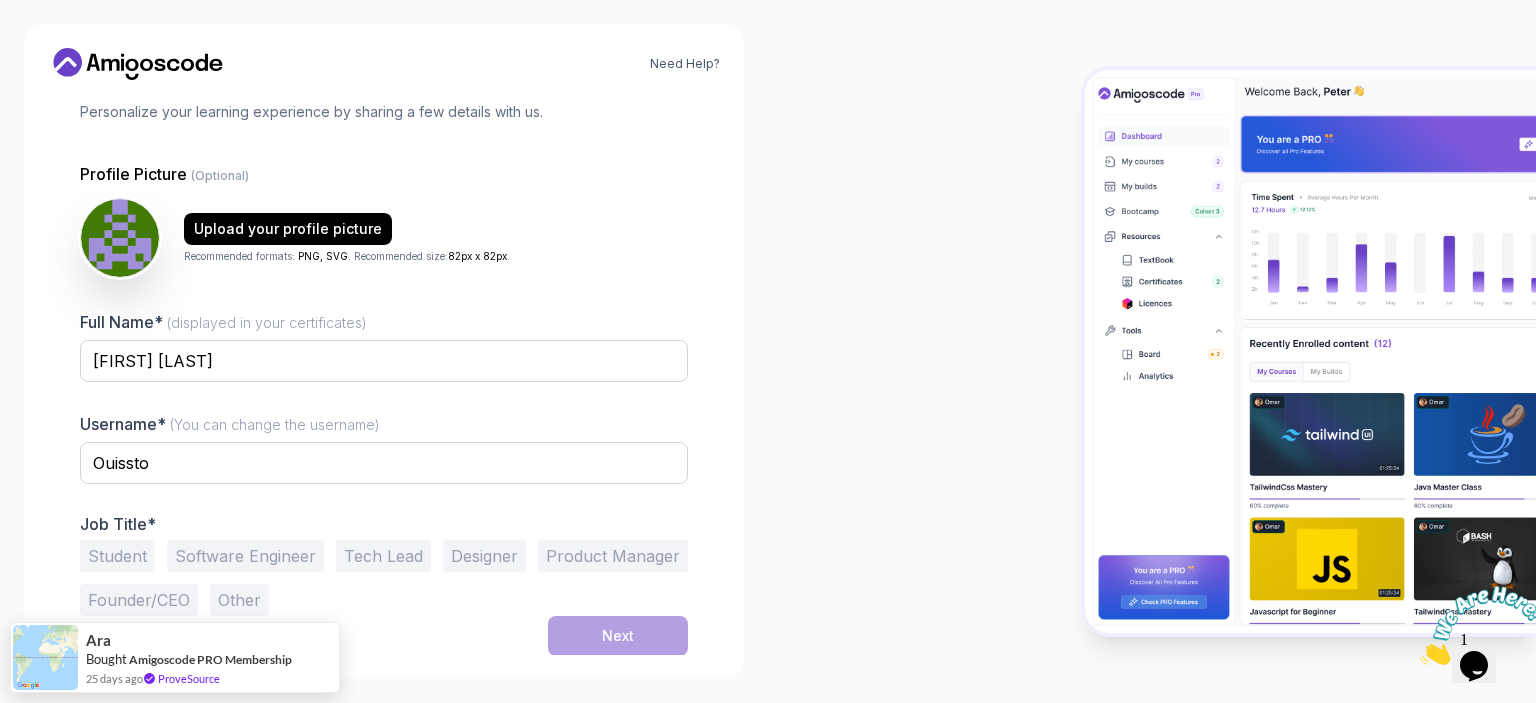 click on "Software Engineer" at bounding box center (245, 556) 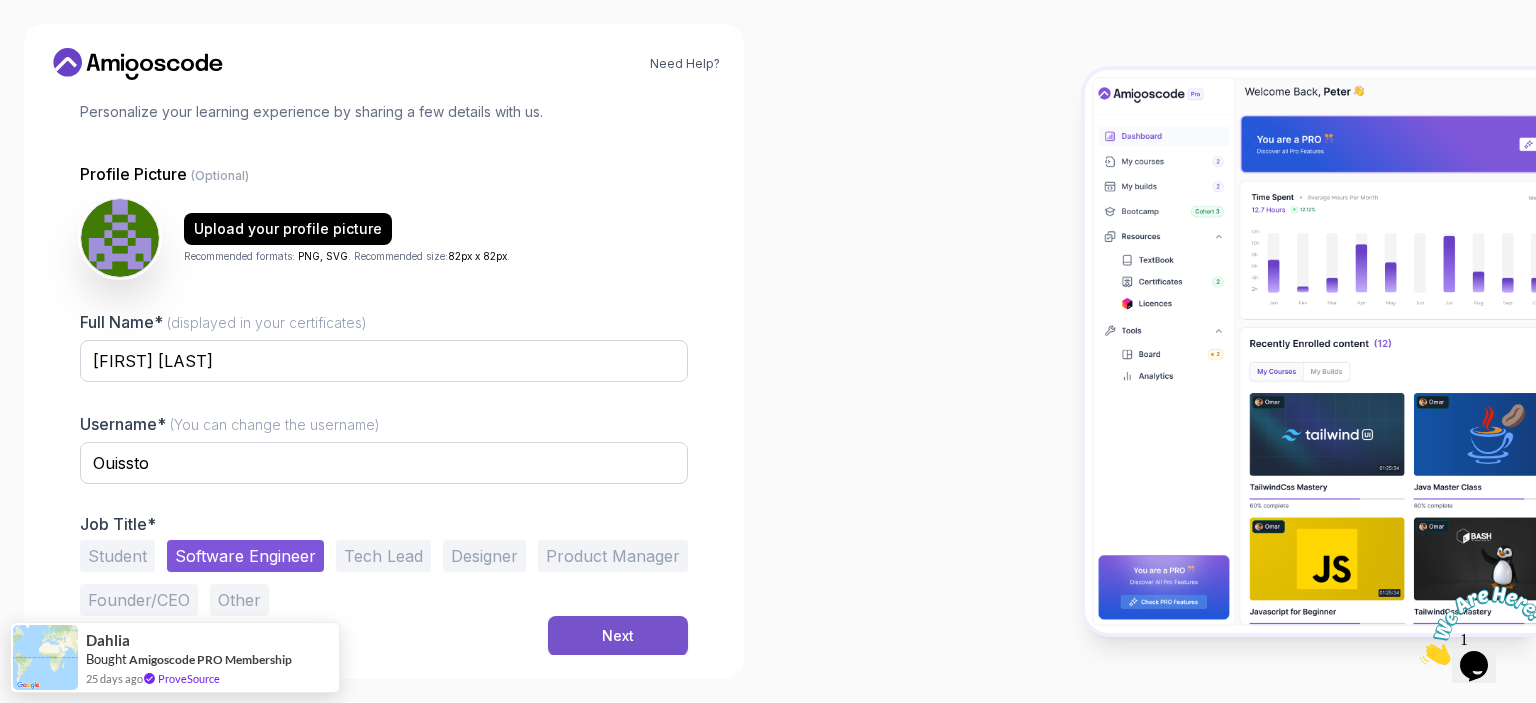 click on "Next" at bounding box center [618, 636] 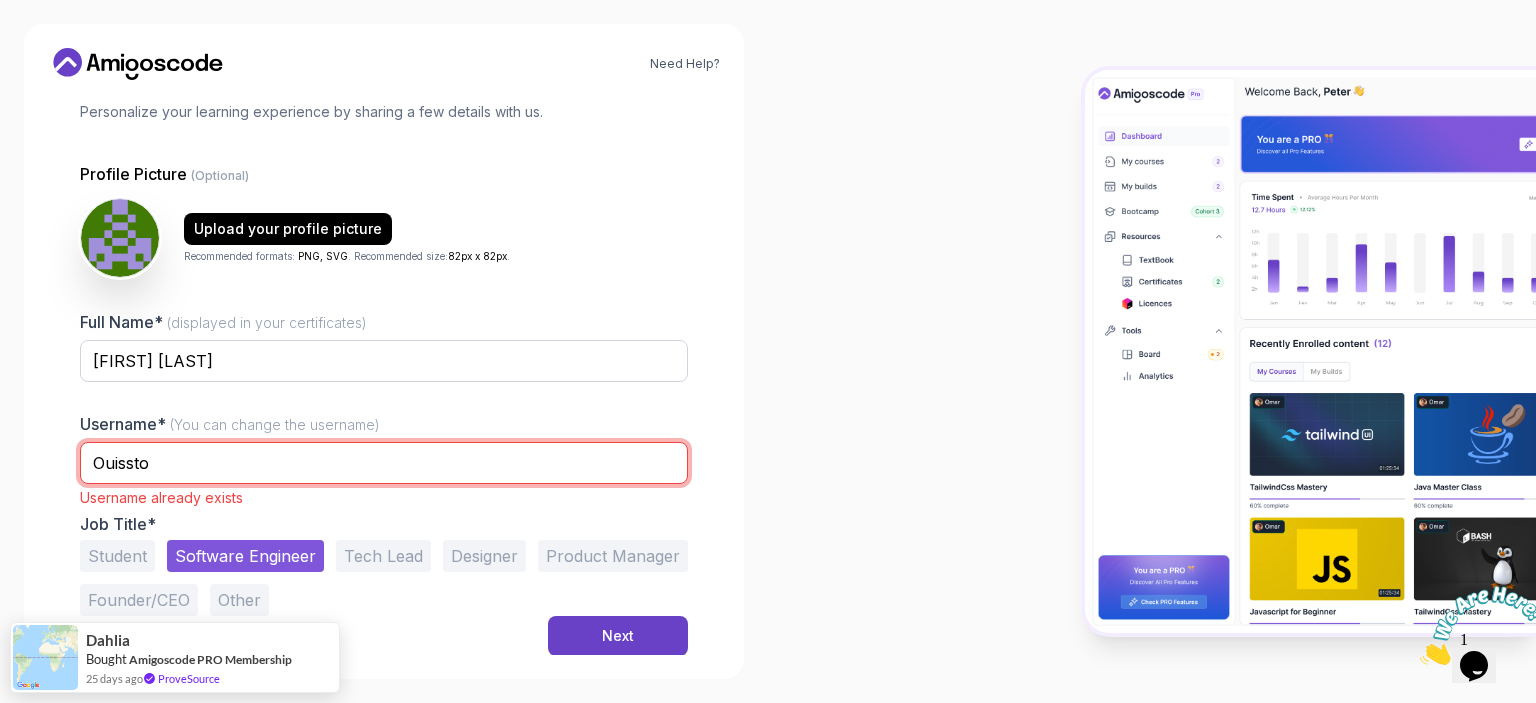 click on "Ouissto" at bounding box center (384, 463) 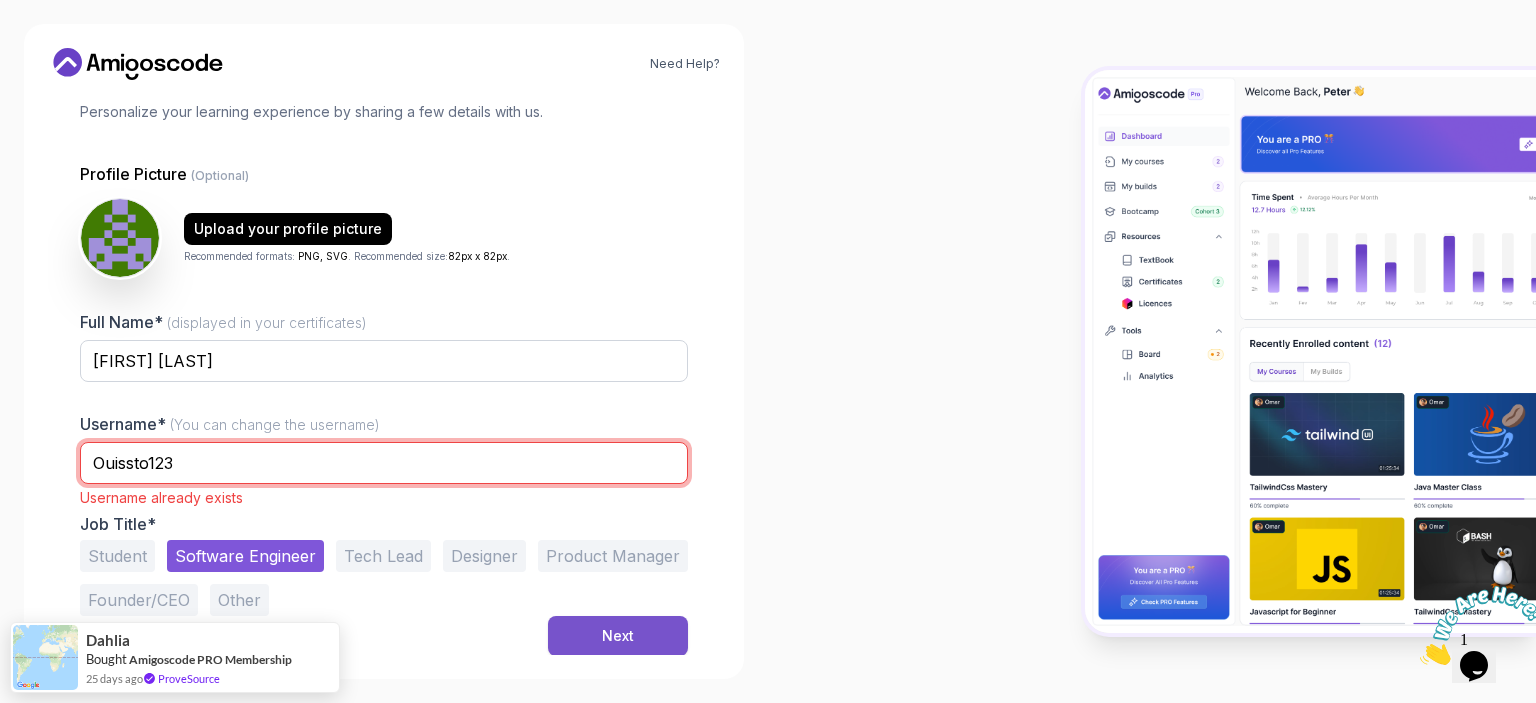 type on "Ouissto123" 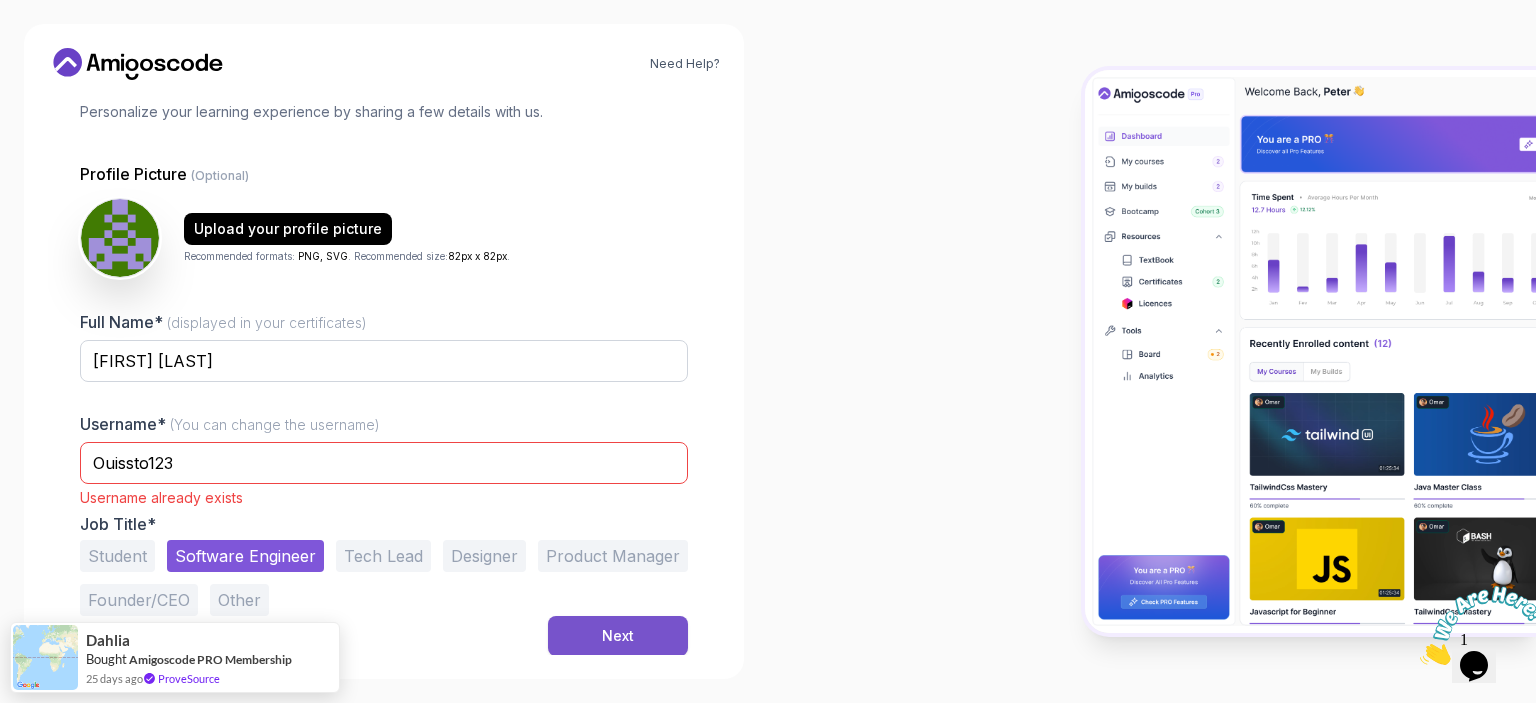 click on "Next" at bounding box center (618, 636) 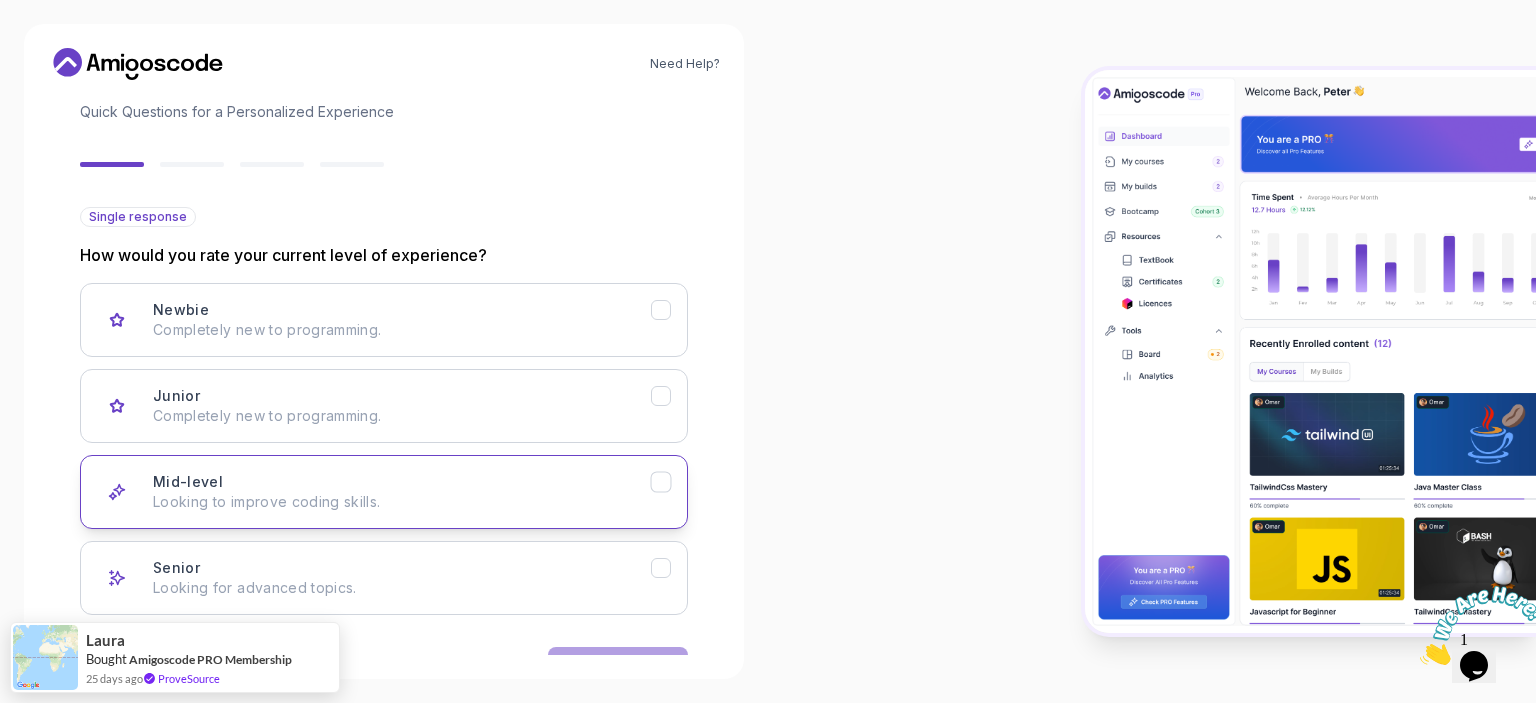 click on "Looking to improve coding skills." at bounding box center (402, 502) 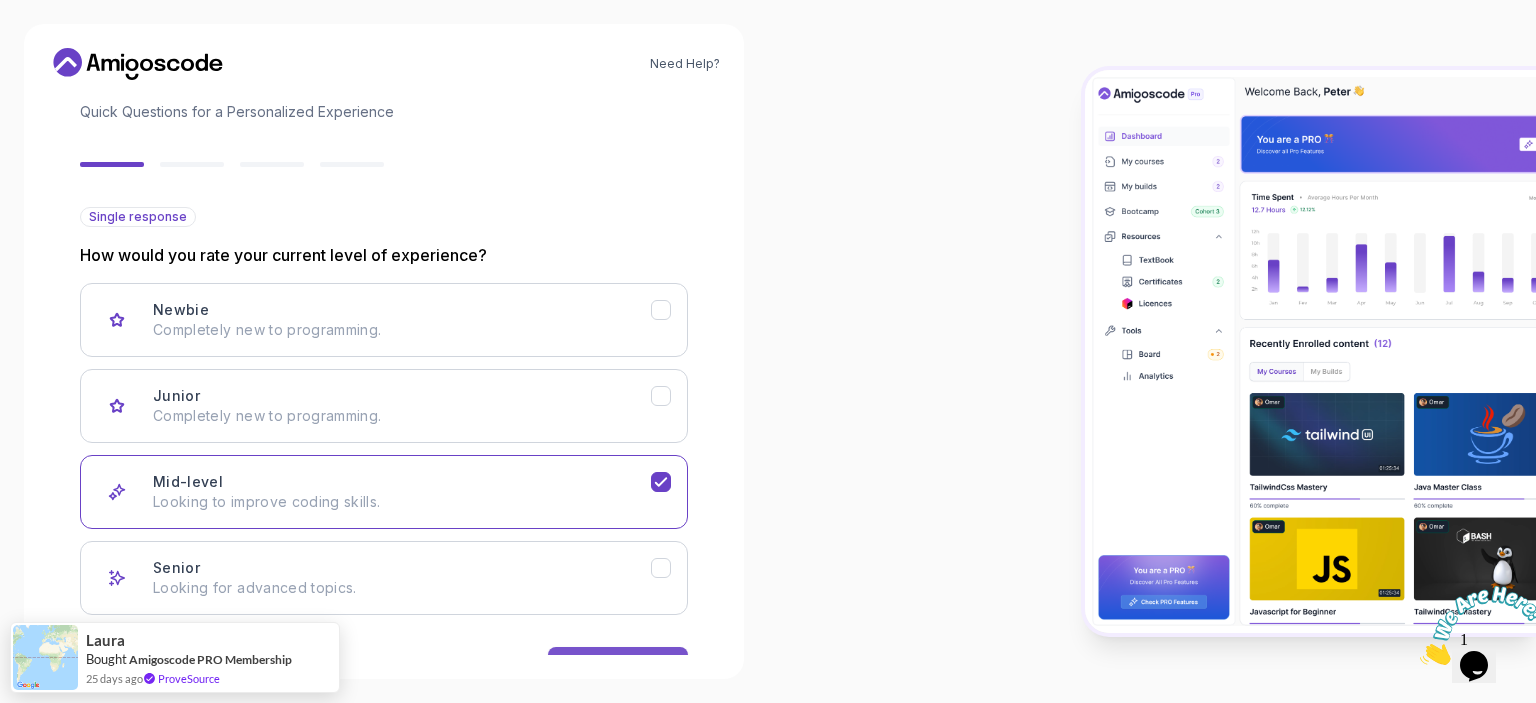click on "Next" at bounding box center [618, 667] 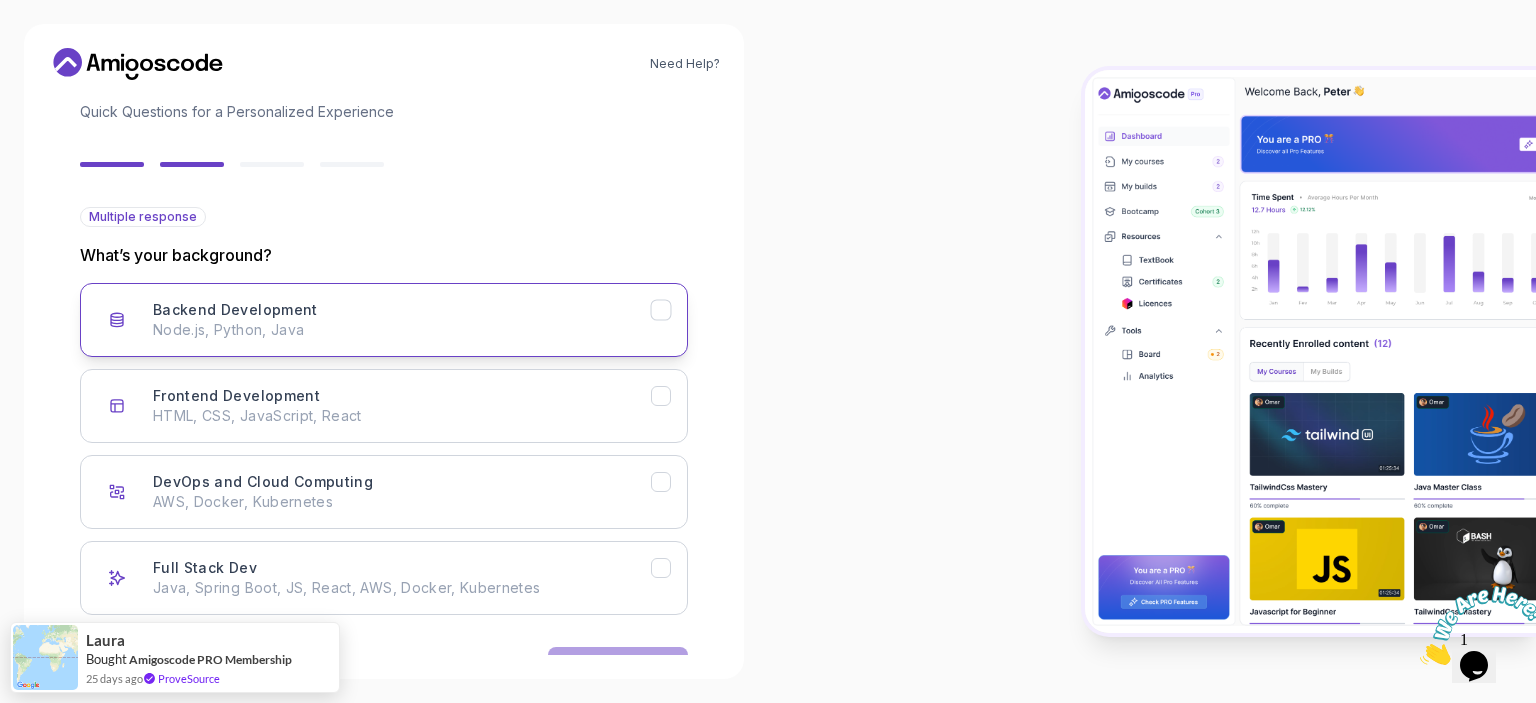 click on "Backend Development Node.js, Python, Java" at bounding box center [402, 320] 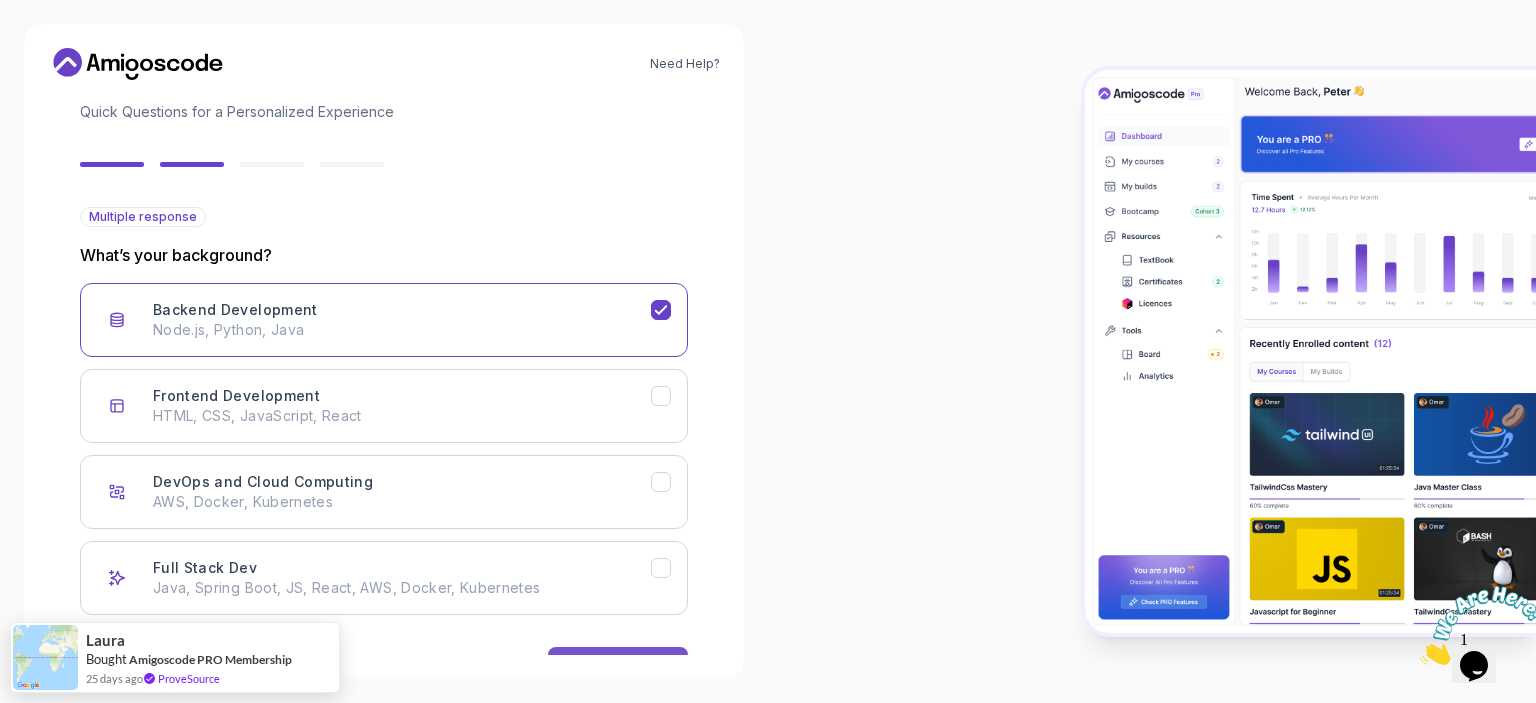 click on "Next" at bounding box center [618, 667] 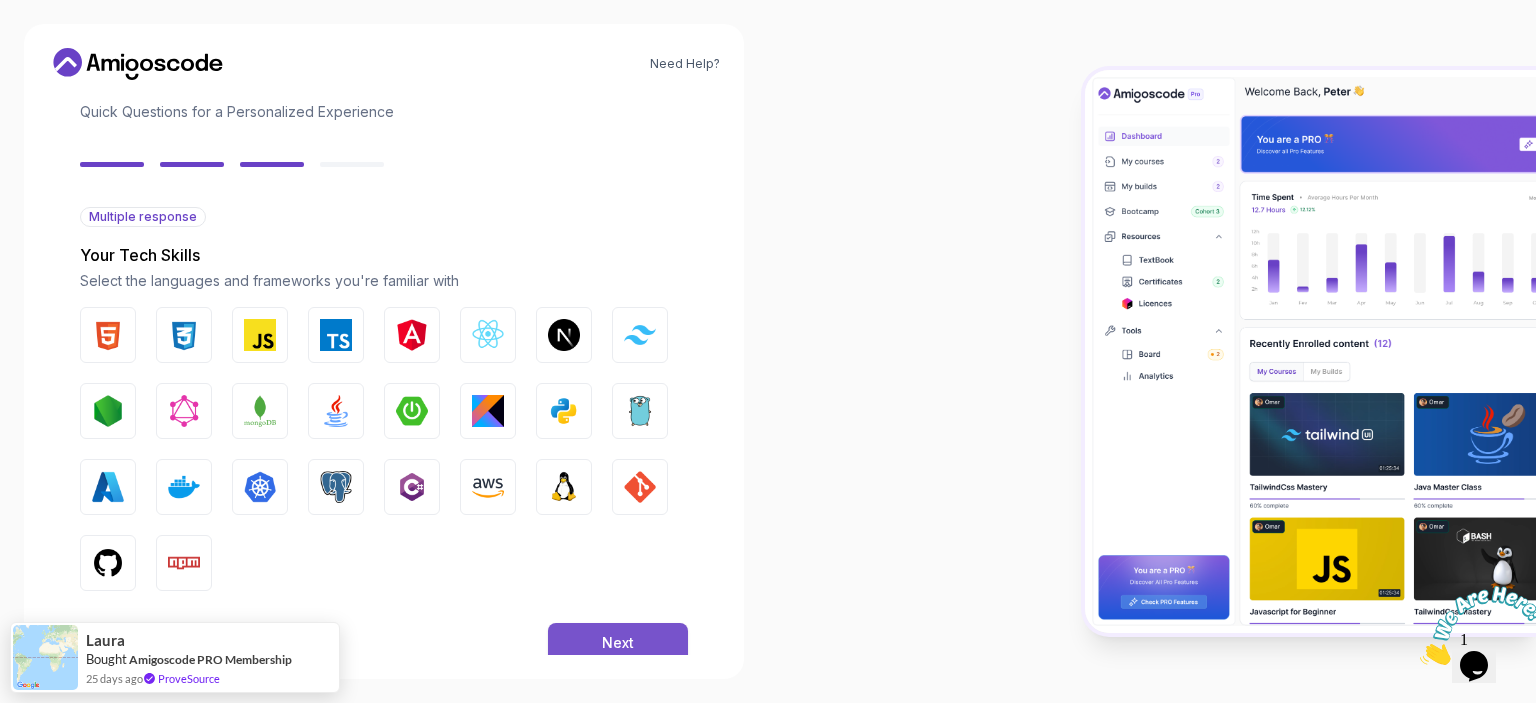 click on "Next" at bounding box center (618, 643) 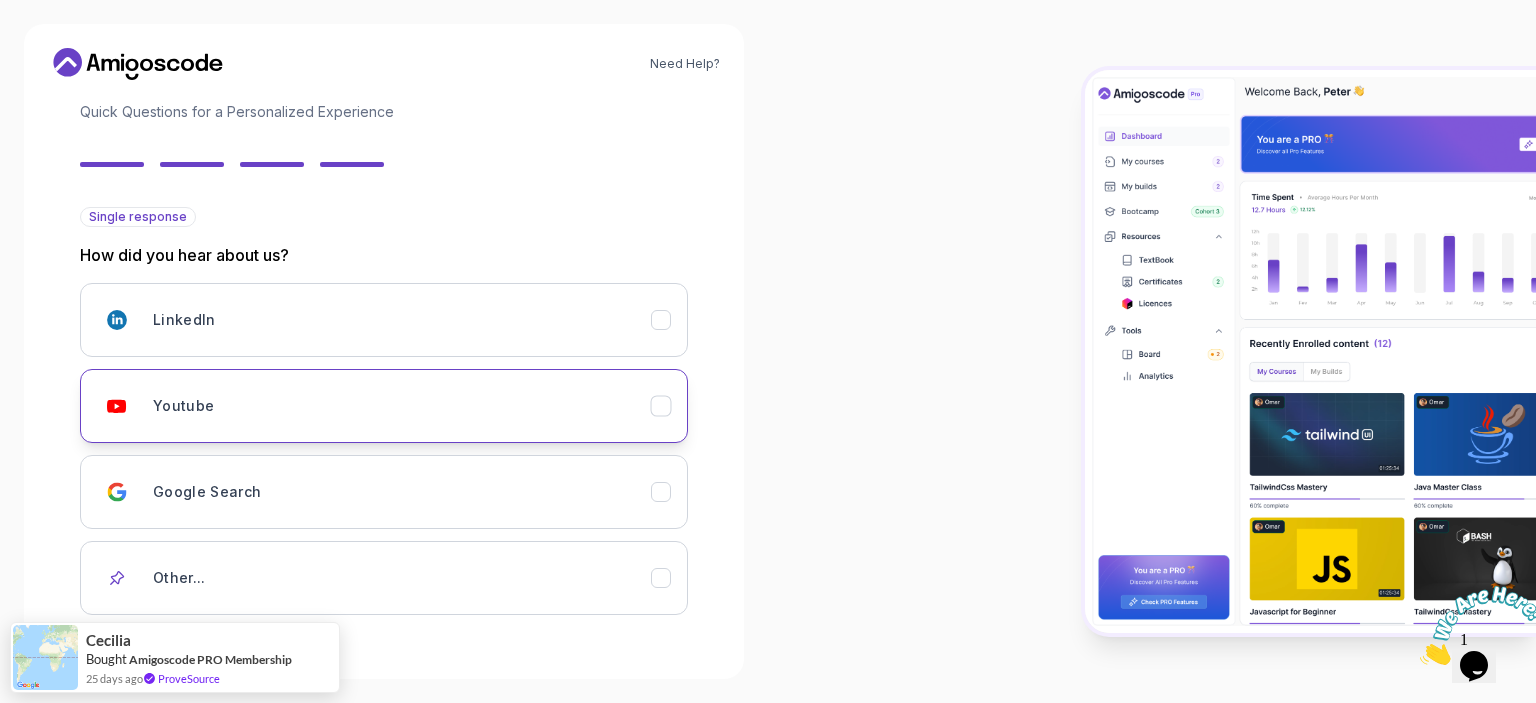 click on "Youtube" at bounding box center [402, 406] 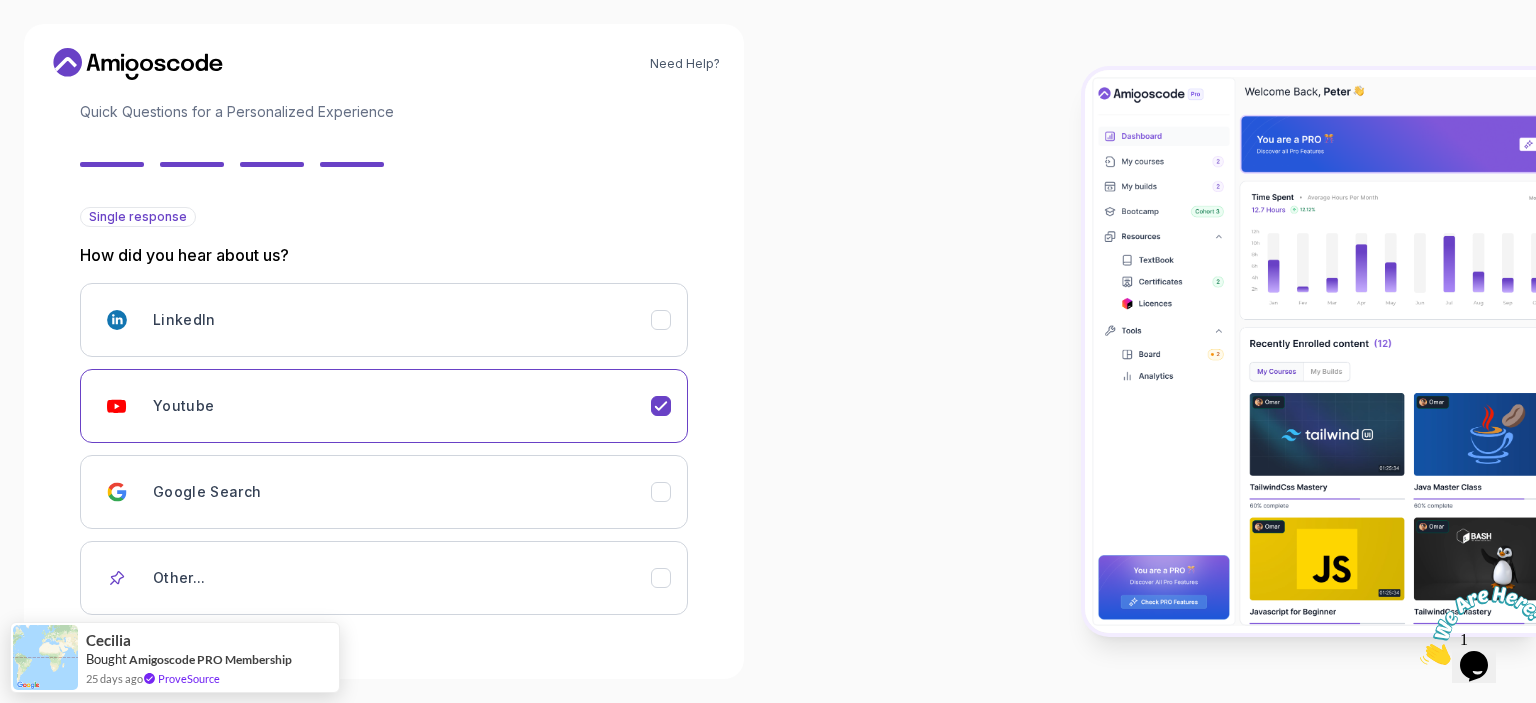 click on "Need Help? 2 Let's Get to Know You 1 Set Up Your Profile 2 Let's Get to Know You Getting to Know You Quick Questions for a Personalized Experience Single response How did you hear about us? LinkedIn Youtube Google Search Other... Back Next" at bounding box center [384, 351] 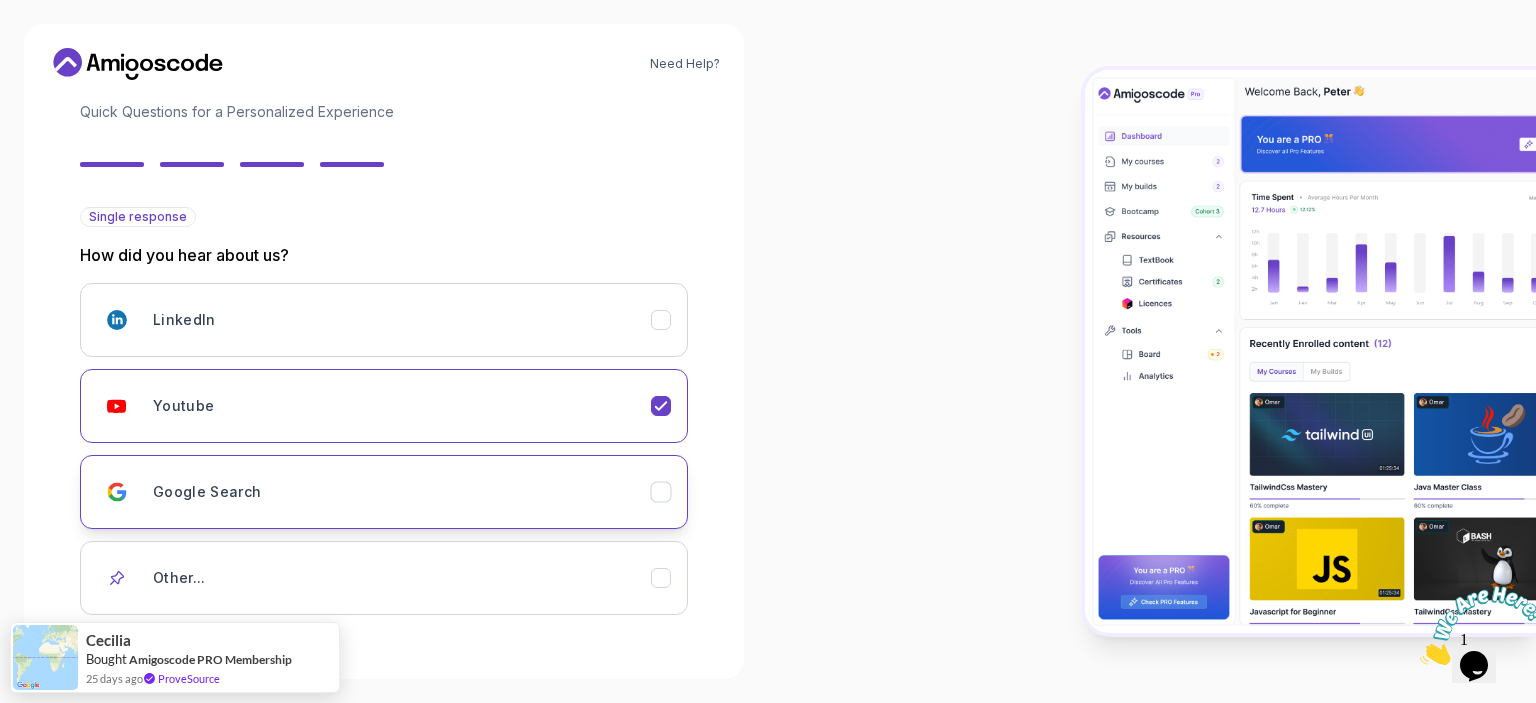 click on "Google Search" at bounding box center (402, 492) 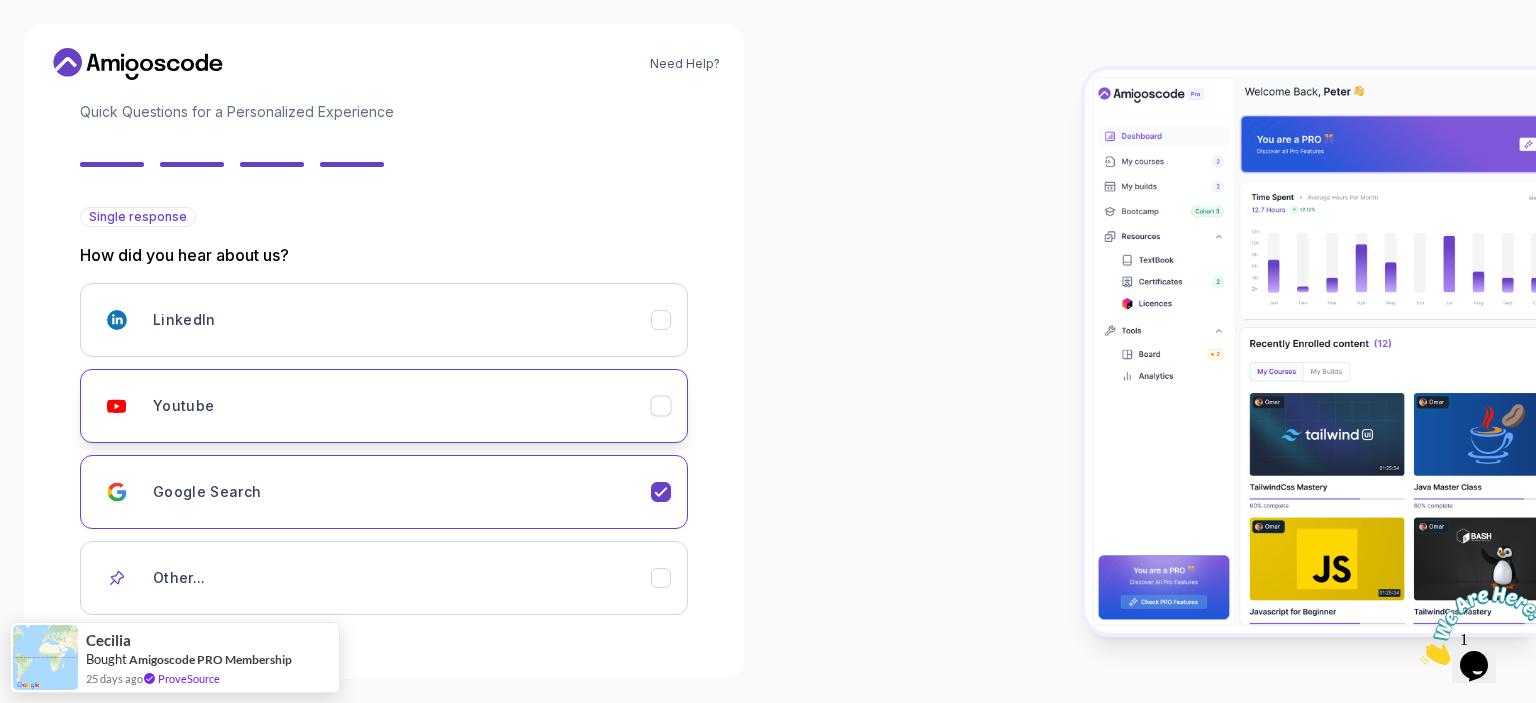 click on "Youtube" at bounding box center [402, 406] 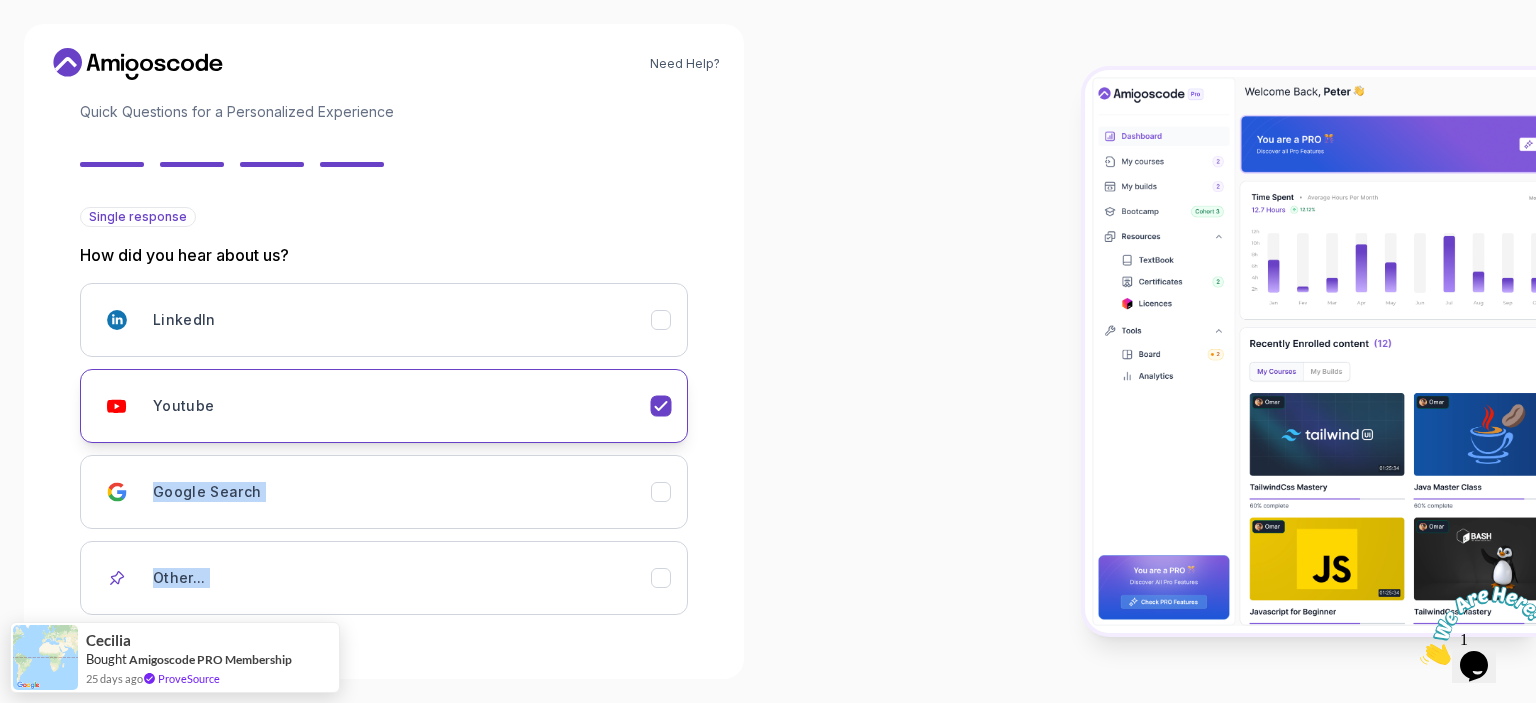 drag, startPoint x: 592, startPoint y: 629, endPoint x: 628, endPoint y: 374, distance: 257.52863 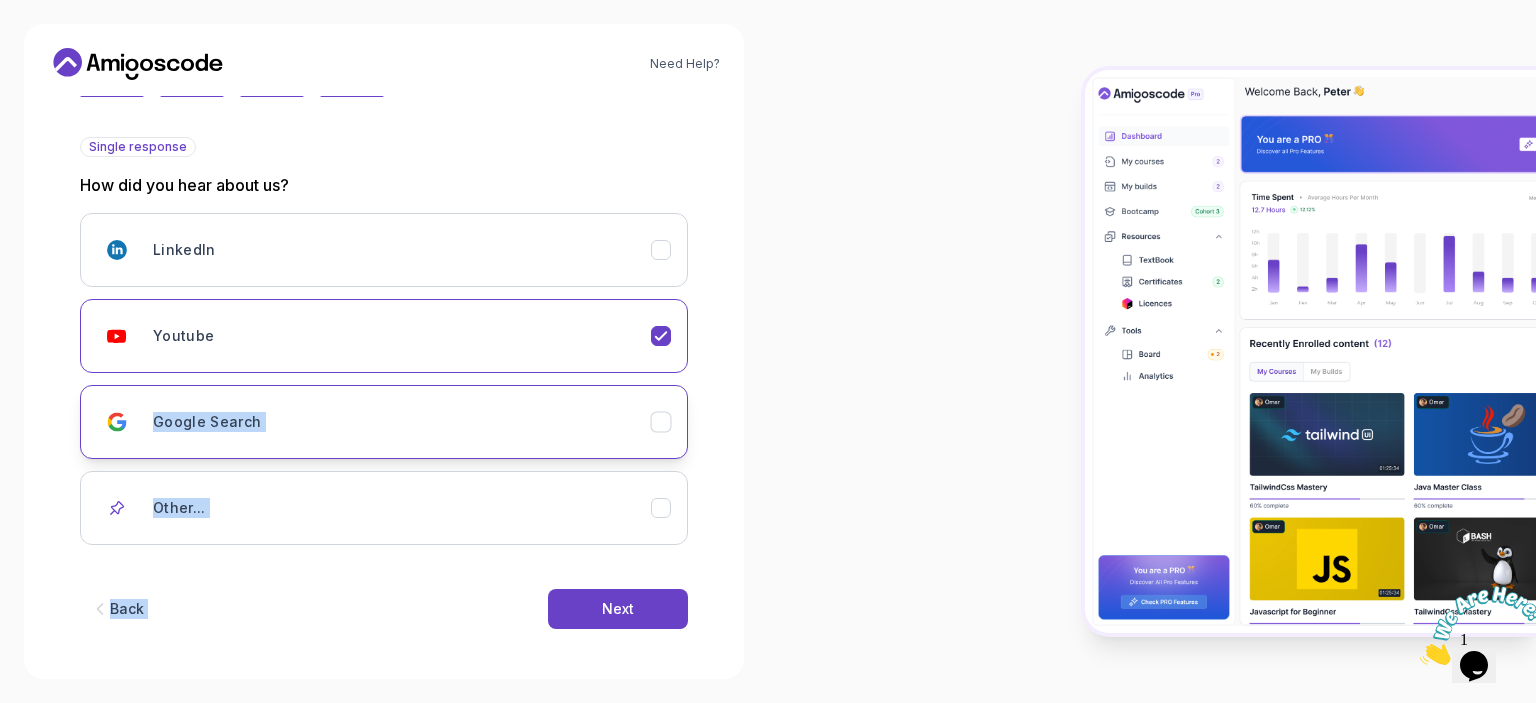 scroll, scrollTop: 204, scrollLeft: 0, axis: vertical 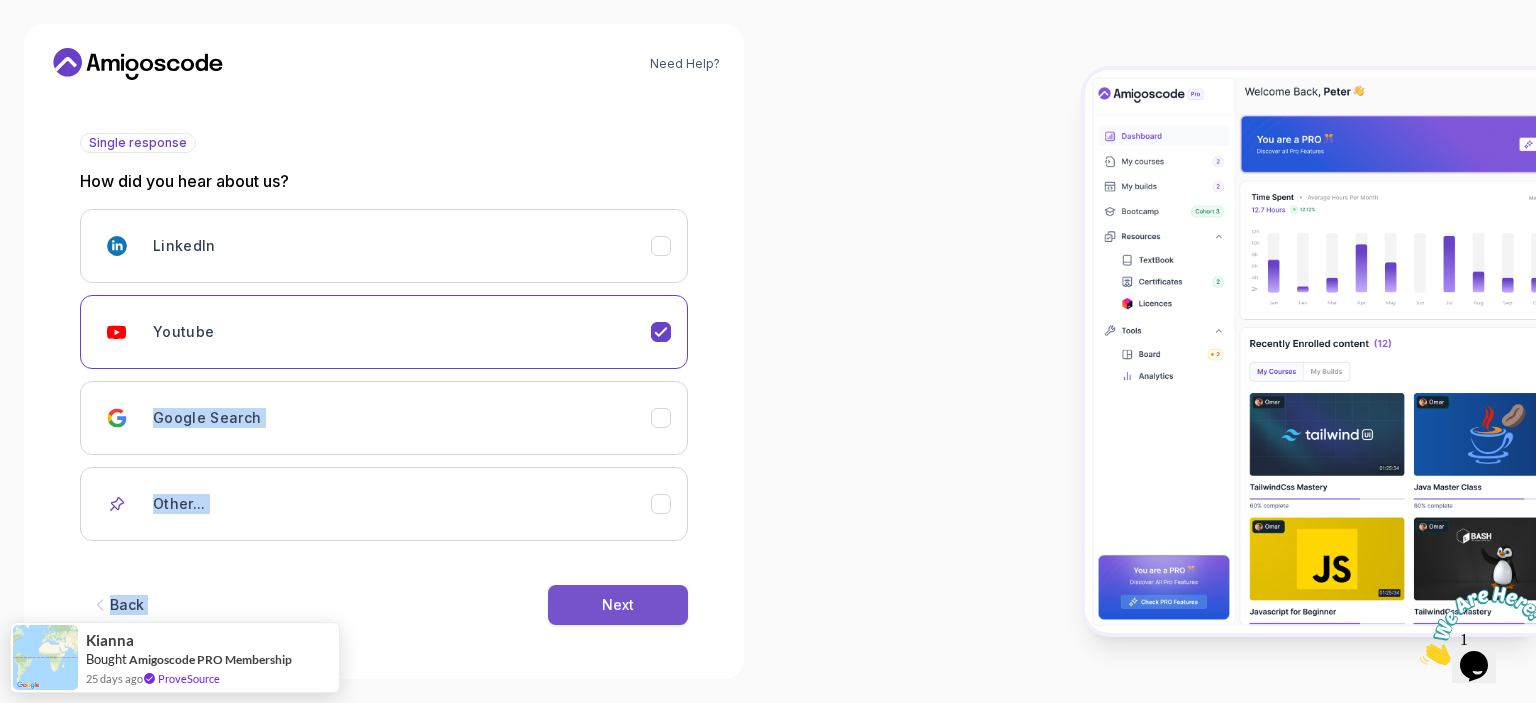 click on "Next" at bounding box center (618, 605) 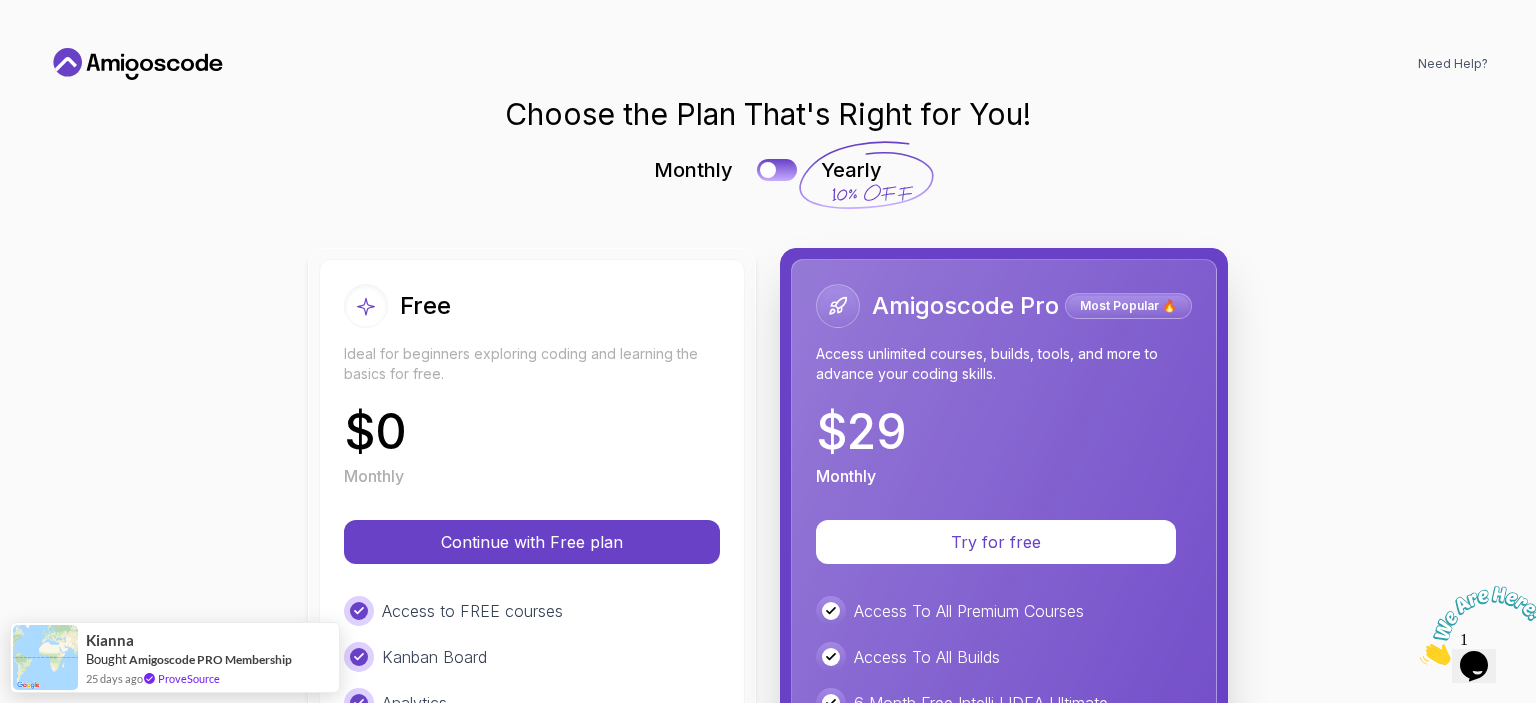 scroll, scrollTop: 0, scrollLeft: 0, axis: both 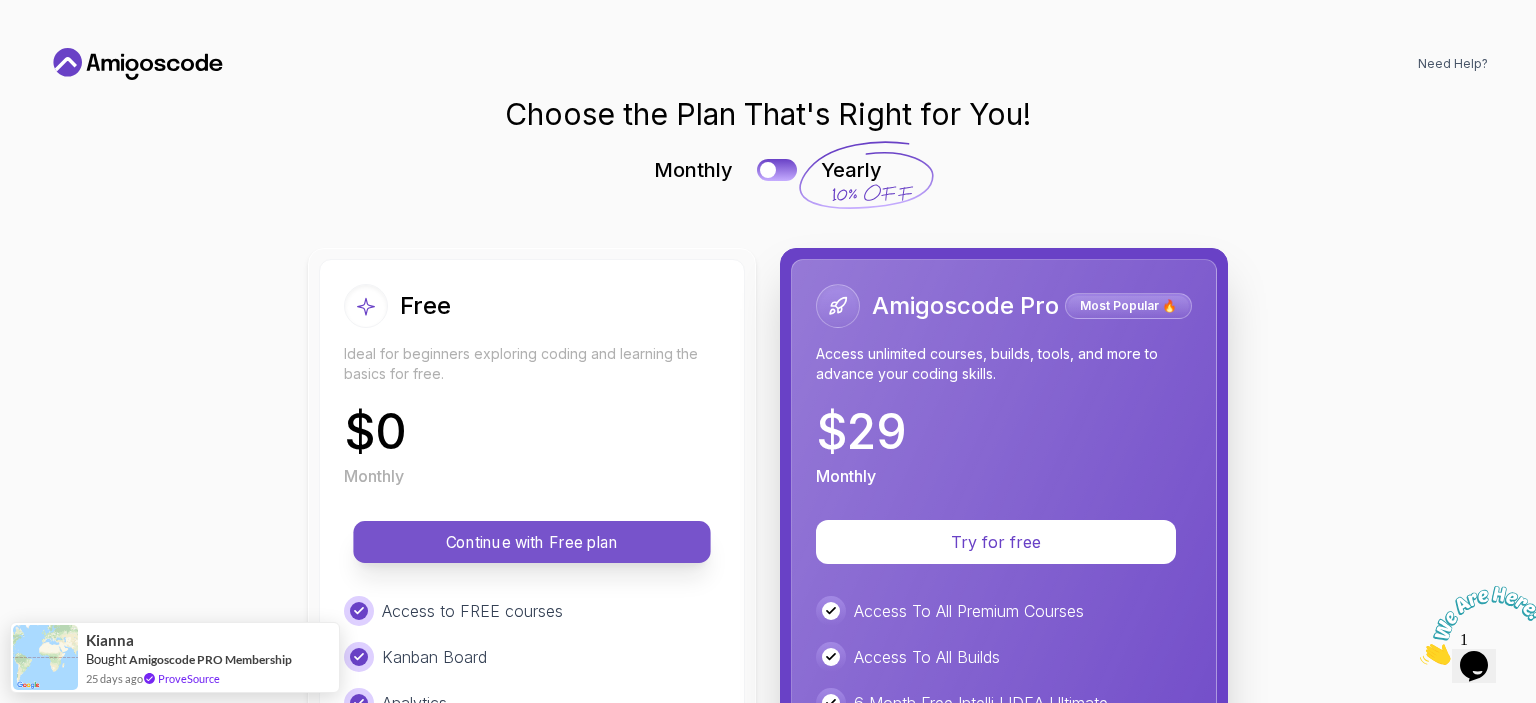 click on "Continue with Free plan" at bounding box center [532, 542] 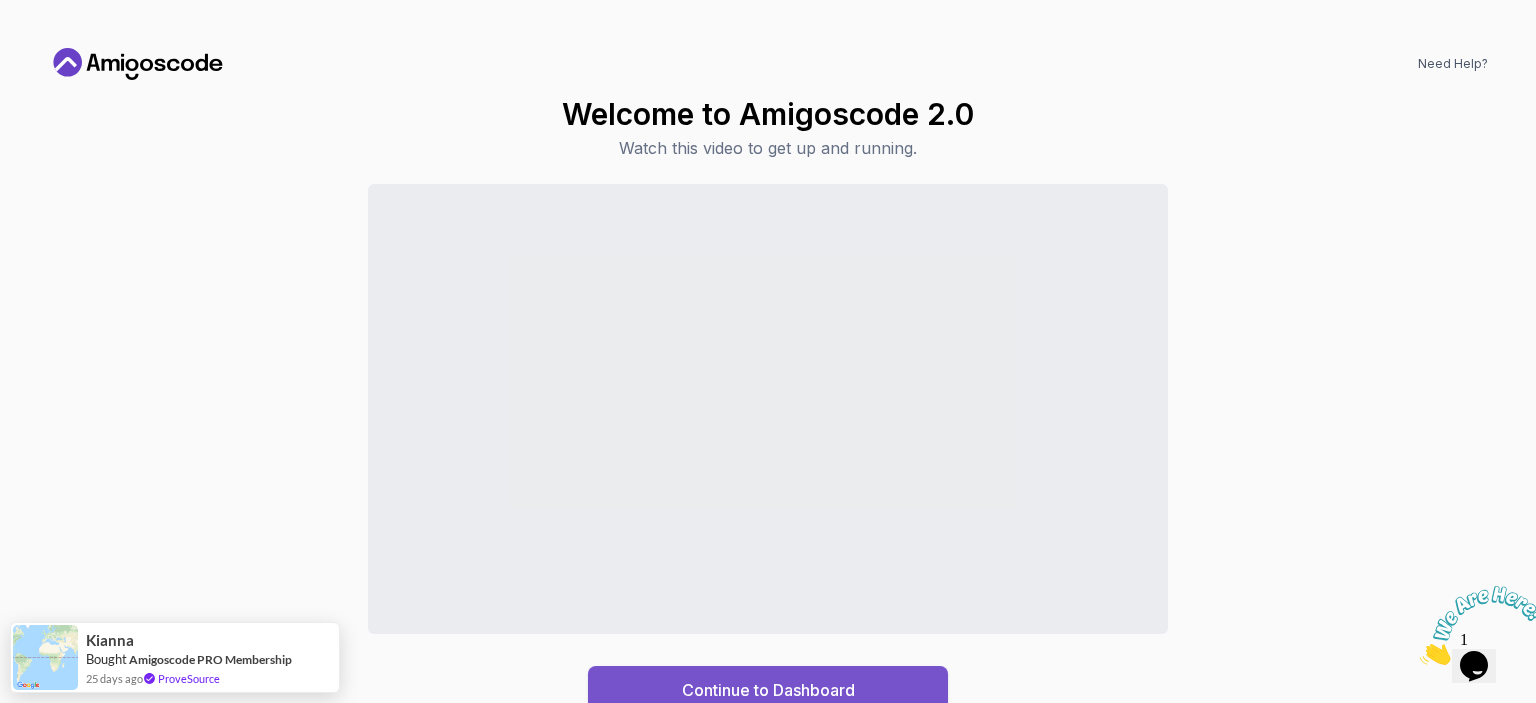 click on "Continue to Dashboard" at bounding box center (768, 690) 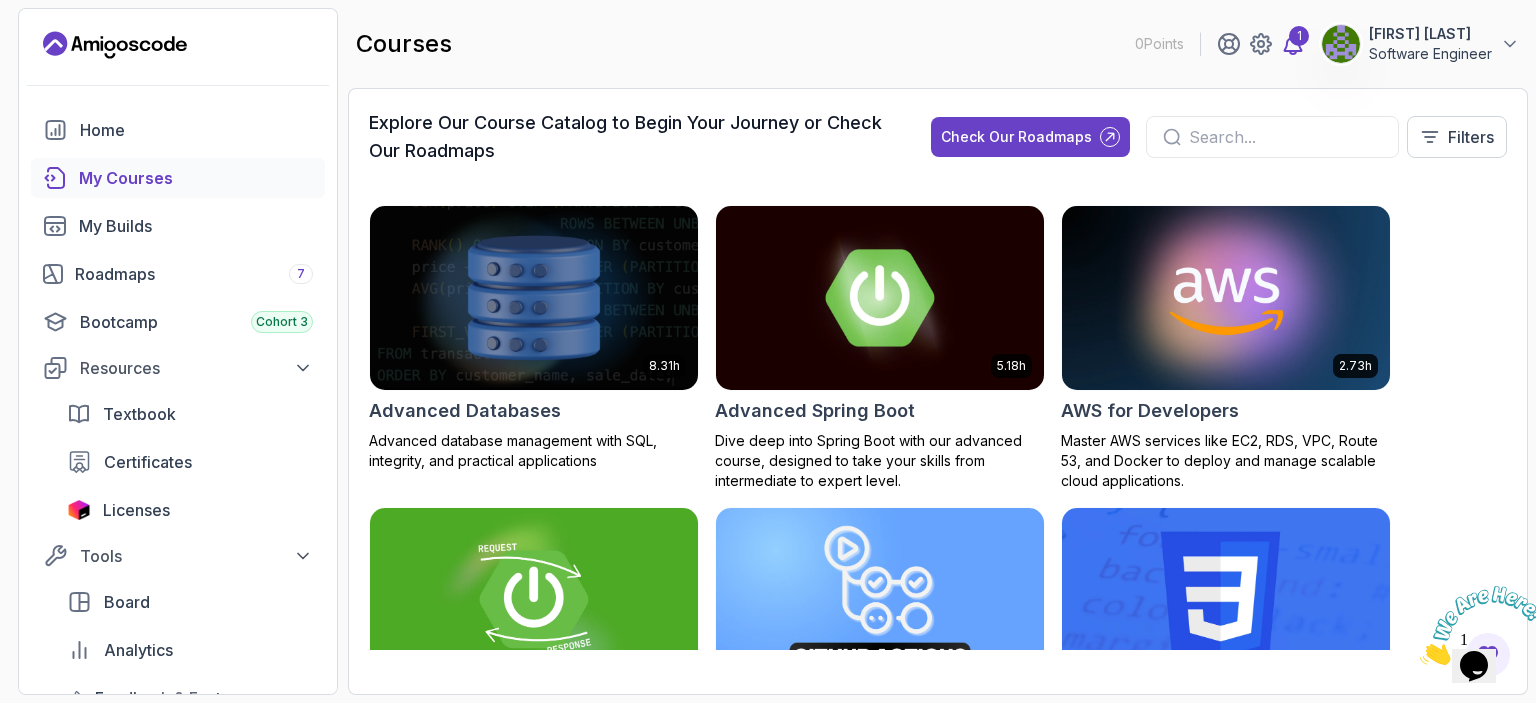click on "1" at bounding box center [1299, 36] 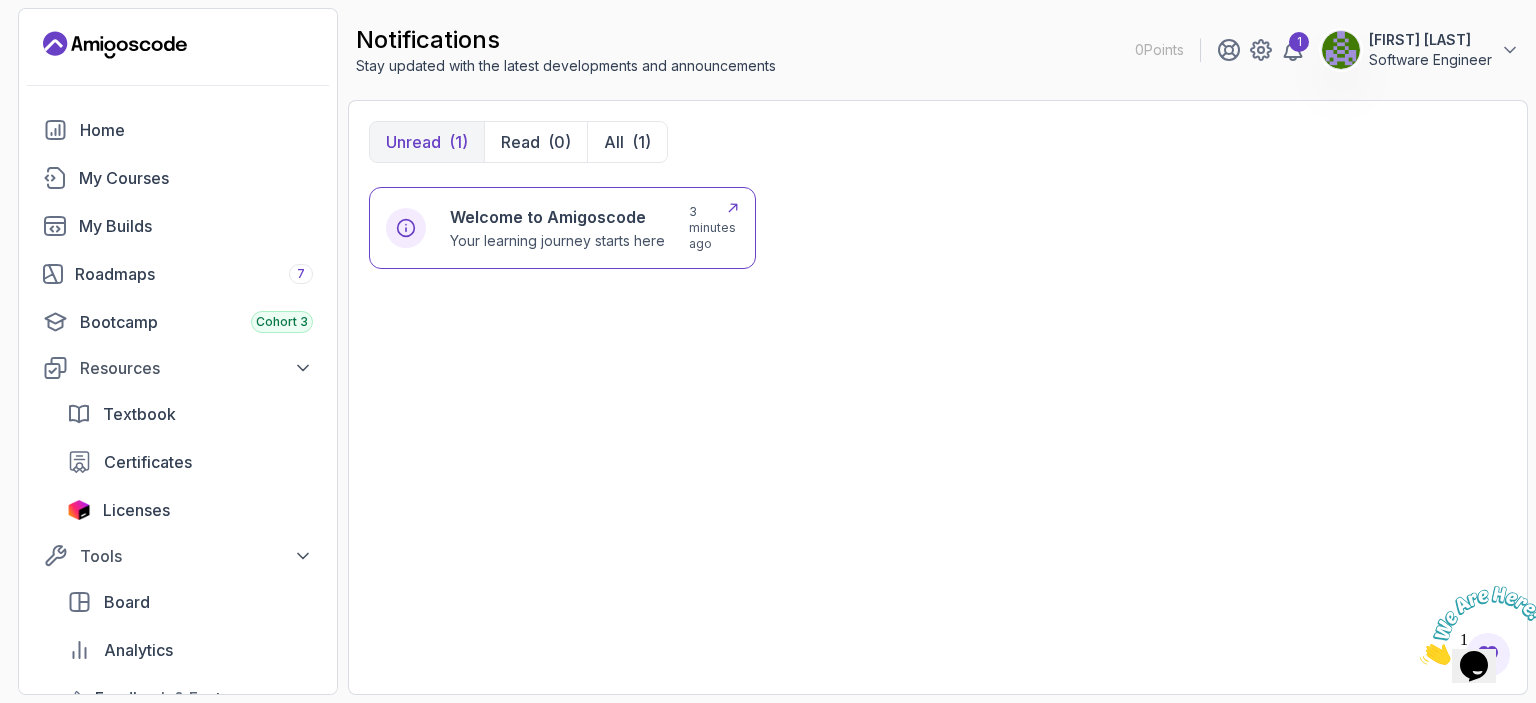 click on "Your learning journey starts here" at bounding box center (557, 241) 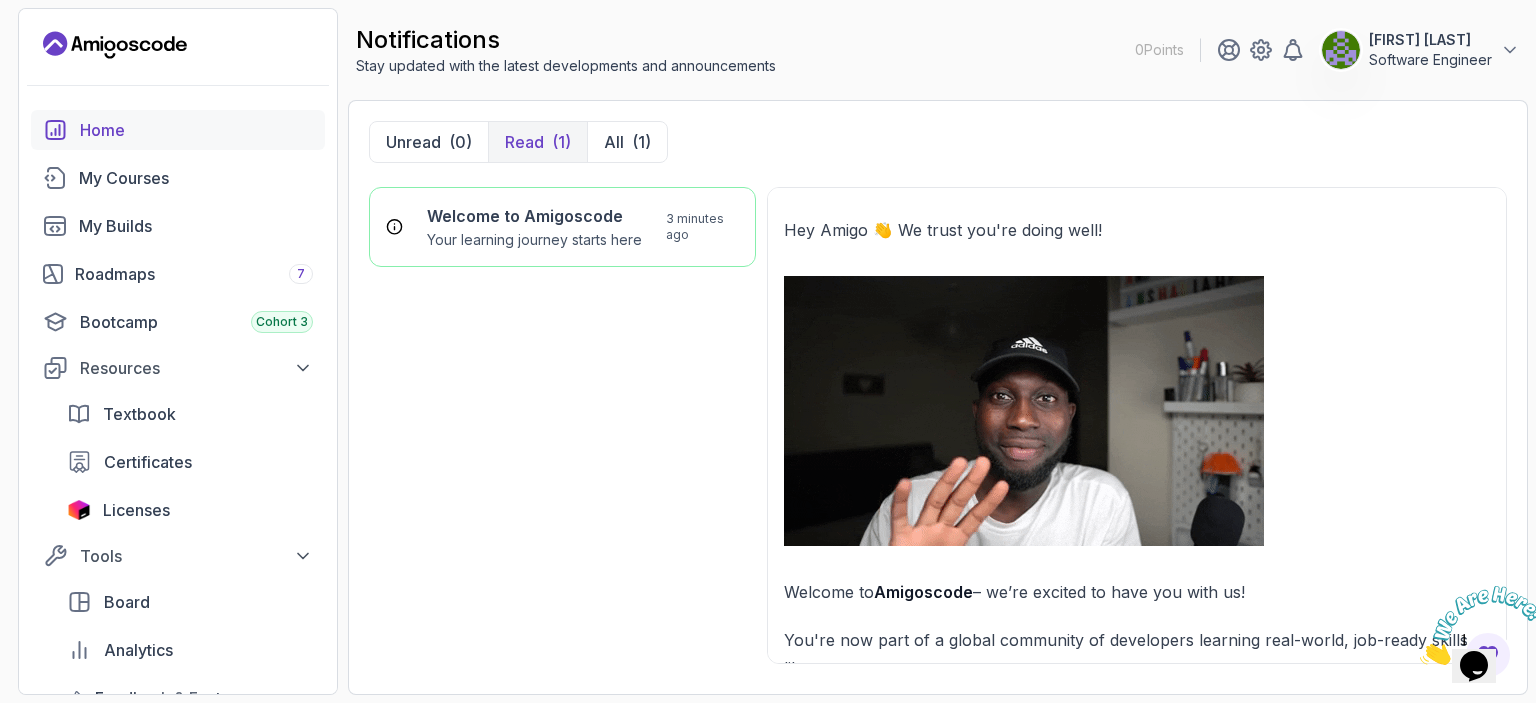 click on "Home" at bounding box center [196, 130] 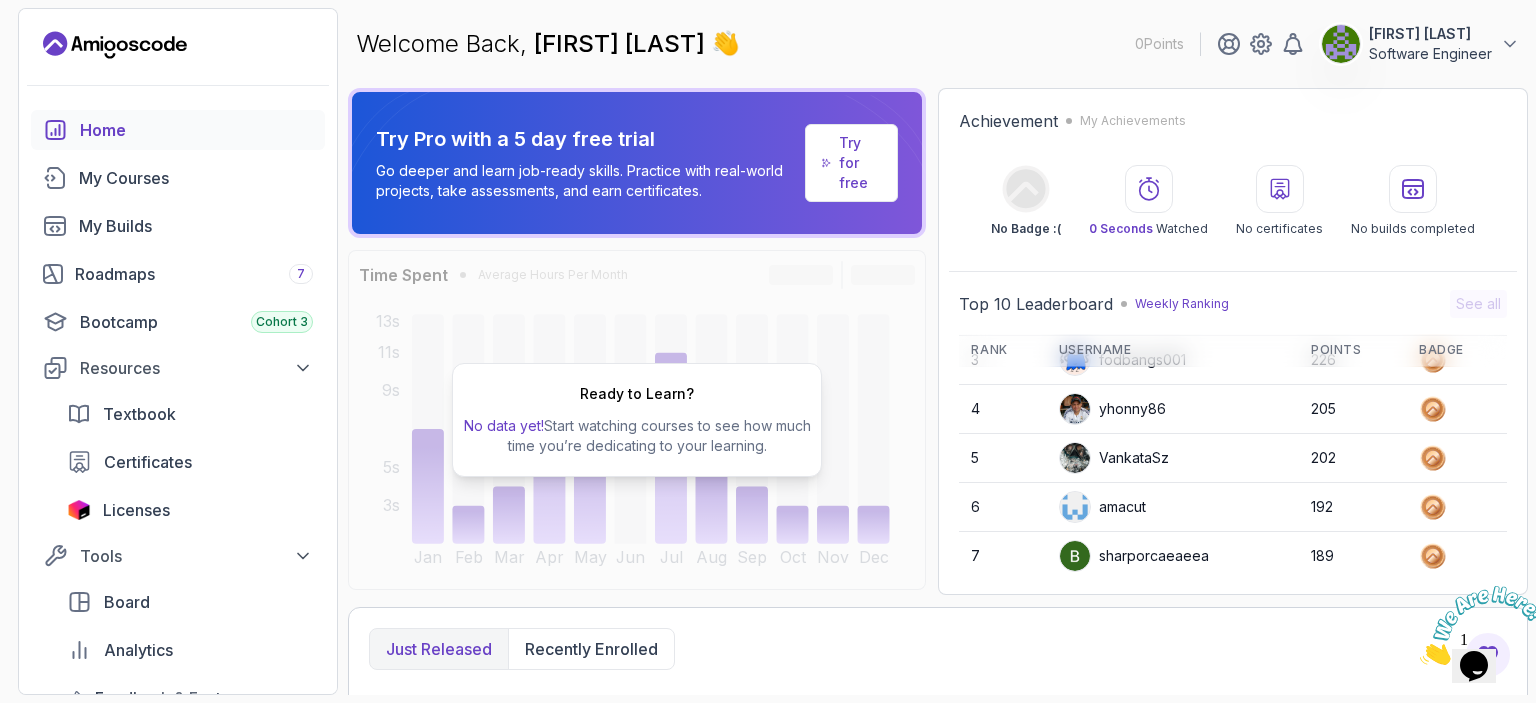 scroll, scrollTop: 280, scrollLeft: 0, axis: vertical 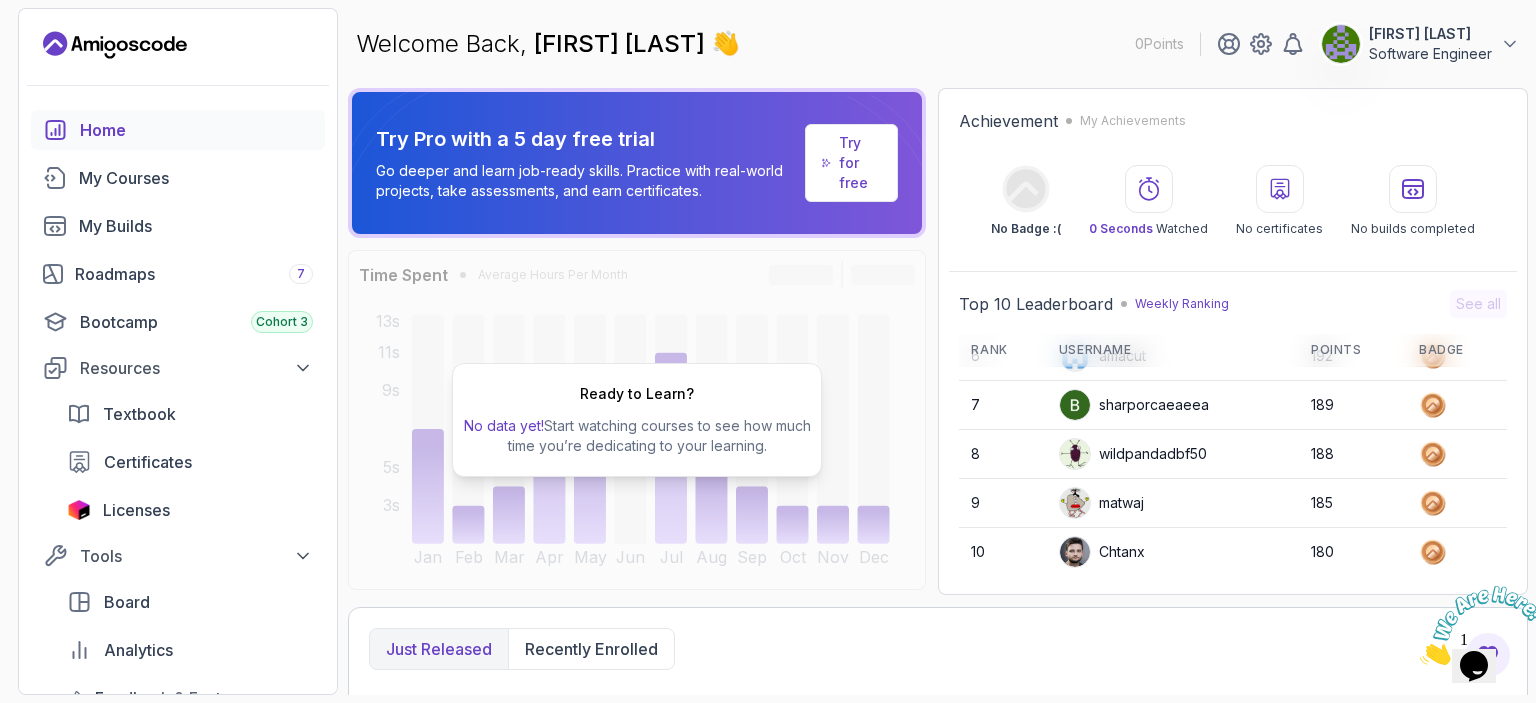 click at bounding box center (1420, 659) 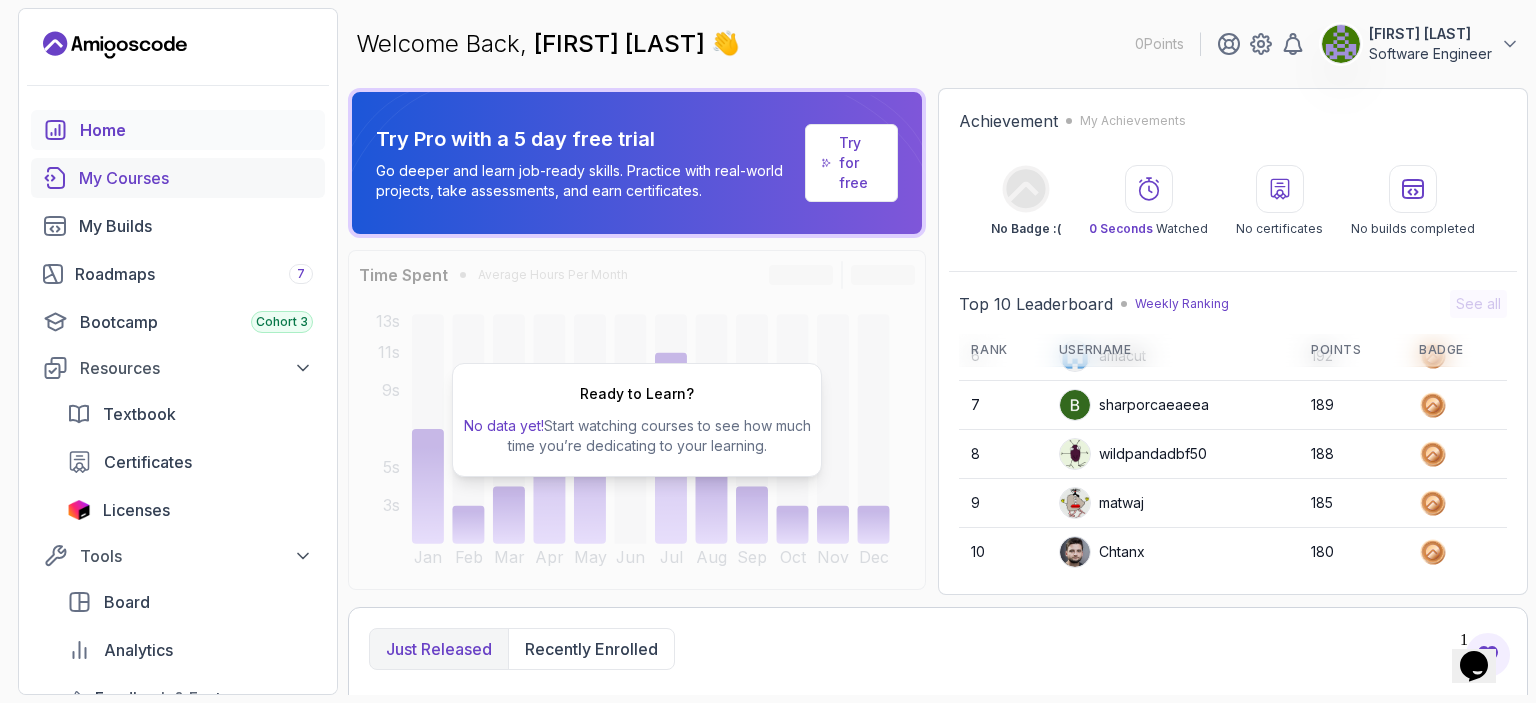 click on "My Courses" at bounding box center [196, 178] 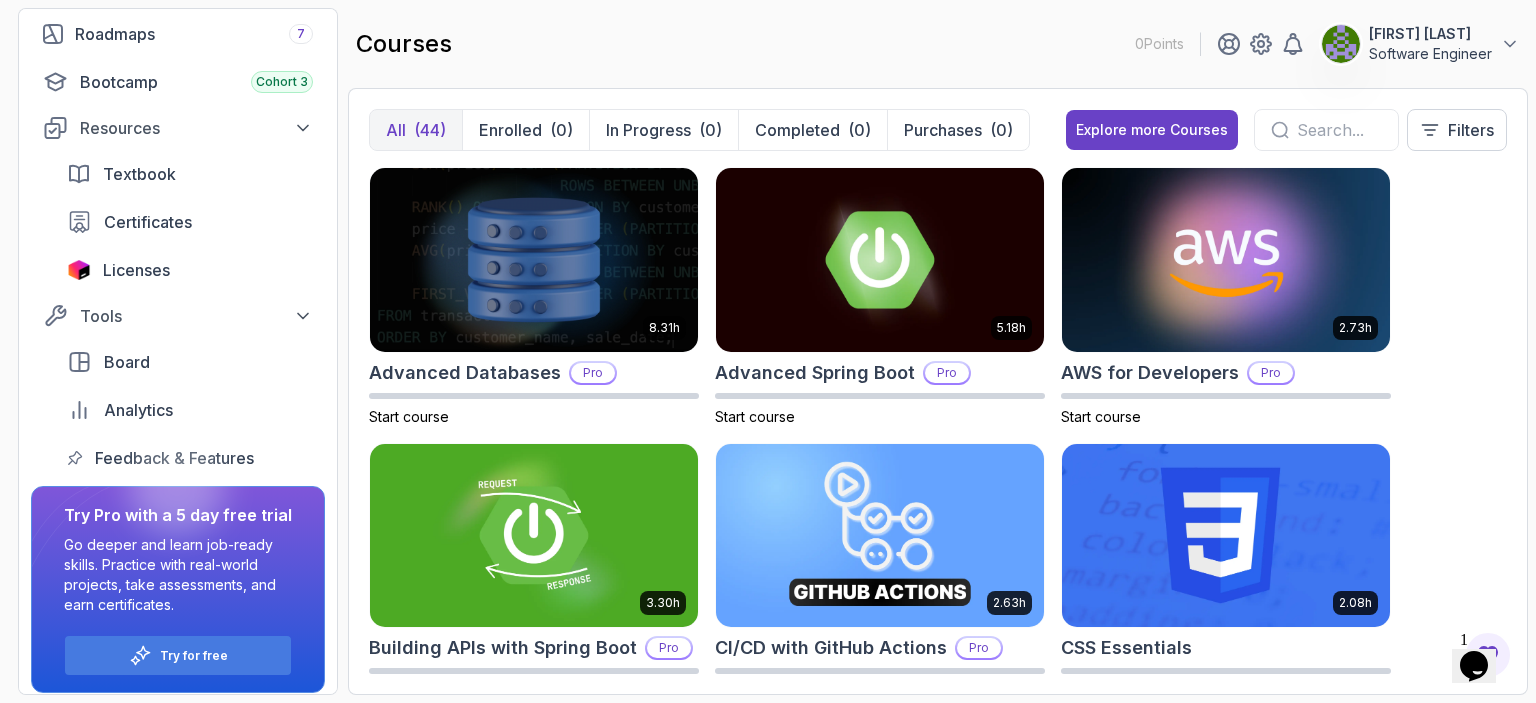 scroll, scrollTop: 250, scrollLeft: 0, axis: vertical 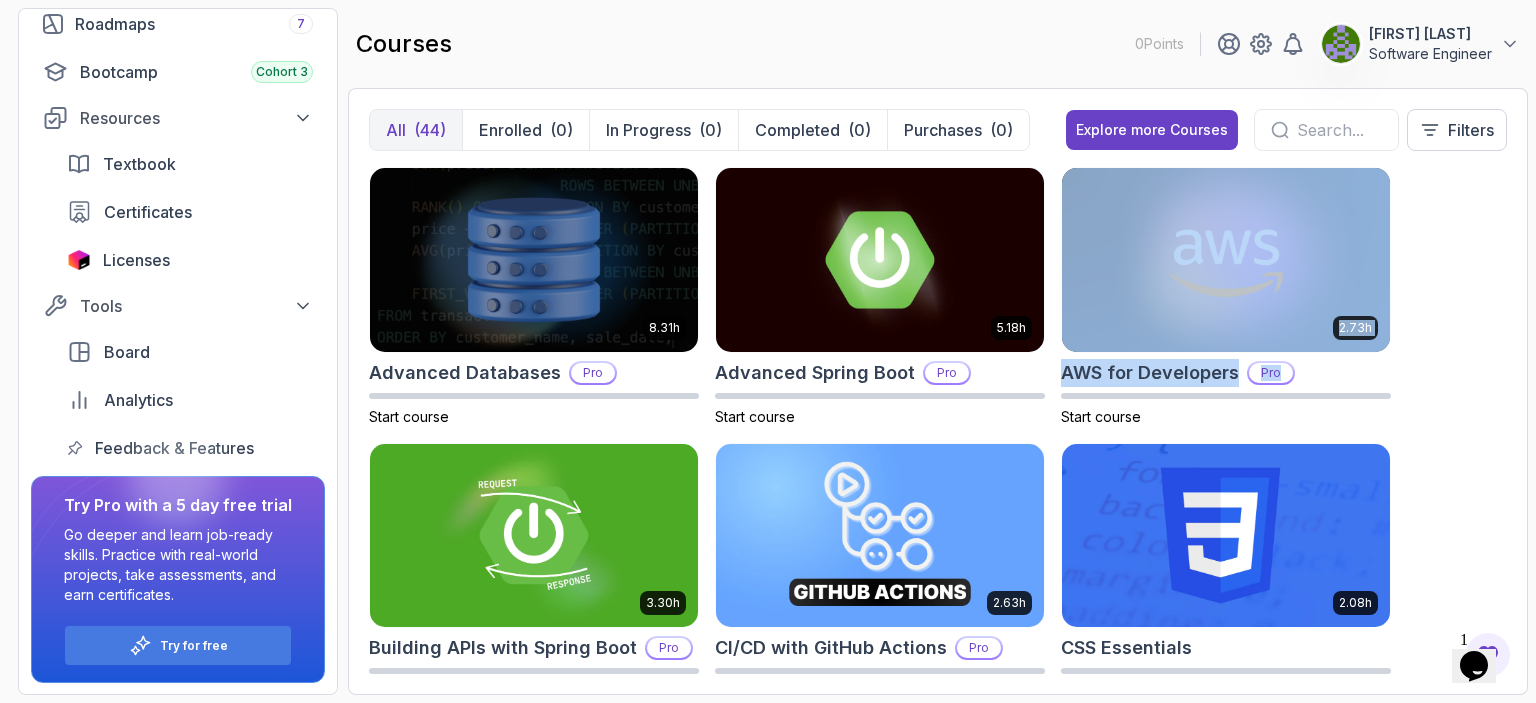 drag, startPoint x: 1528, startPoint y: 396, endPoint x: 1481, endPoint y: 261, distance: 142.94754 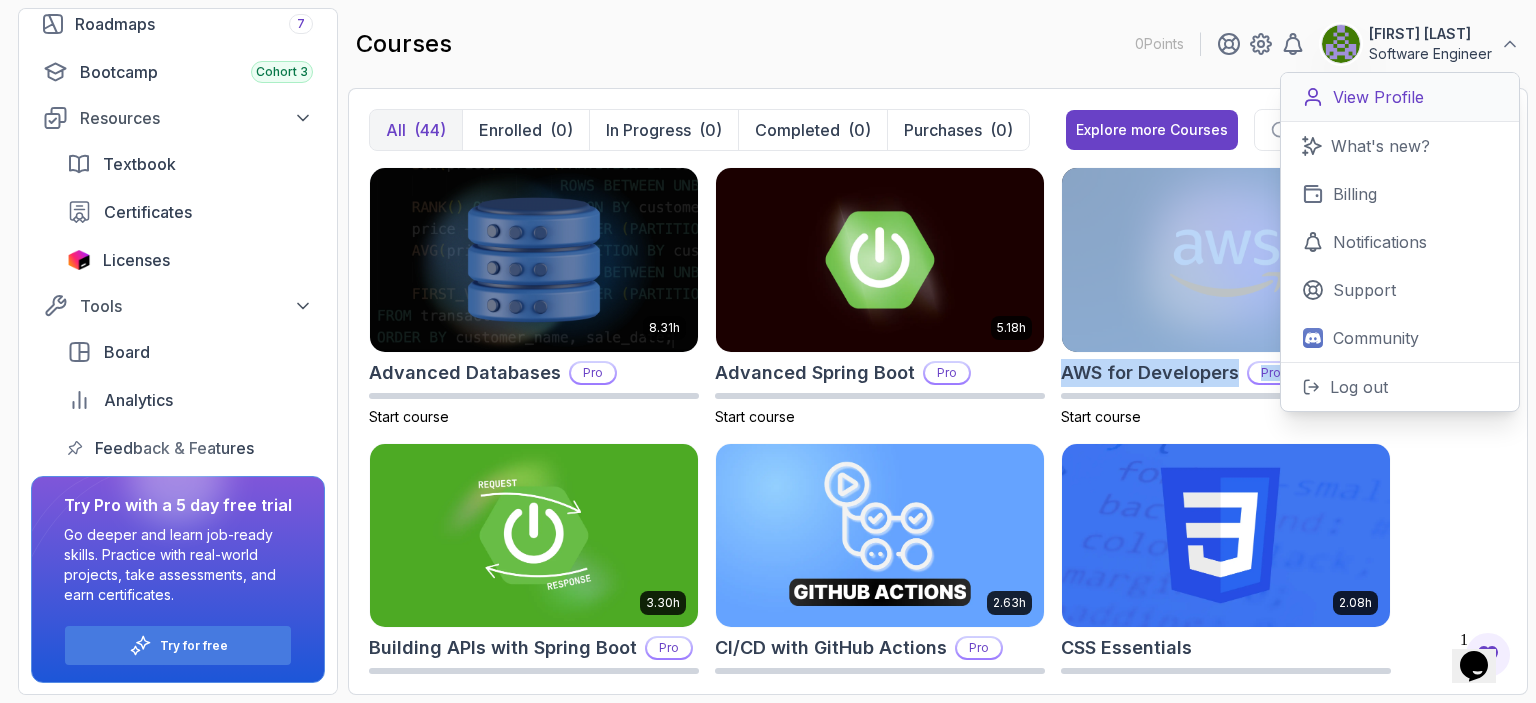 click on "View Profile" at bounding box center (1378, 97) 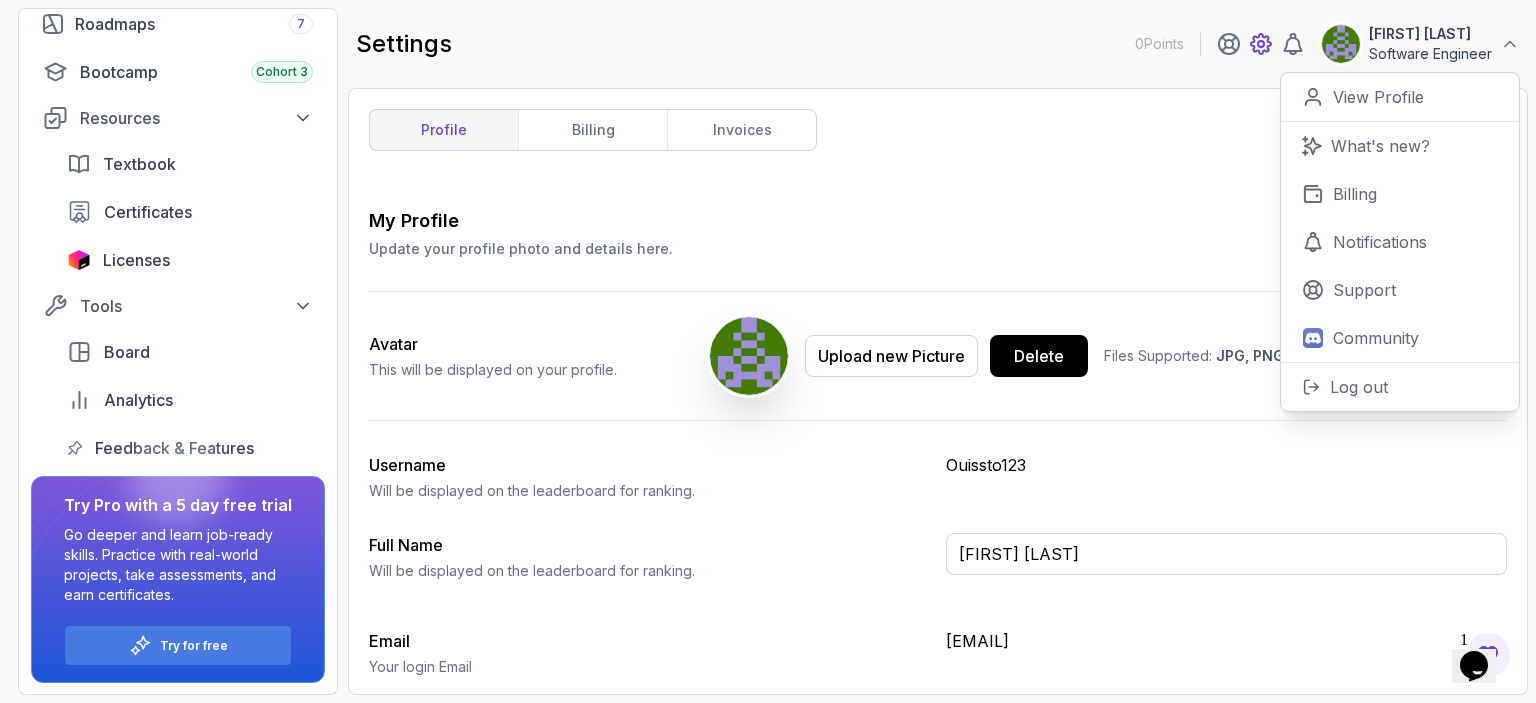 click 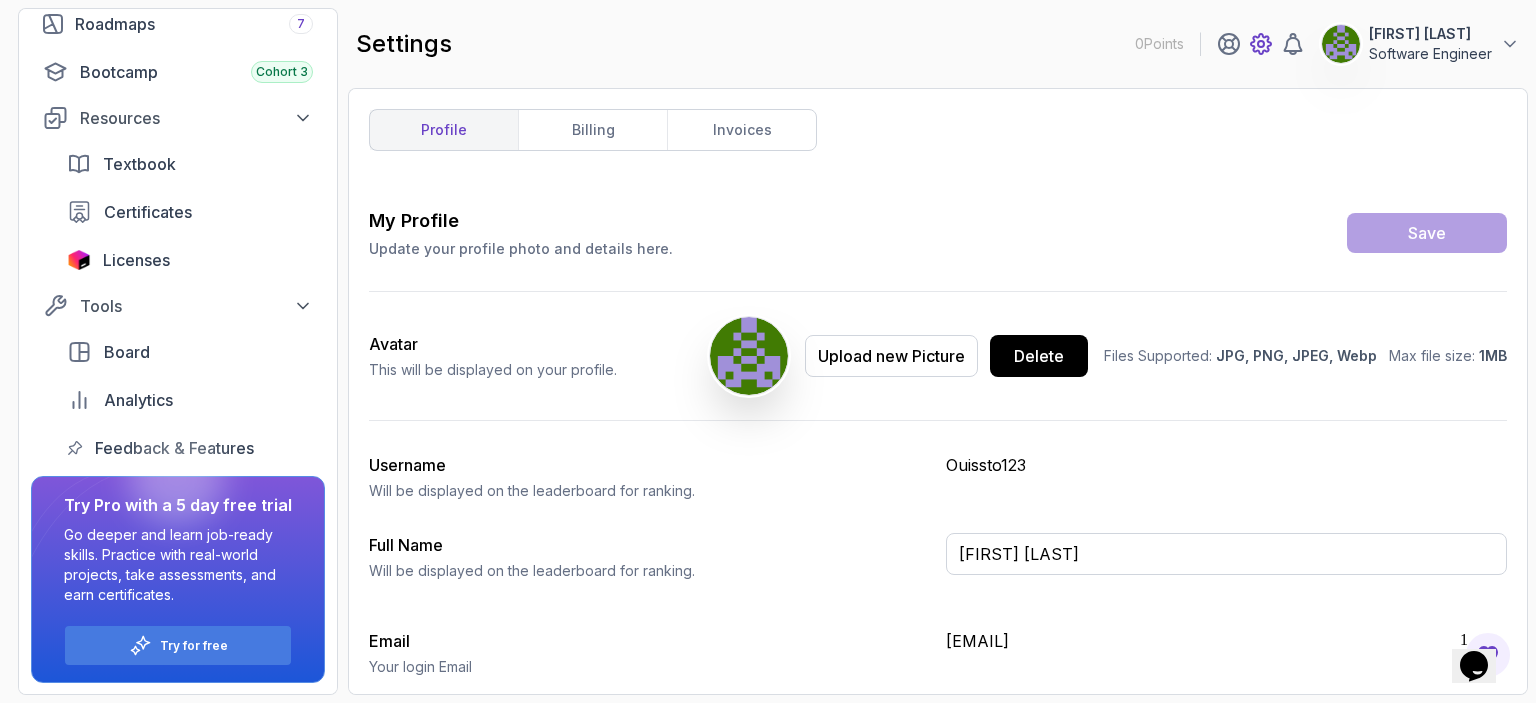 click 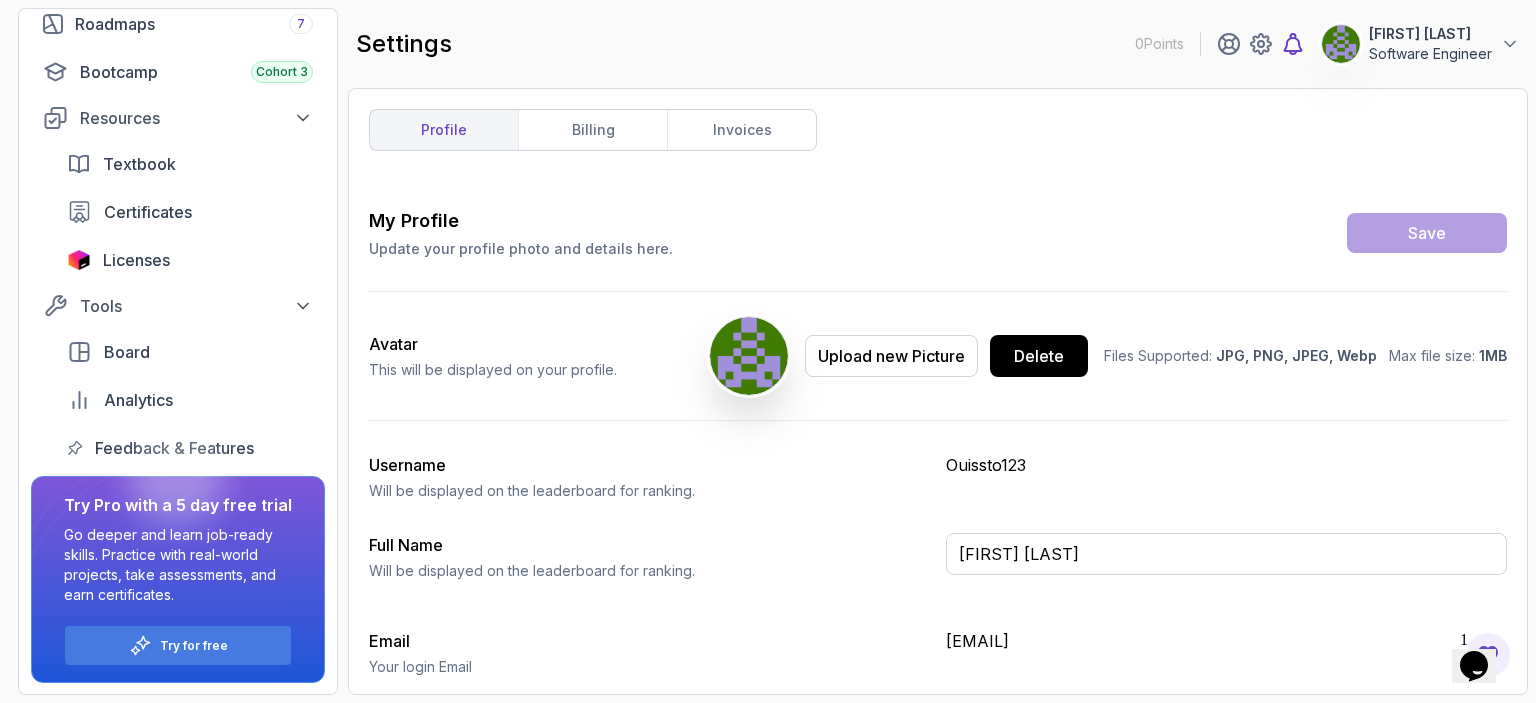 click 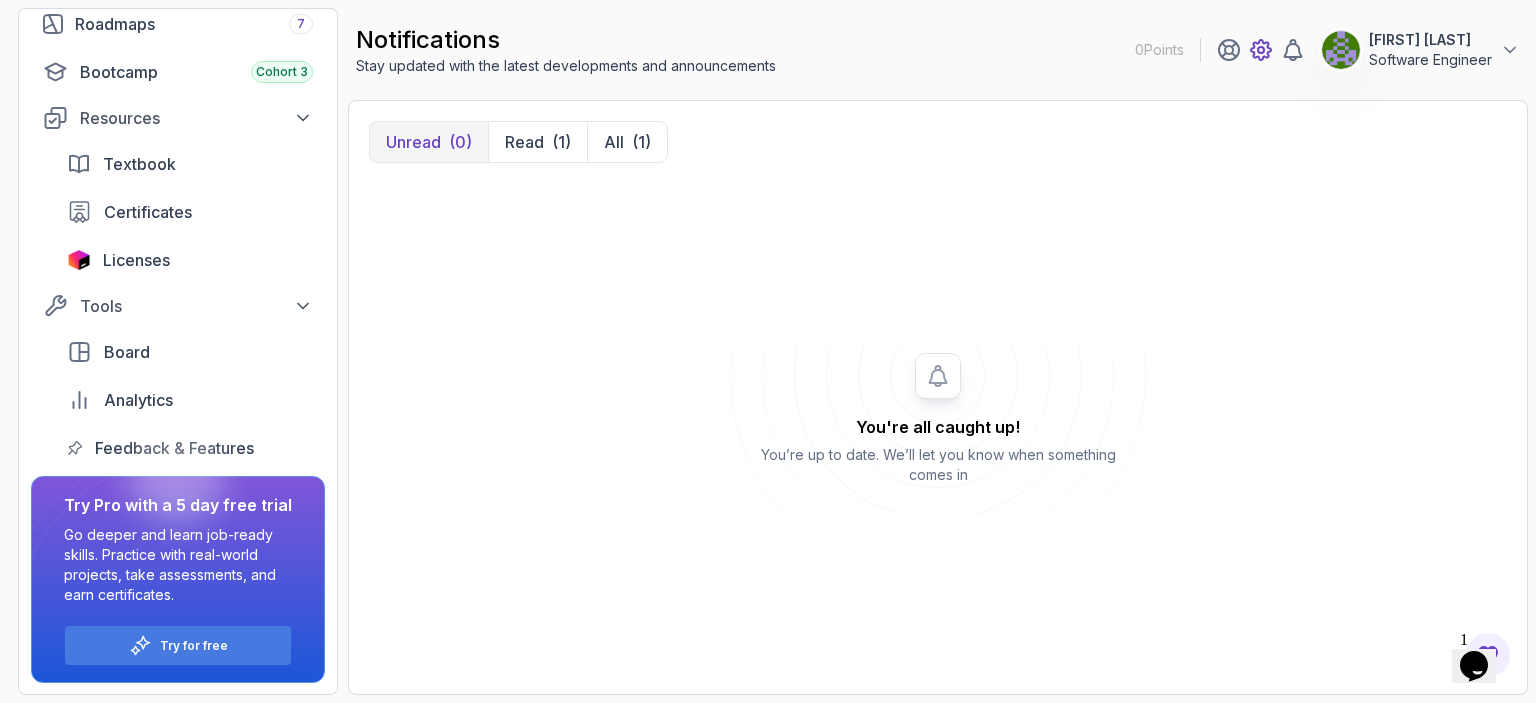 click 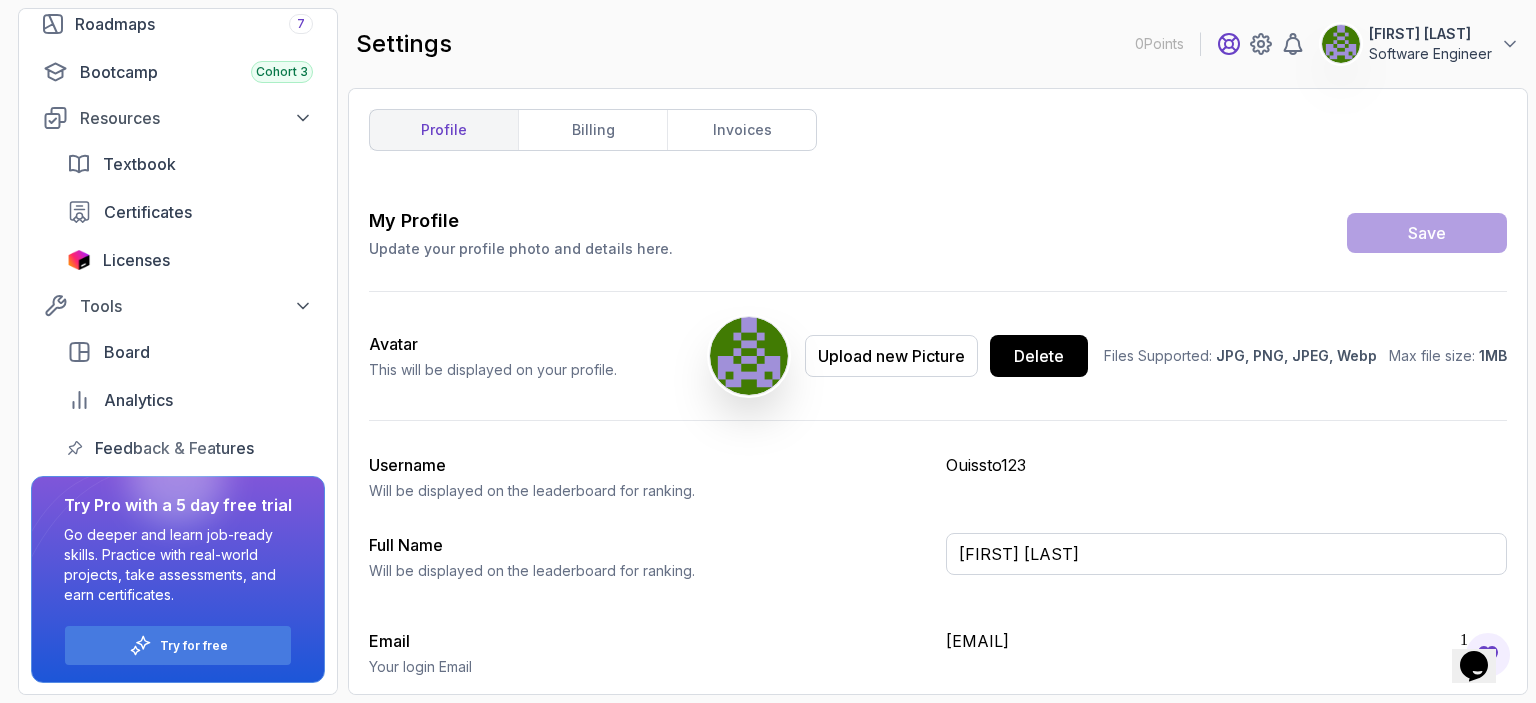 click 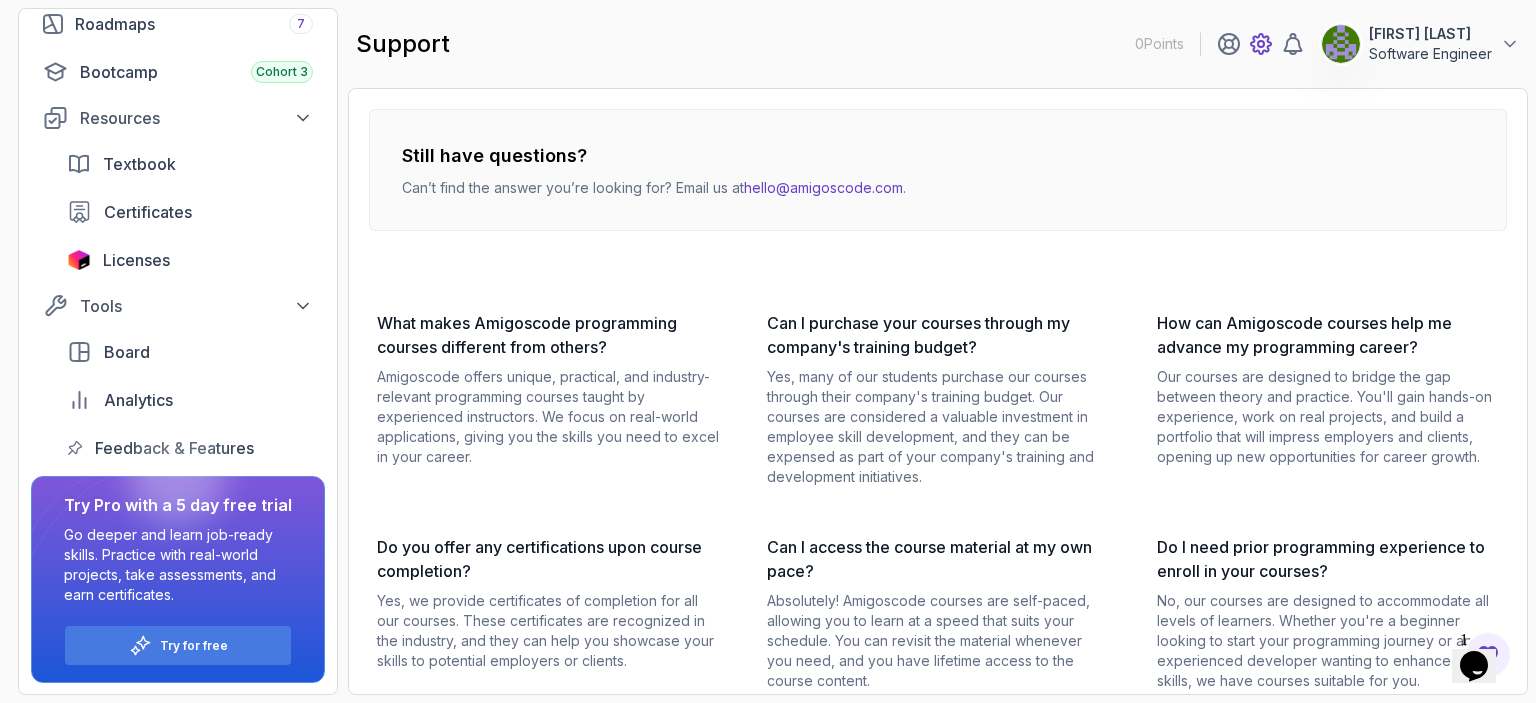 click 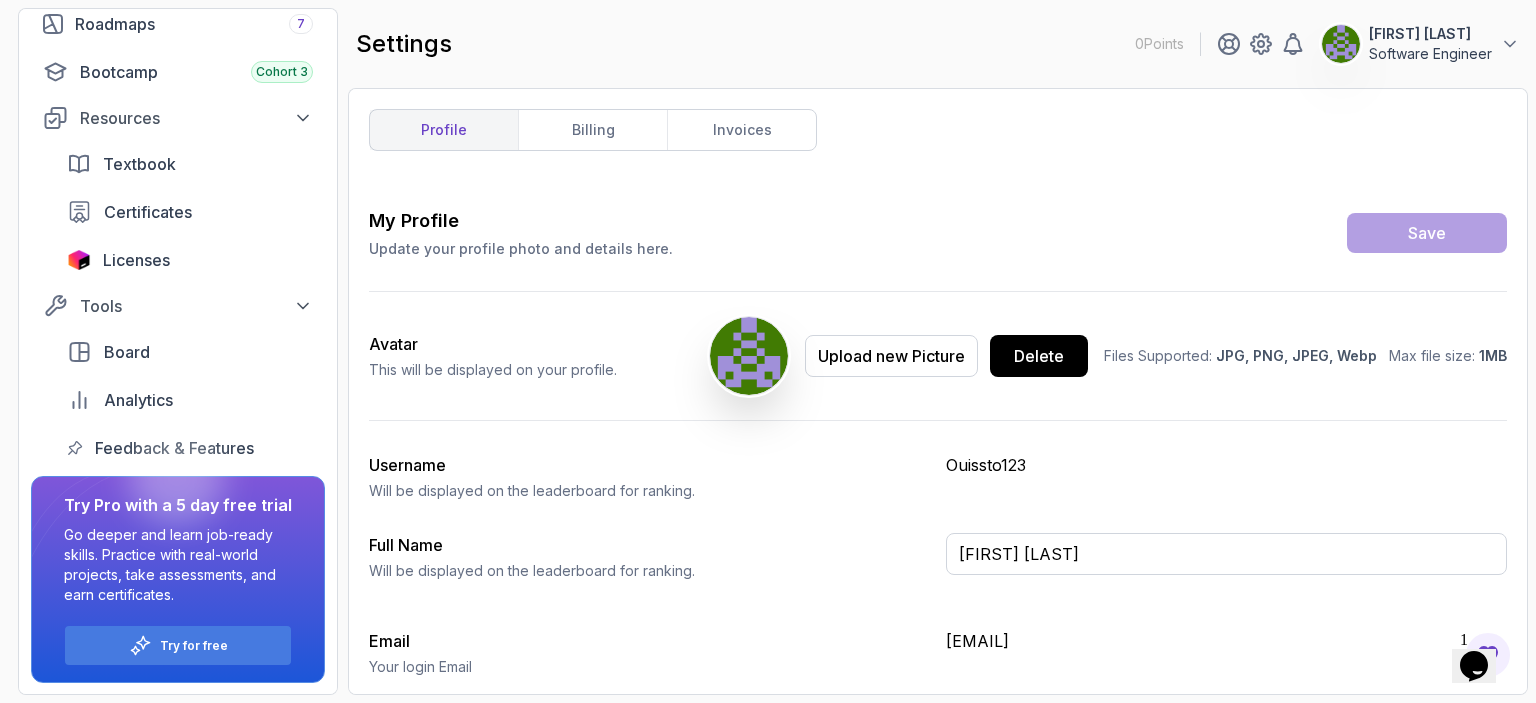 click on "Software Engineer" at bounding box center [1430, 54] 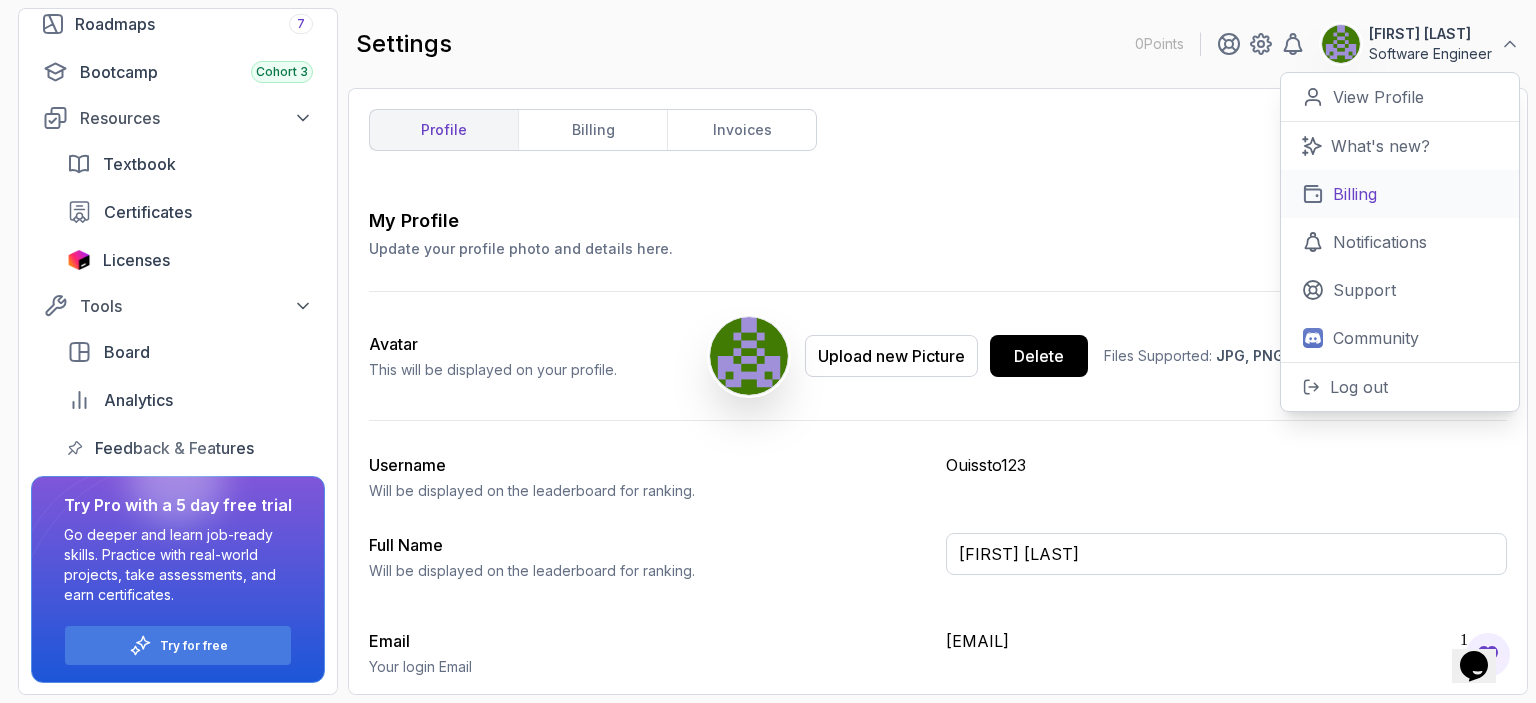 click on "Billing" at bounding box center [1400, 194] 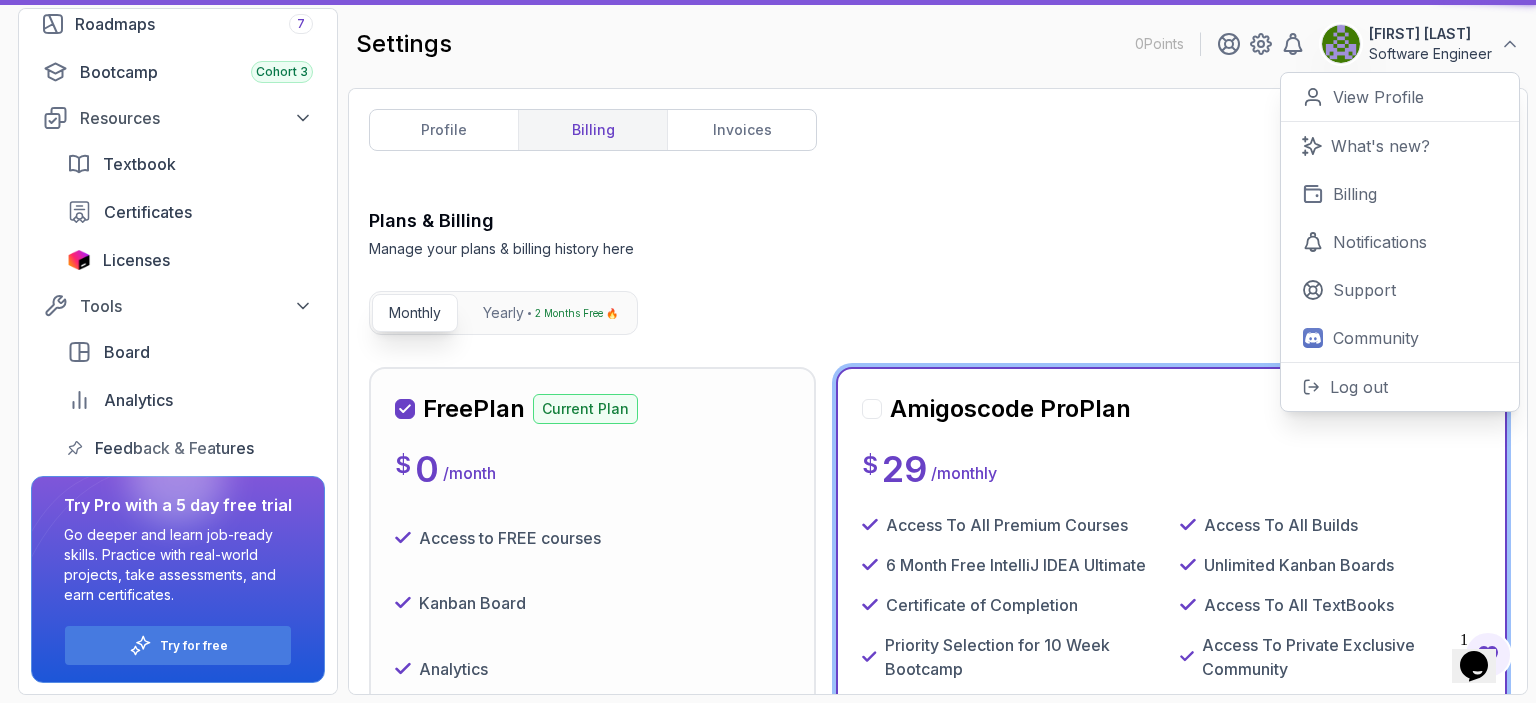 click on "Plans & Billing Manage your plans & billing history here Need Help?" at bounding box center [938, 233] 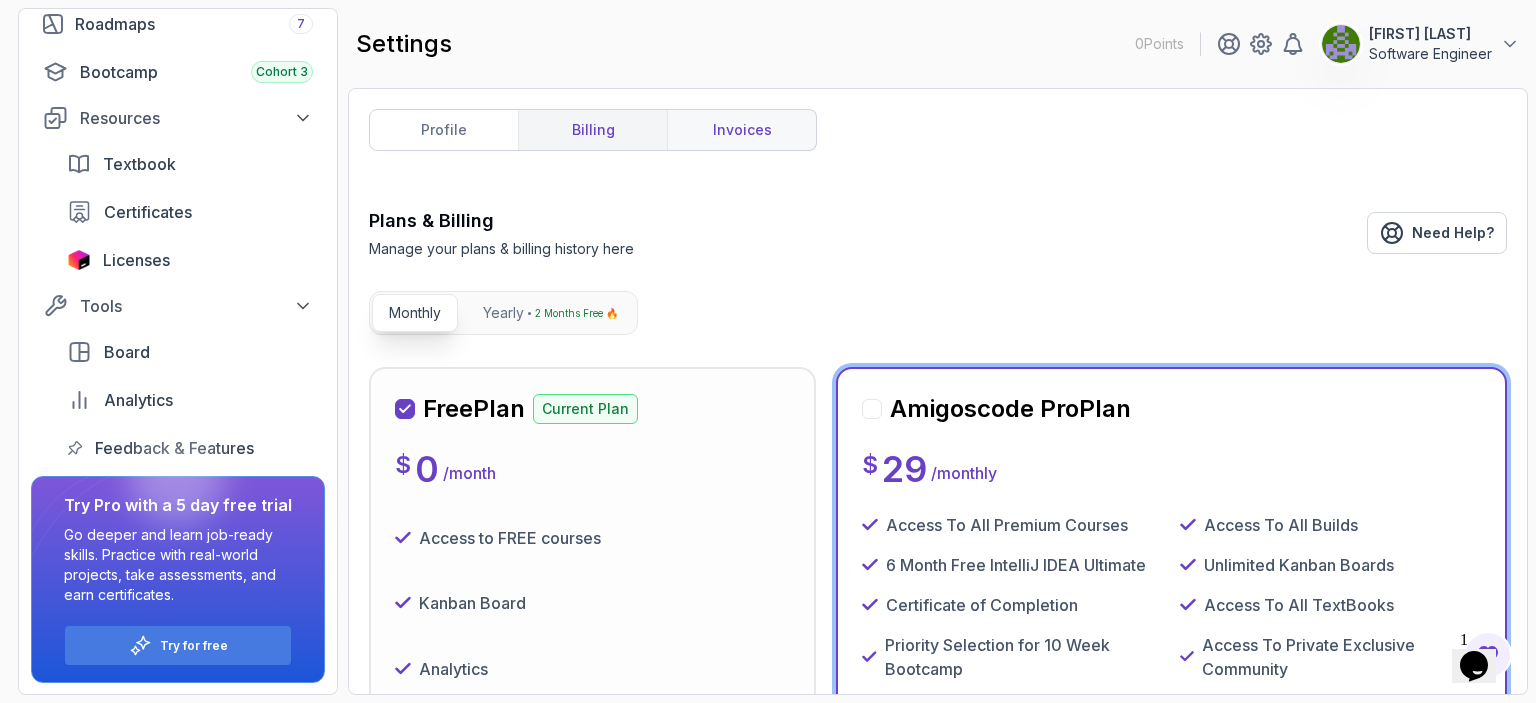 click on "invoices" at bounding box center (741, 130) 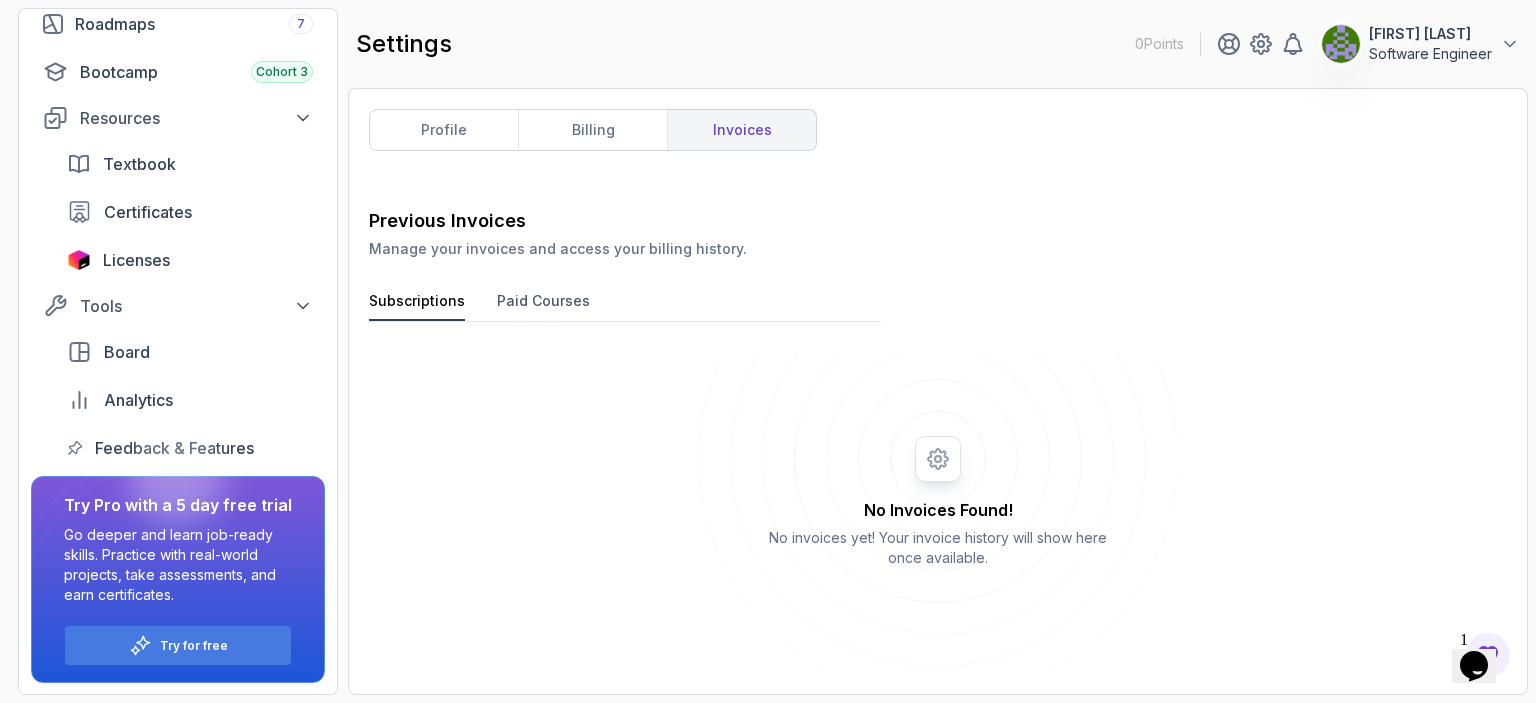 click on "Paid Courses" at bounding box center (543, 306) 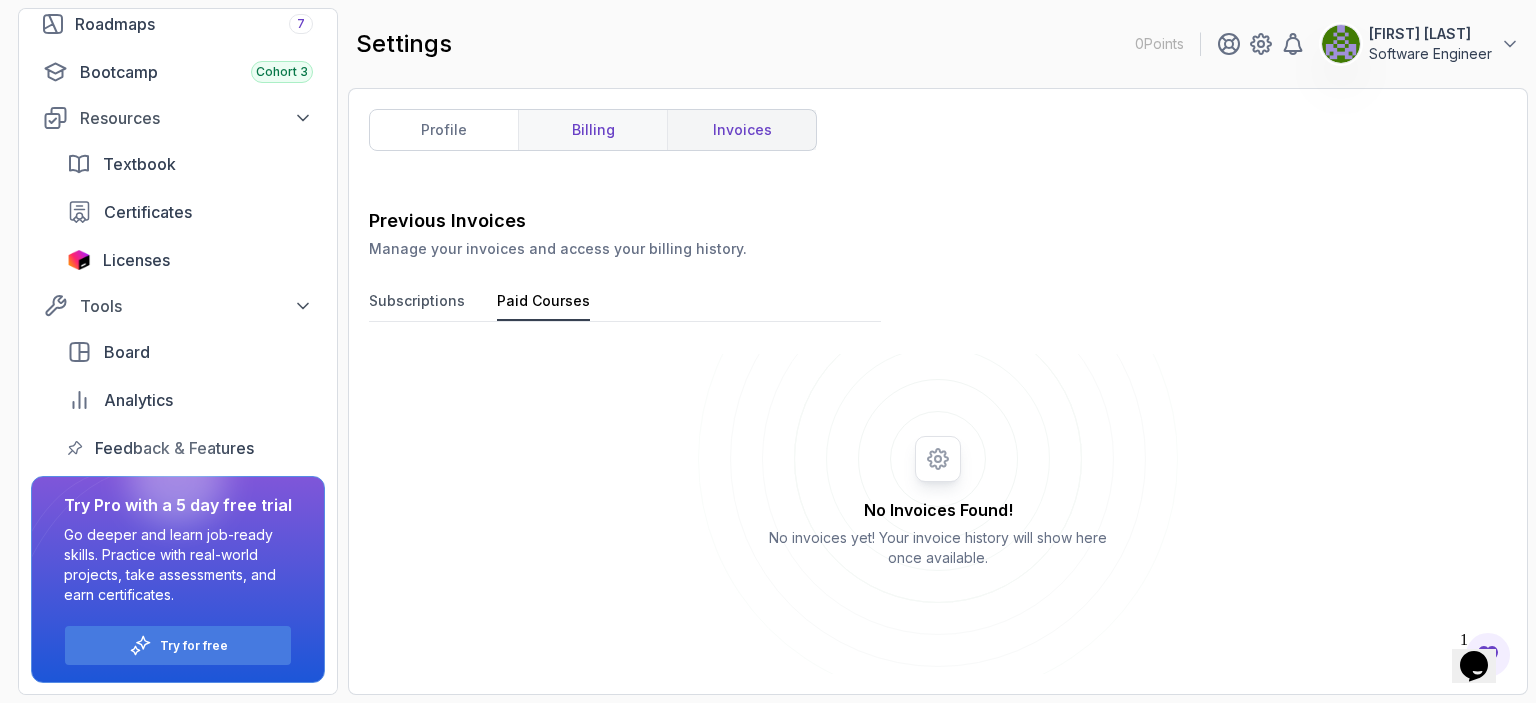 click on "billing" at bounding box center (592, 130) 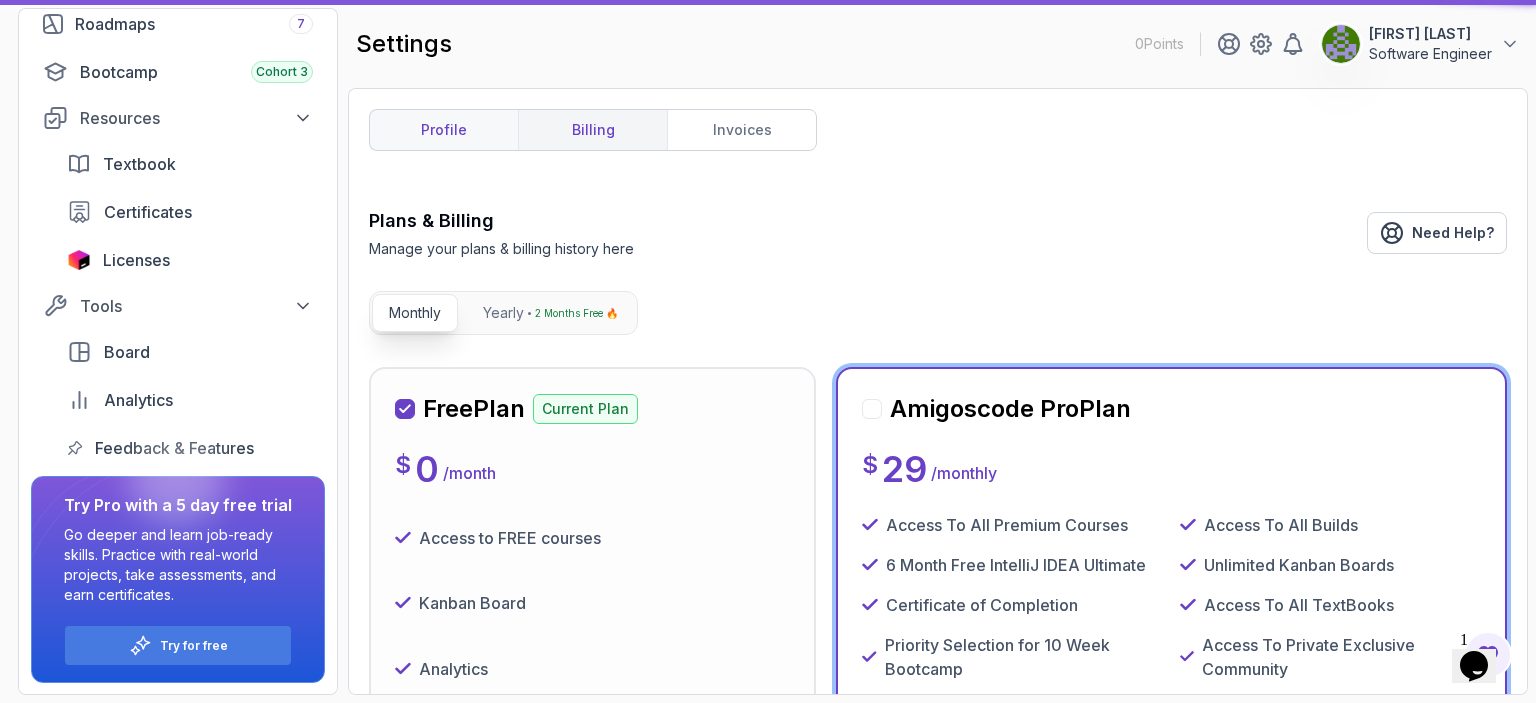 click on "profile" at bounding box center [444, 130] 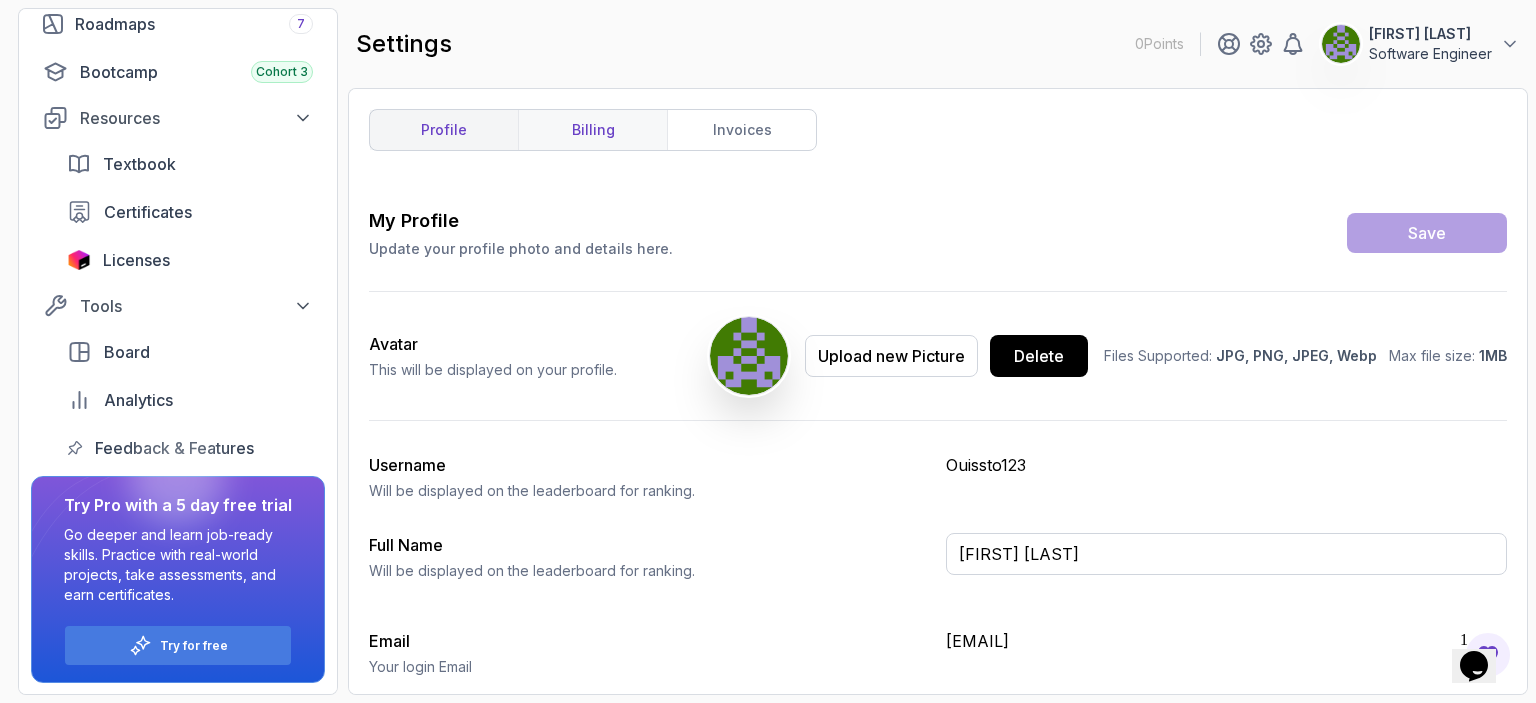 click on "billing" at bounding box center (592, 130) 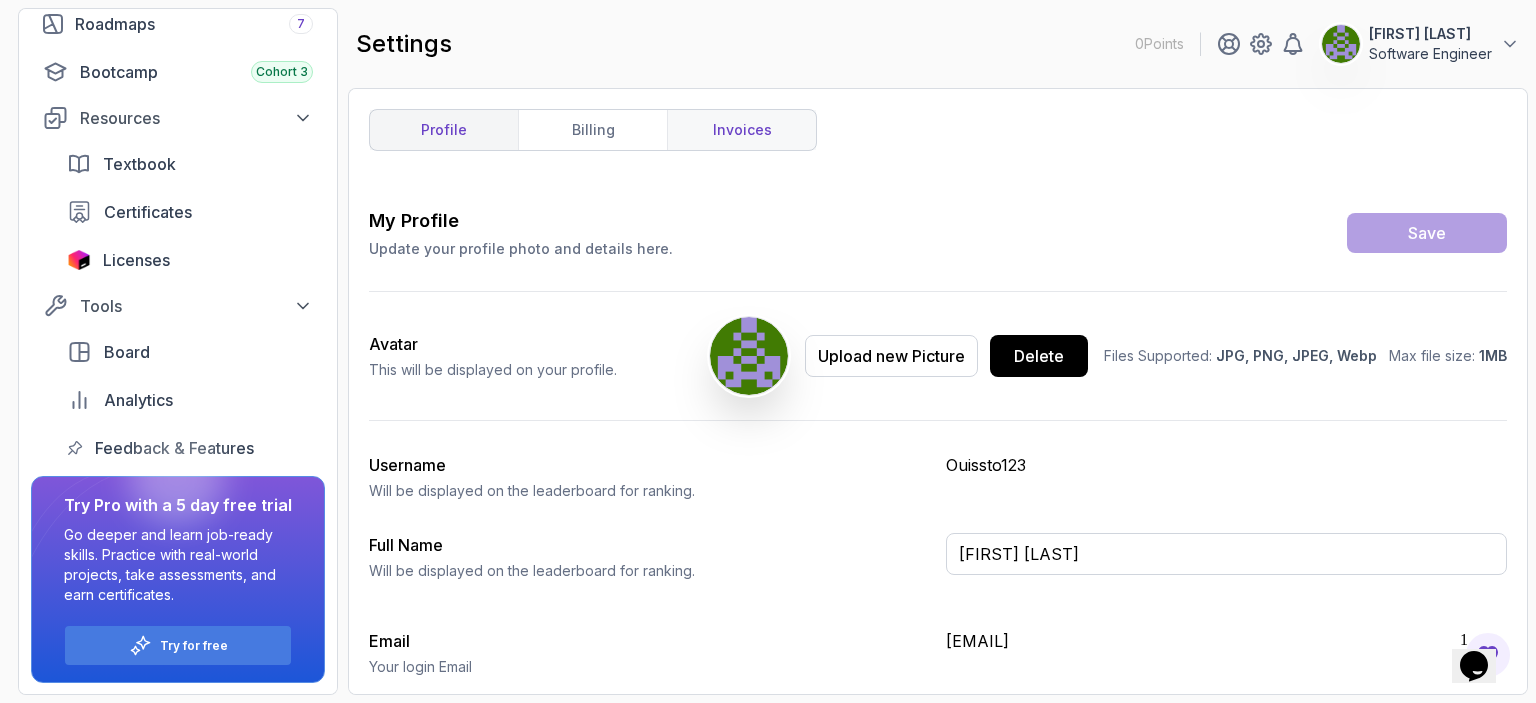 click on "invoices" at bounding box center [741, 130] 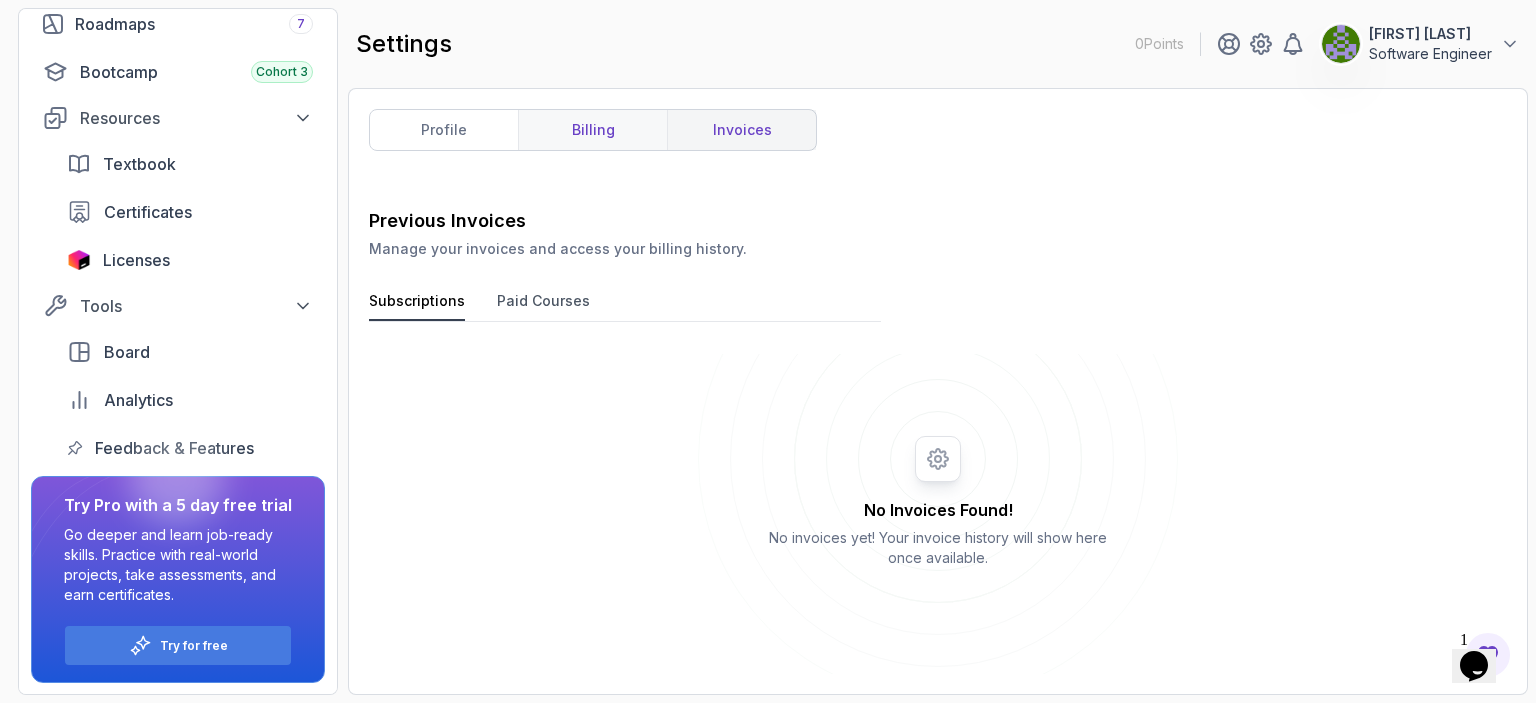 click on "billing" at bounding box center (592, 130) 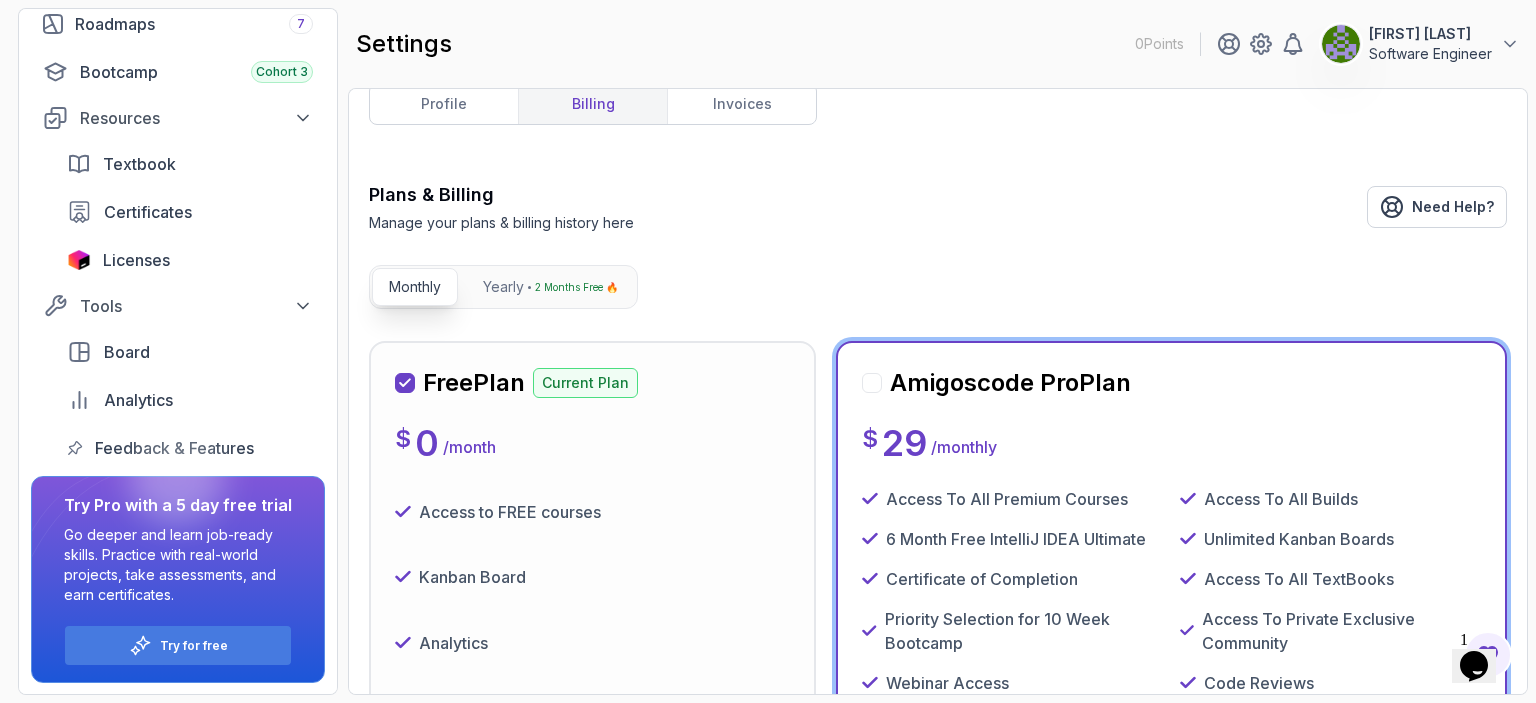 scroll, scrollTop: 0, scrollLeft: 0, axis: both 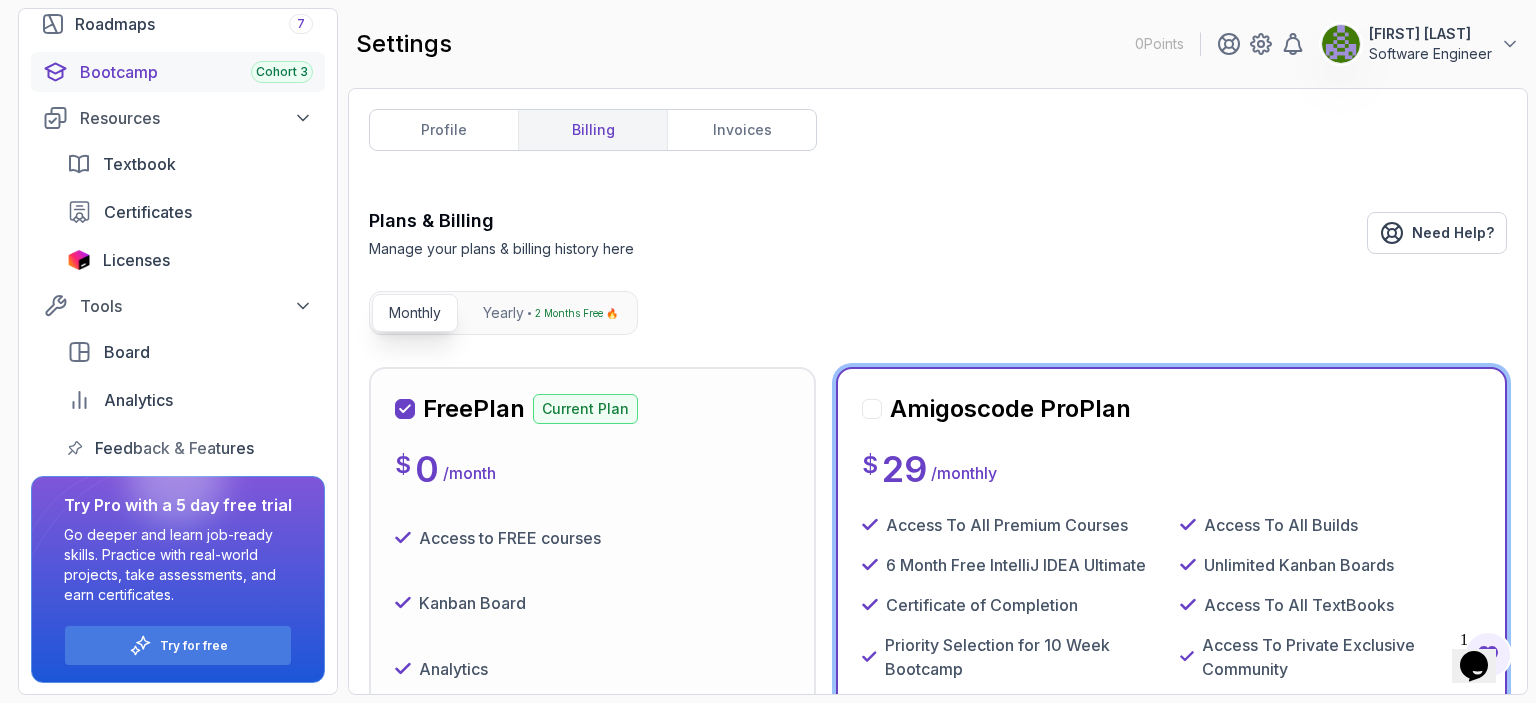 click on "Bootcamp Cohort 3" at bounding box center (196, 72) 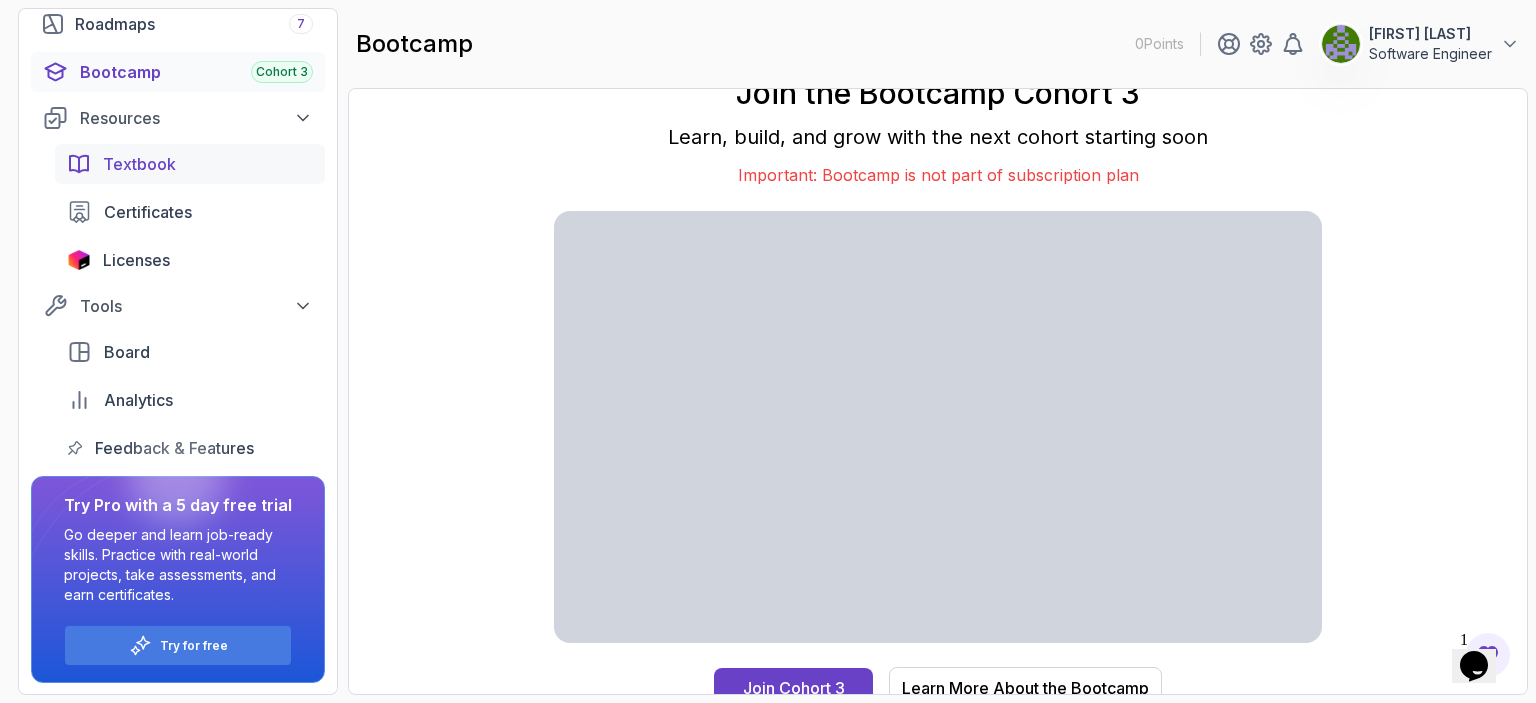 click on "Textbook" at bounding box center (139, 164) 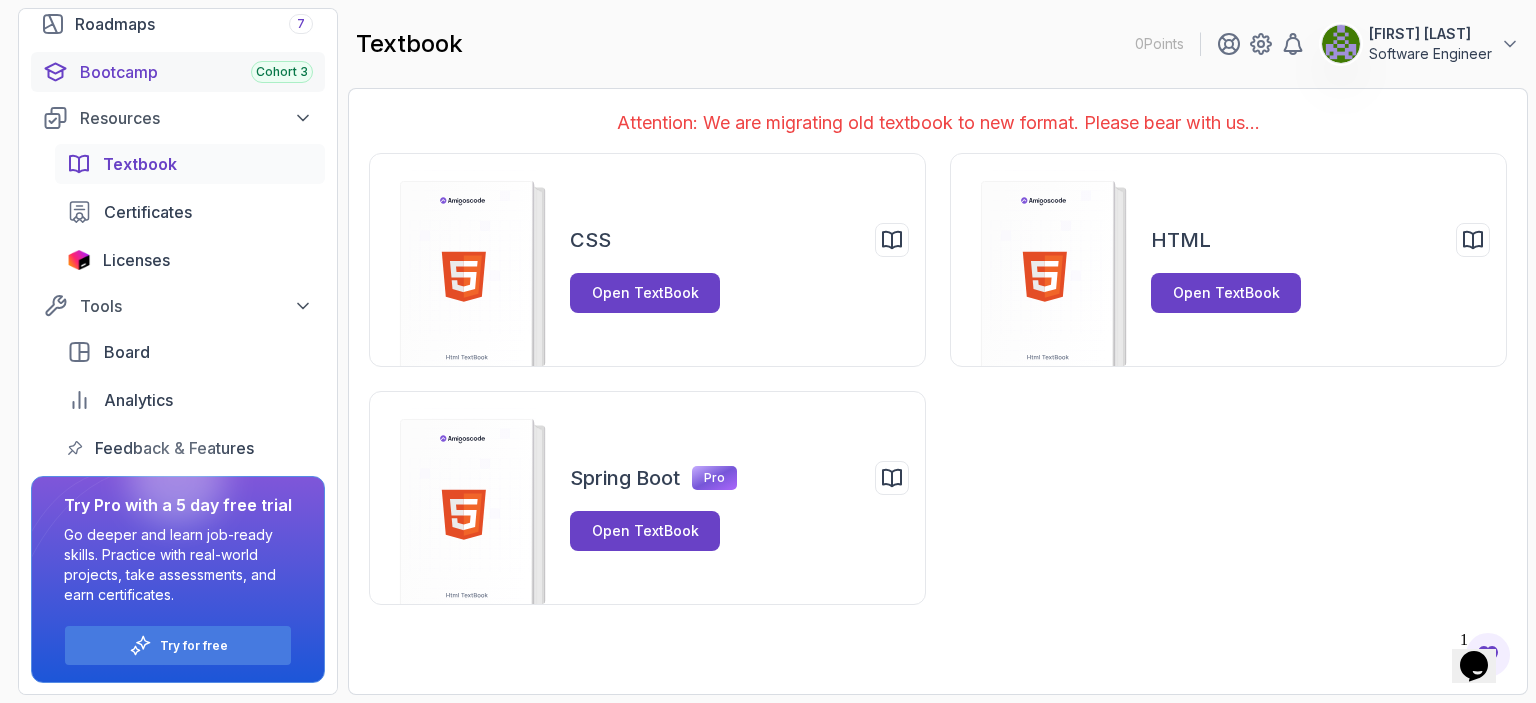 click on "Bootcamp Cohort 3" at bounding box center (196, 72) 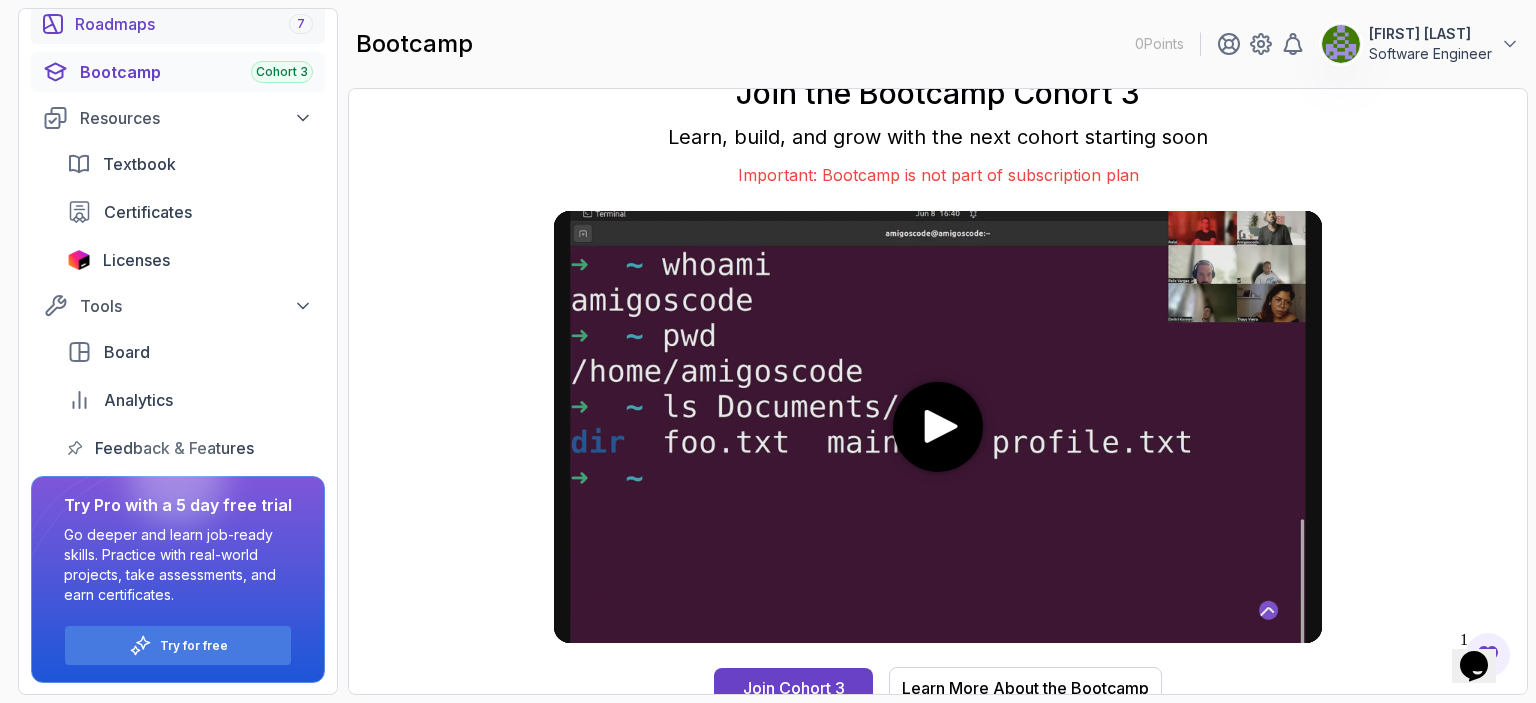 click on "Roadmaps 7" at bounding box center [194, 24] 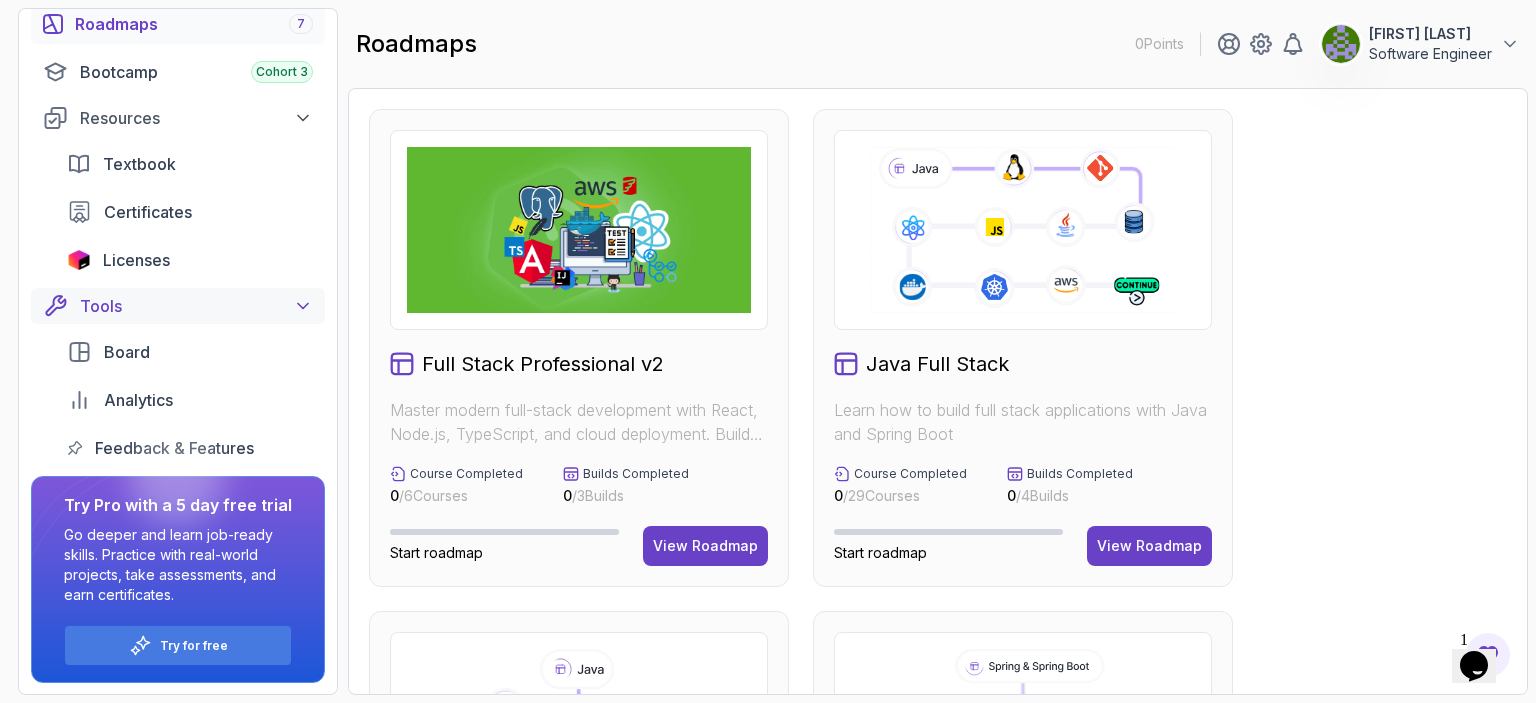 click 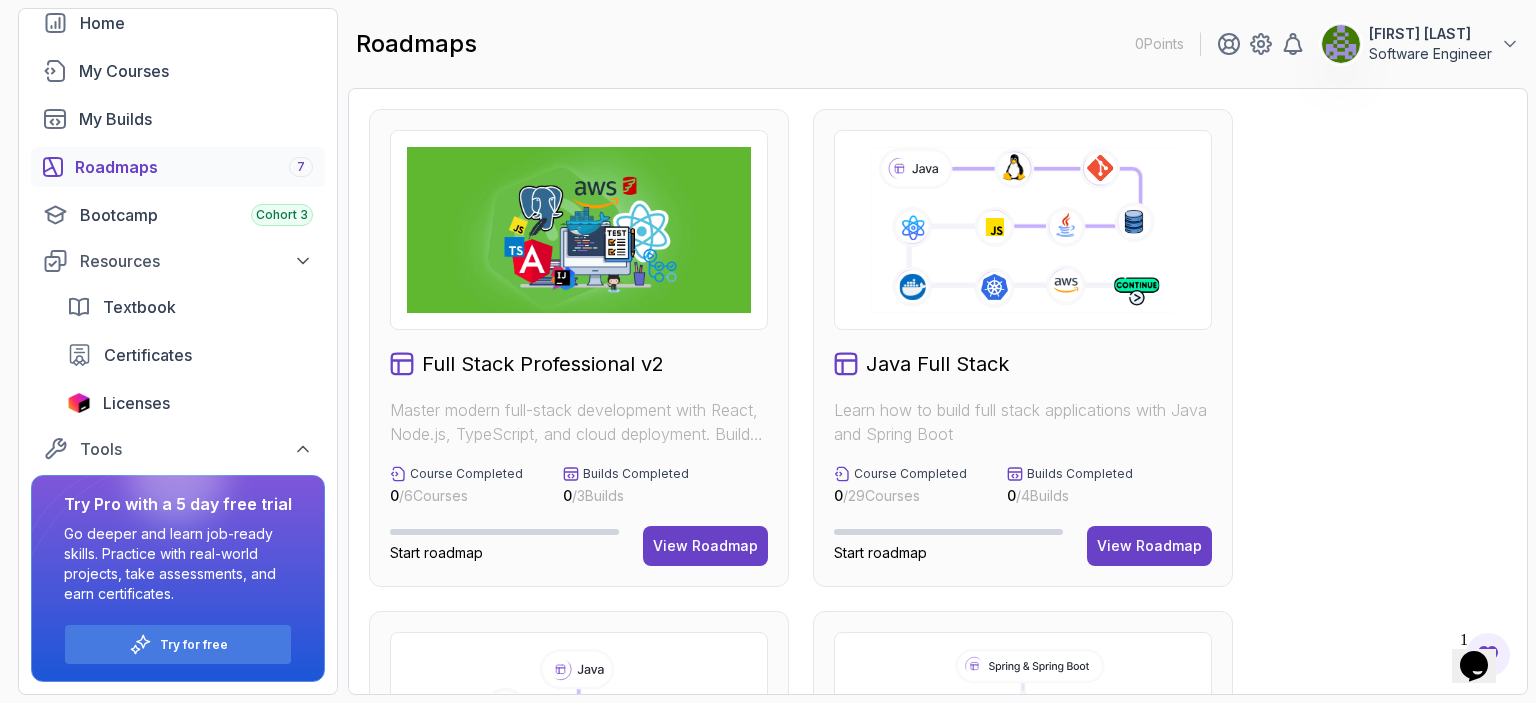 scroll, scrollTop: 106, scrollLeft: 0, axis: vertical 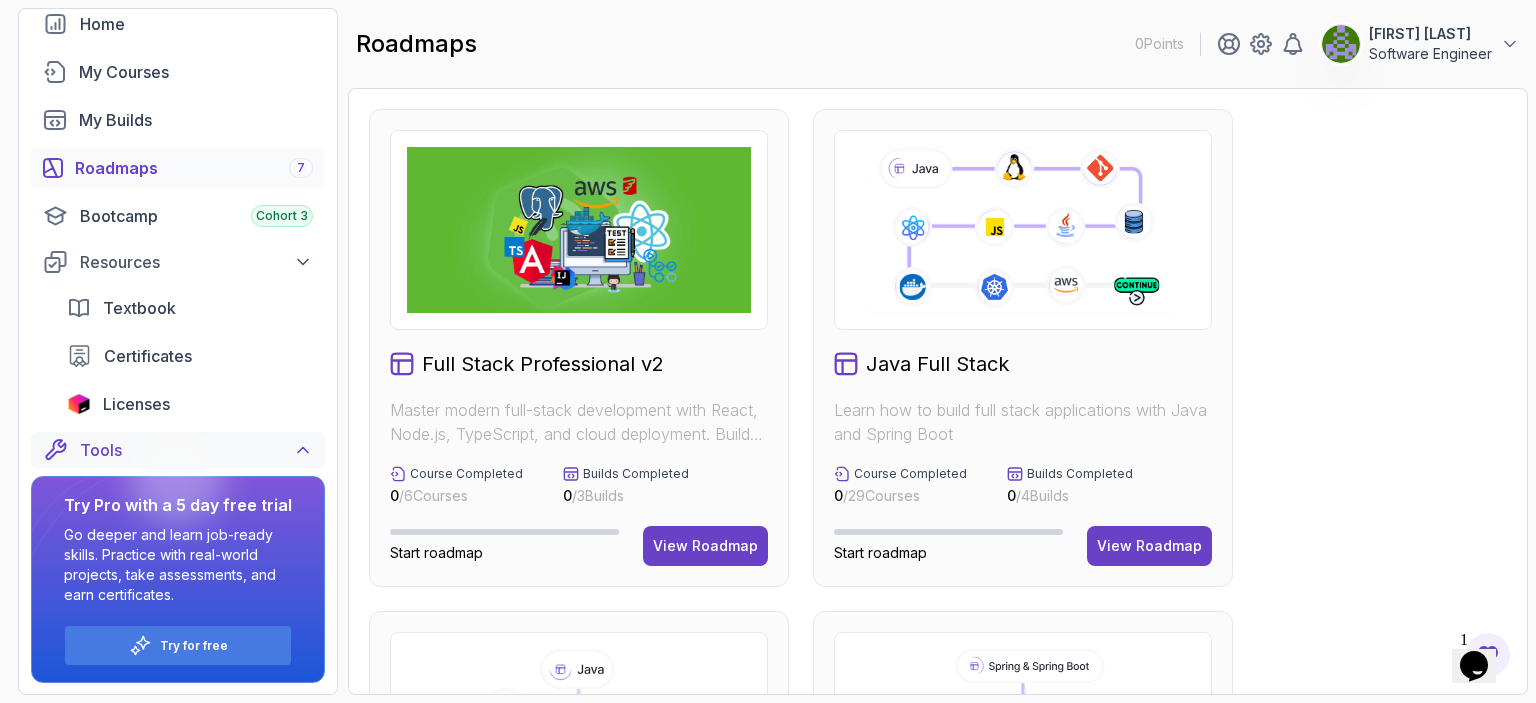 click 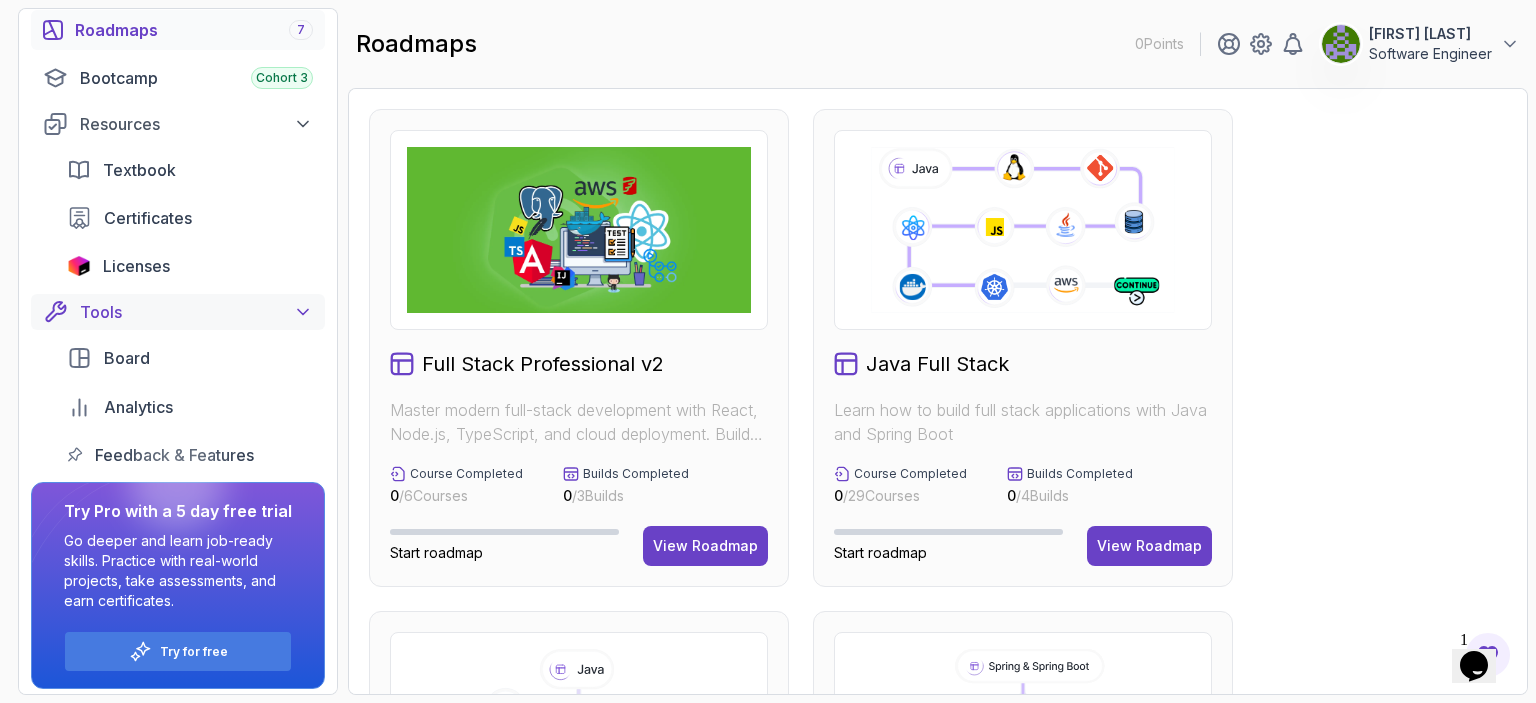scroll, scrollTop: 250, scrollLeft: 0, axis: vertical 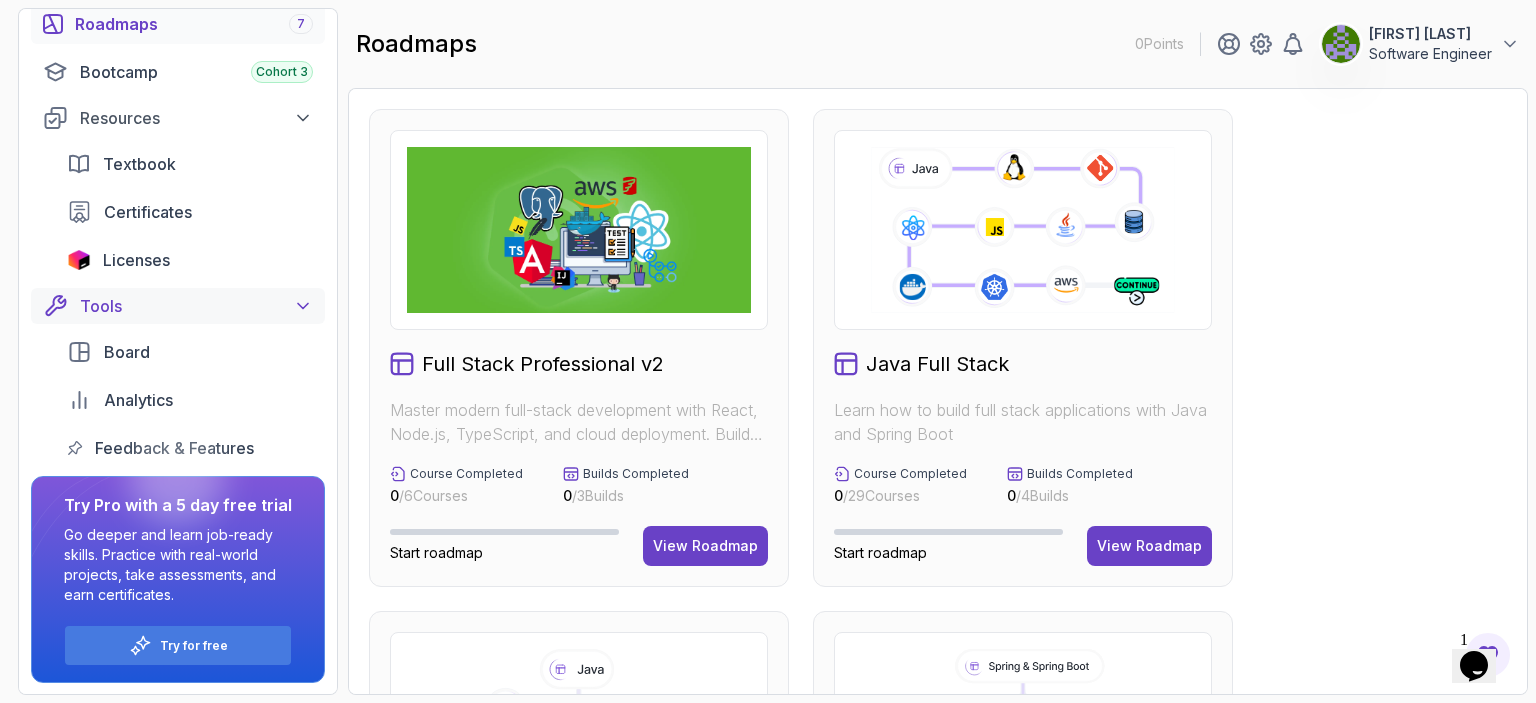 click 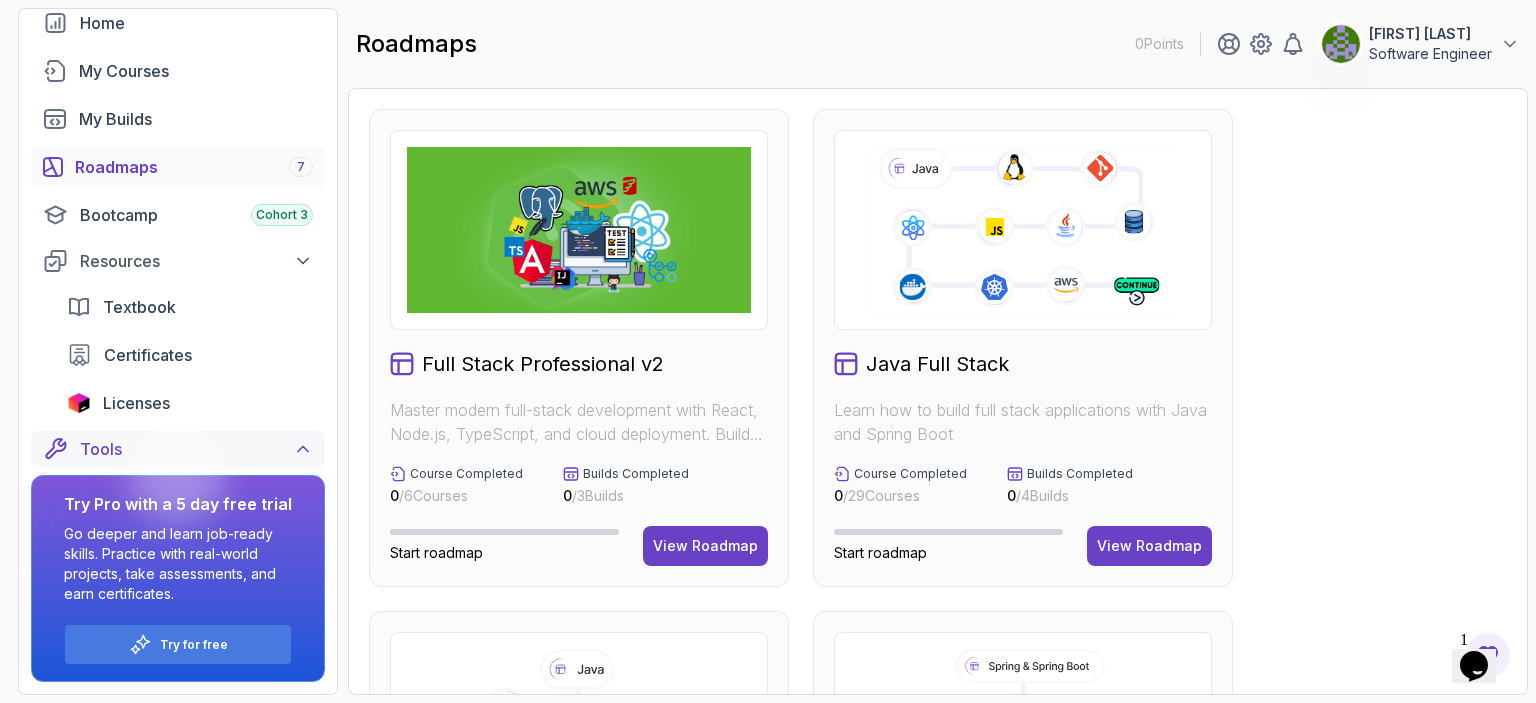 scroll, scrollTop: 106, scrollLeft: 0, axis: vertical 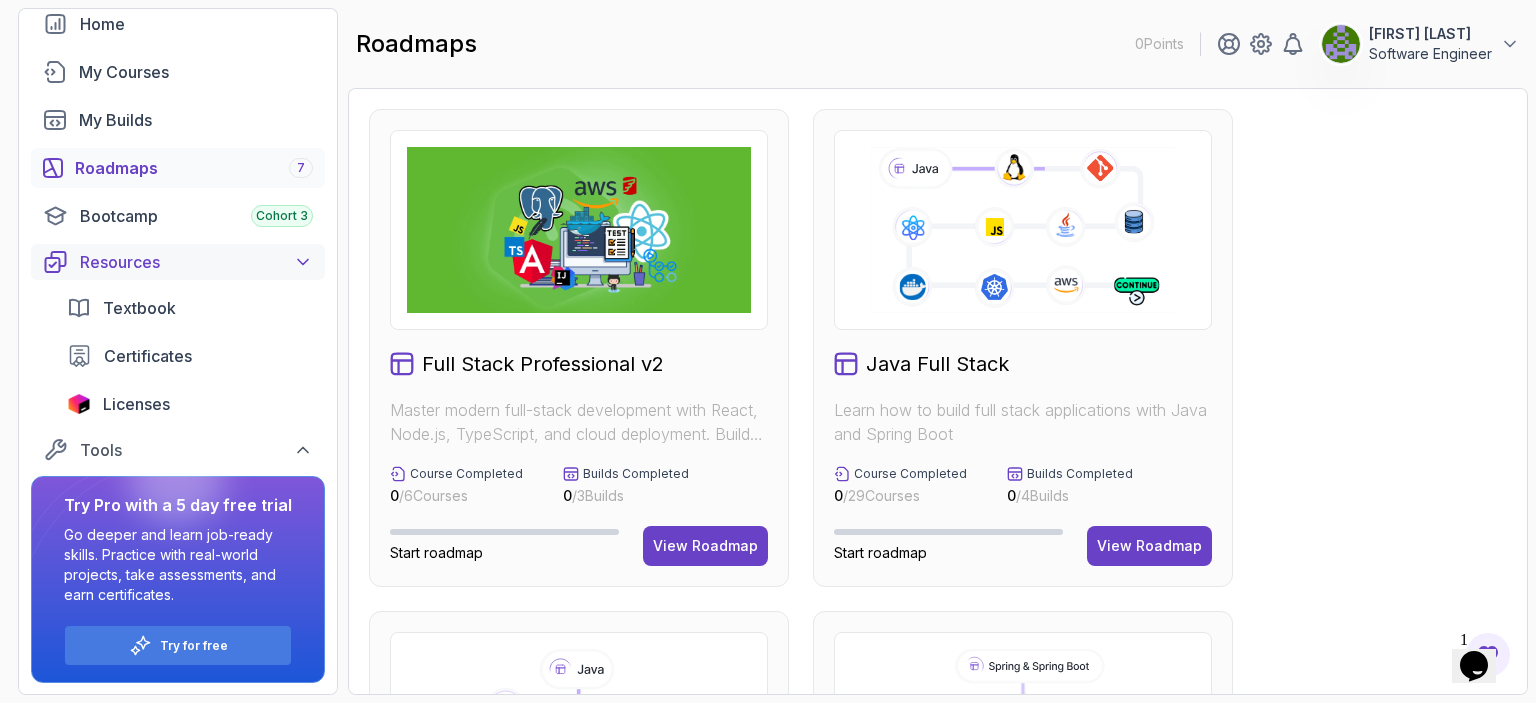 click 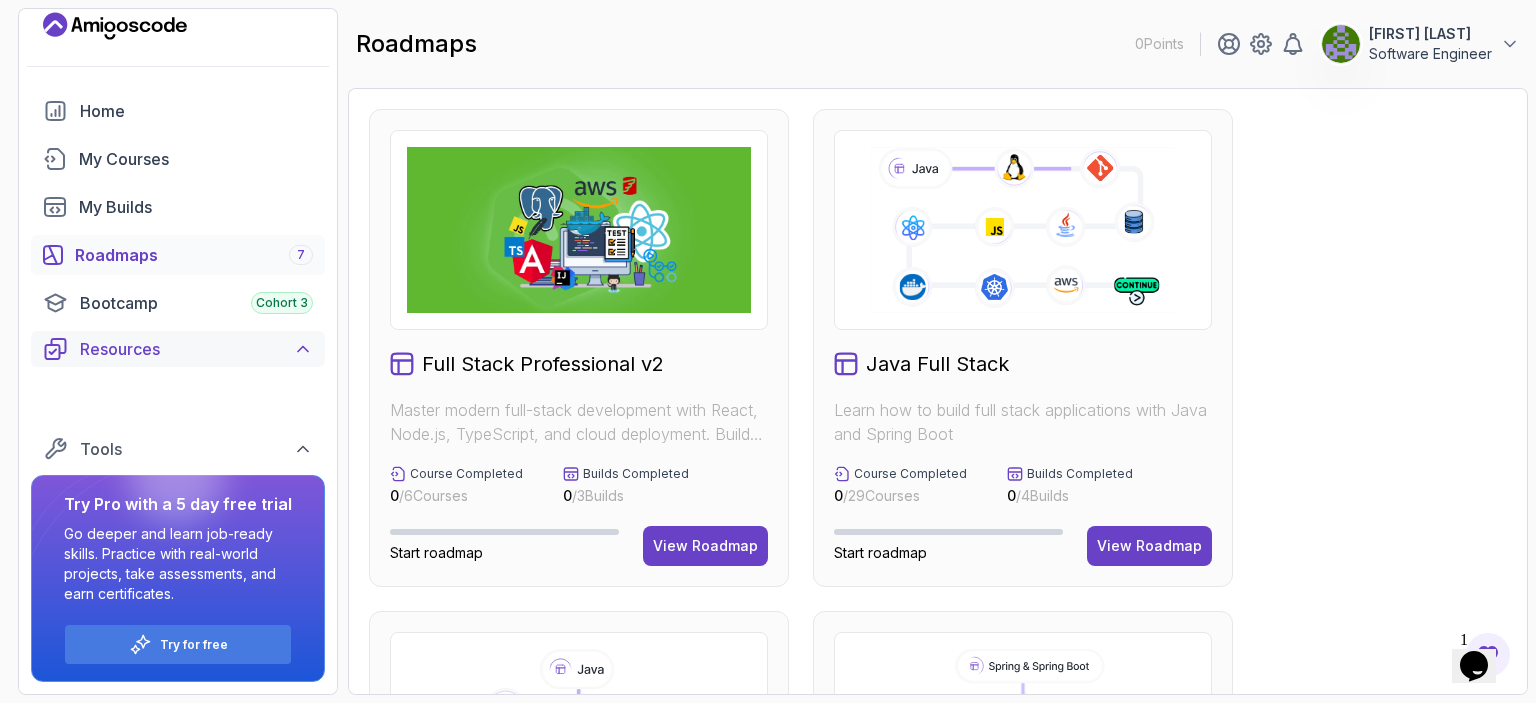 scroll, scrollTop: 0, scrollLeft: 0, axis: both 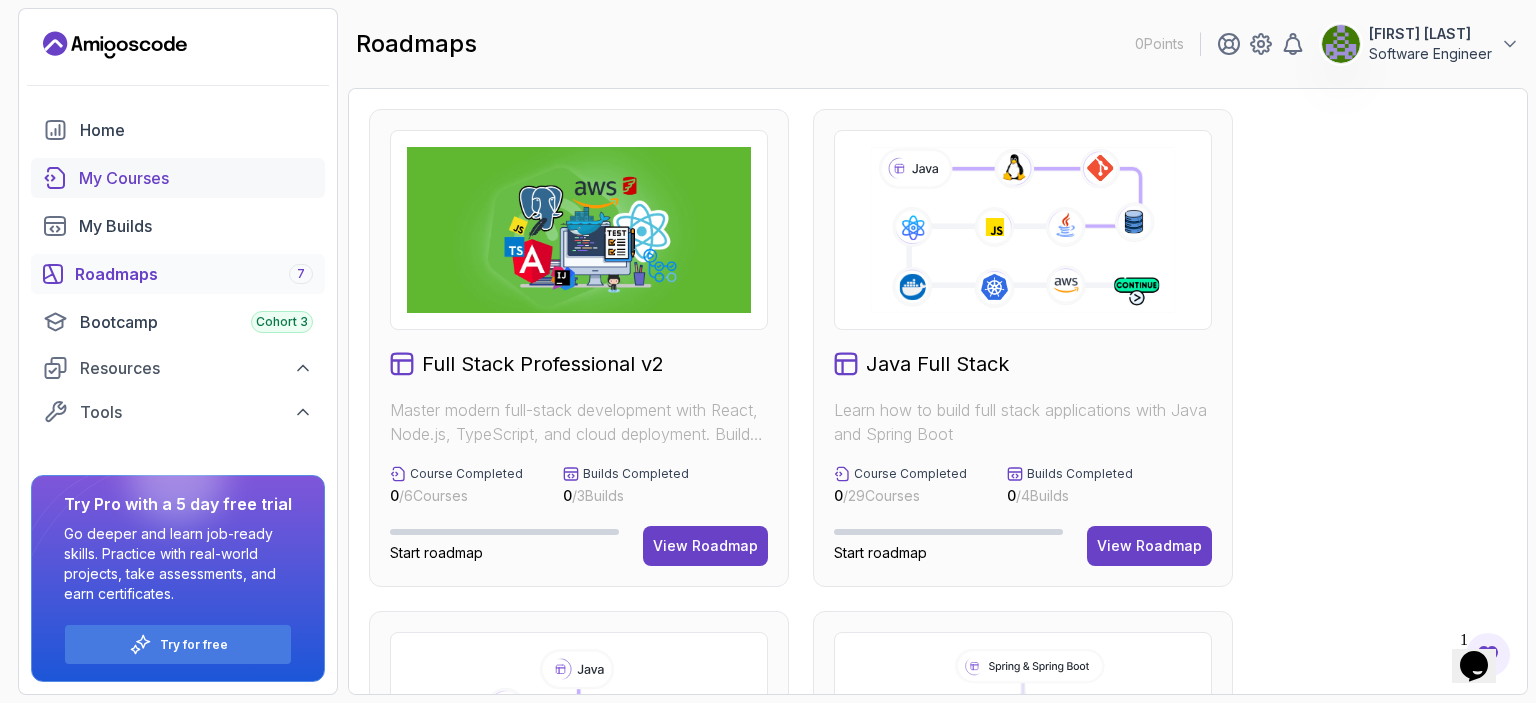 click on "My Courses" at bounding box center (196, 178) 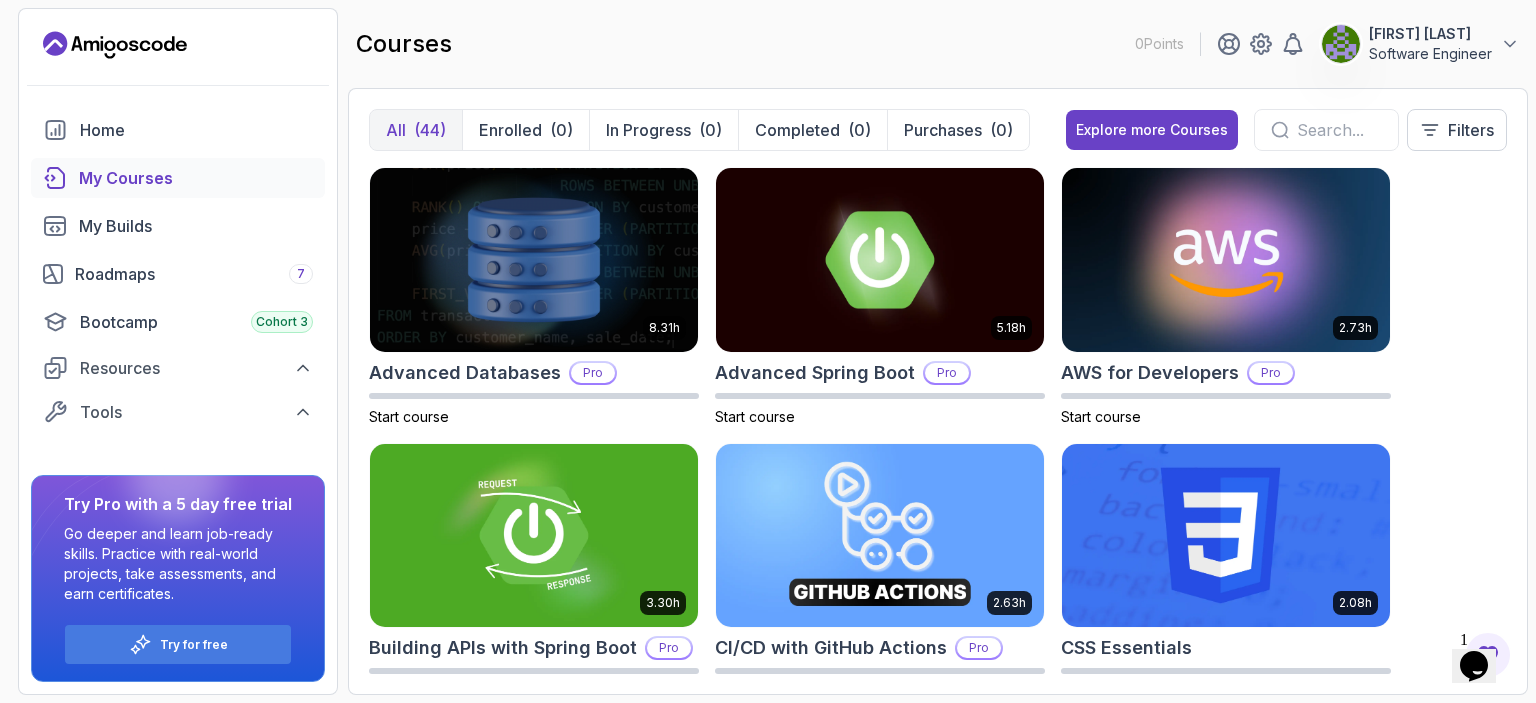 click on "Ouissal EL MACH" at bounding box center (1430, 34) 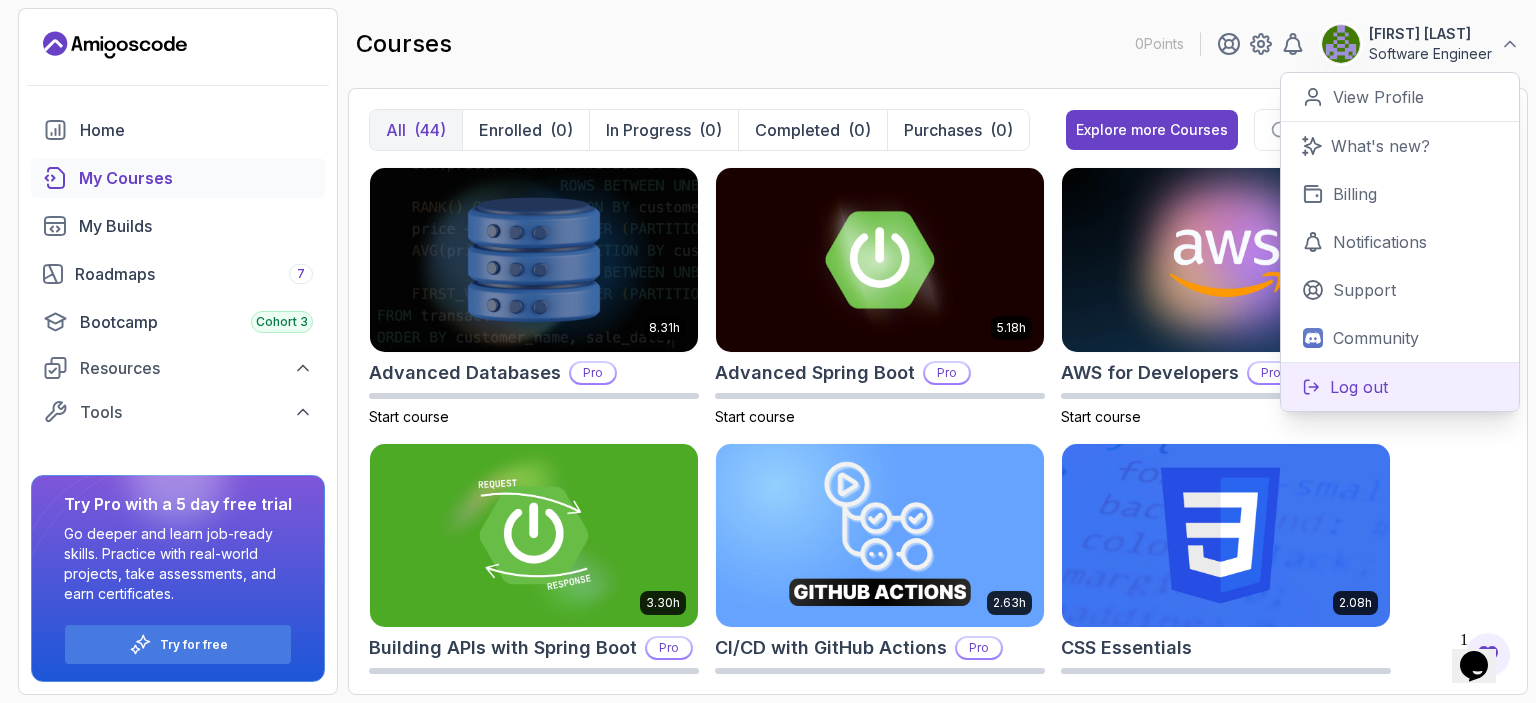 click on "Log out" at bounding box center (1359, 387) 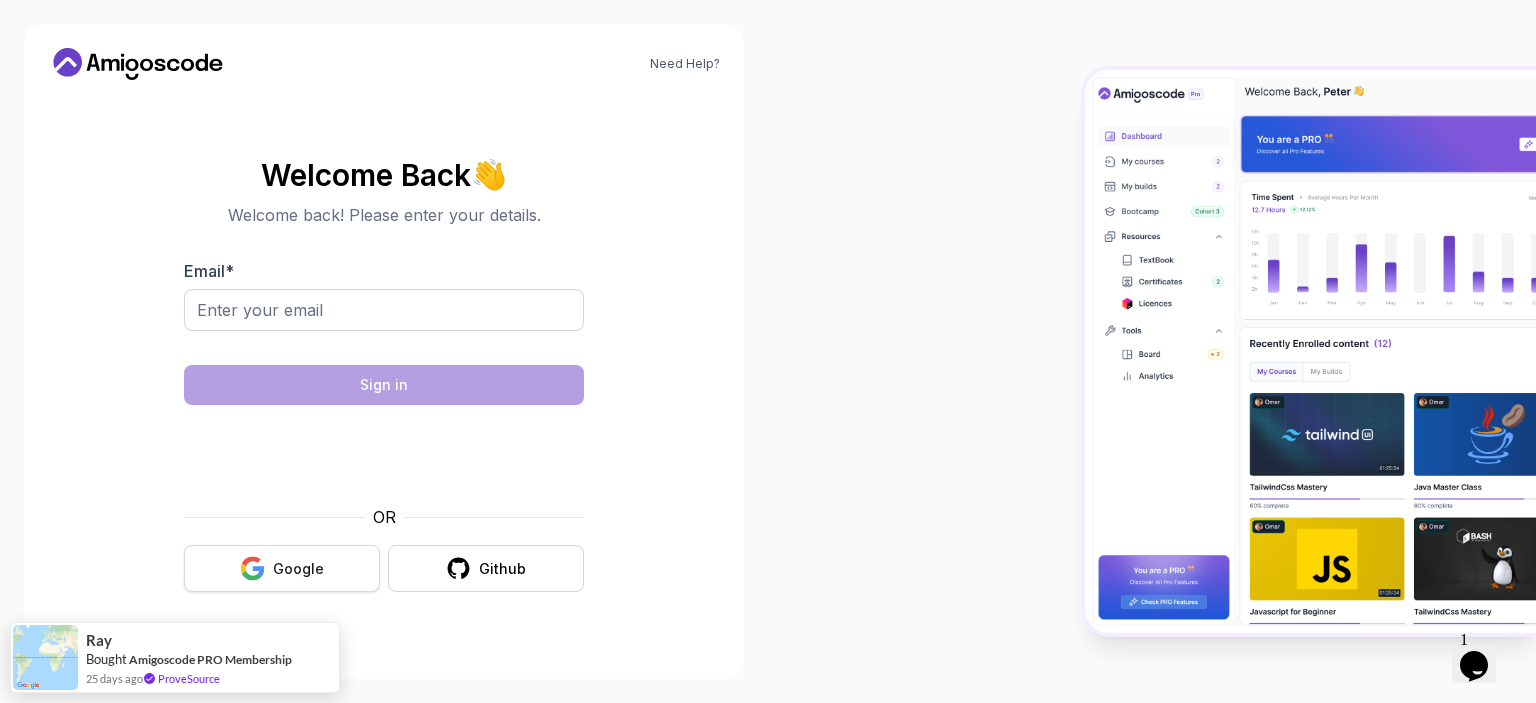 click on "Google" at bounding box center (282, 568) 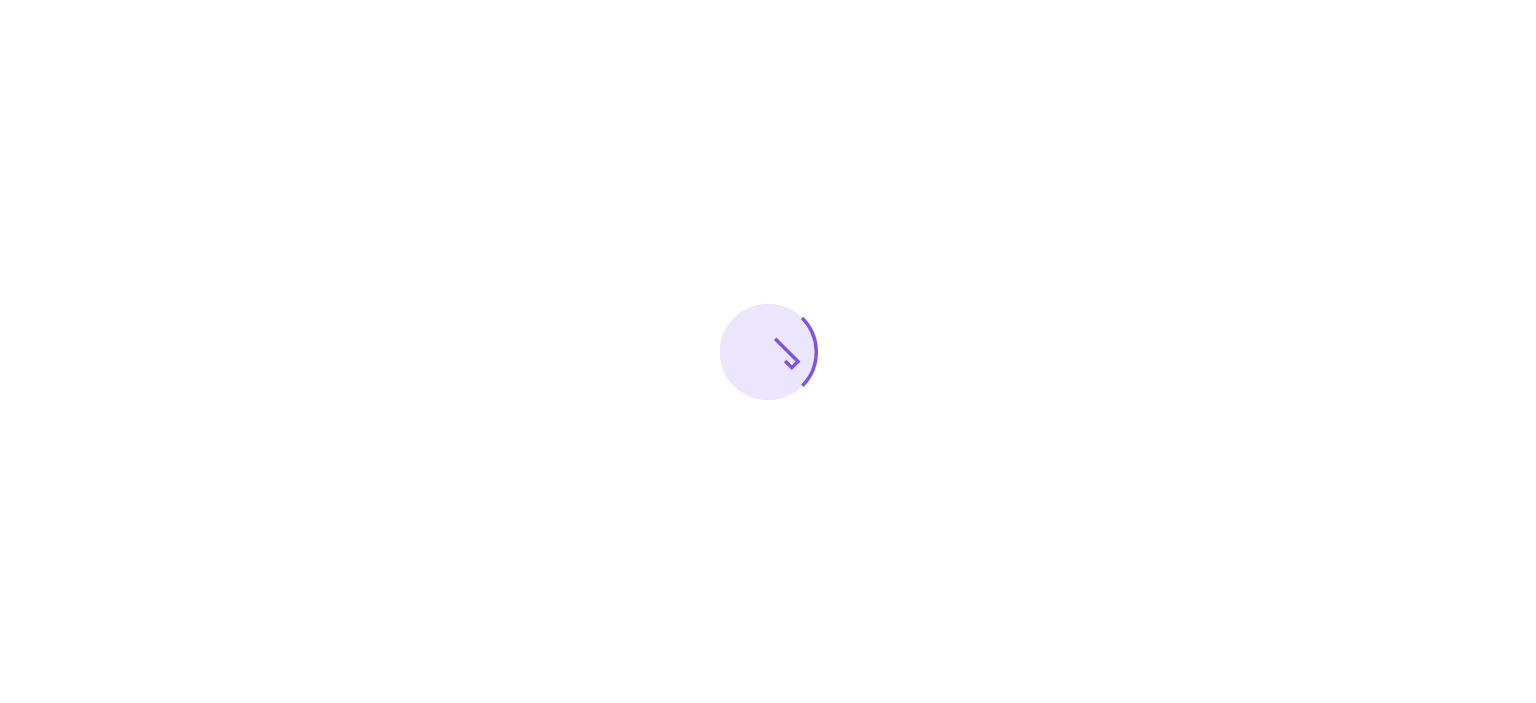 scroll, scrollTop: 0, scrollLeft: 0, axis: both 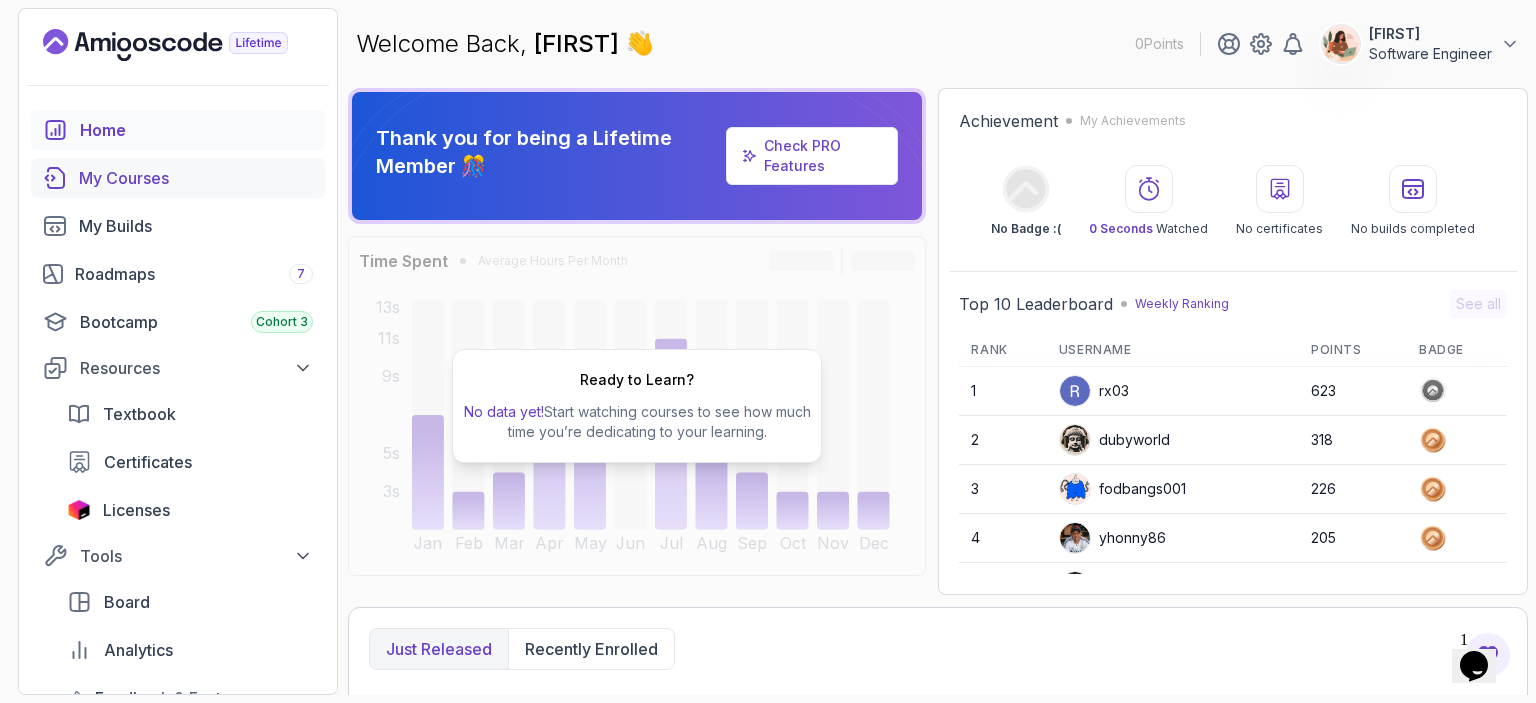 click on "My Courses" at bounding box center (196, 178) 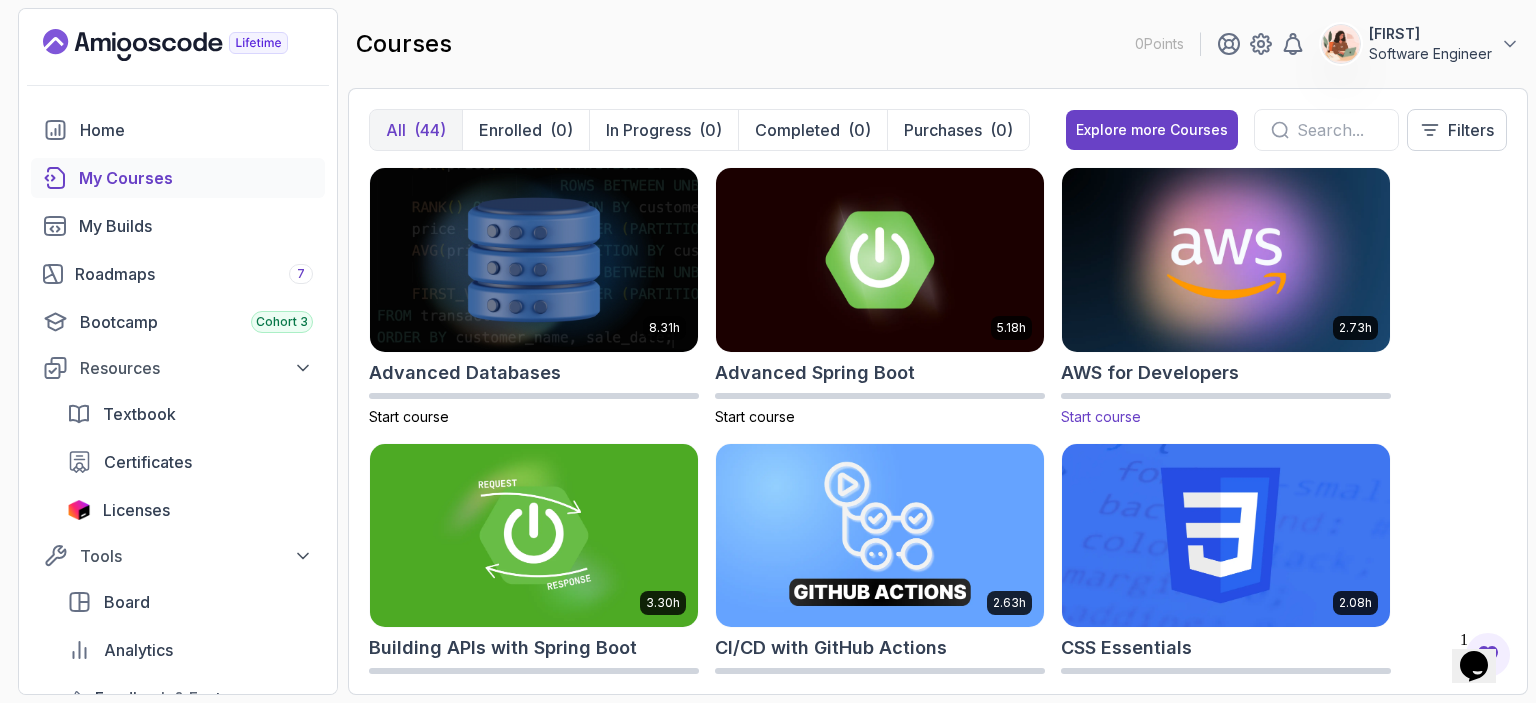 click at bounding box center [1226, 259] 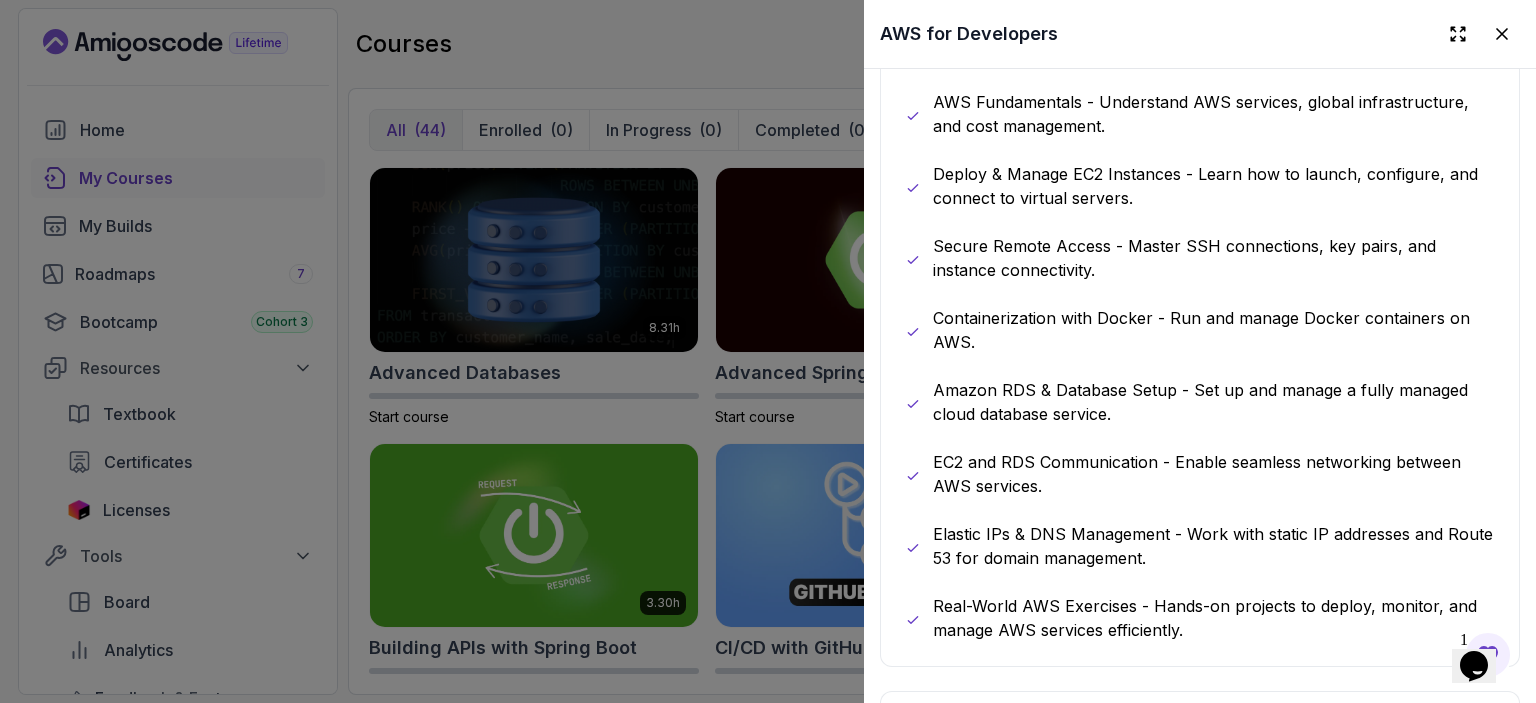 scroll, scrollTop: 1144, scrollLeft: 0, axis: vertical 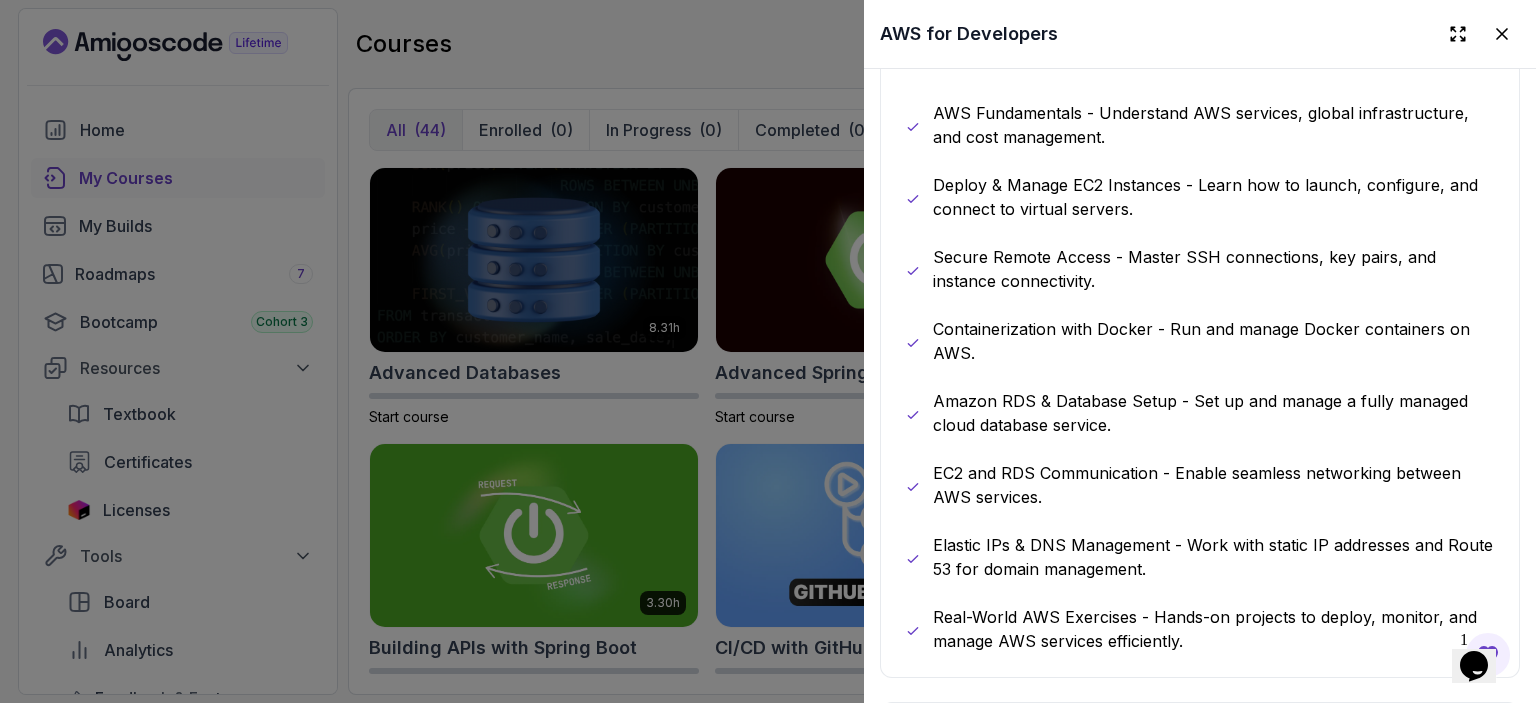 click at bounding box center [768, 351] 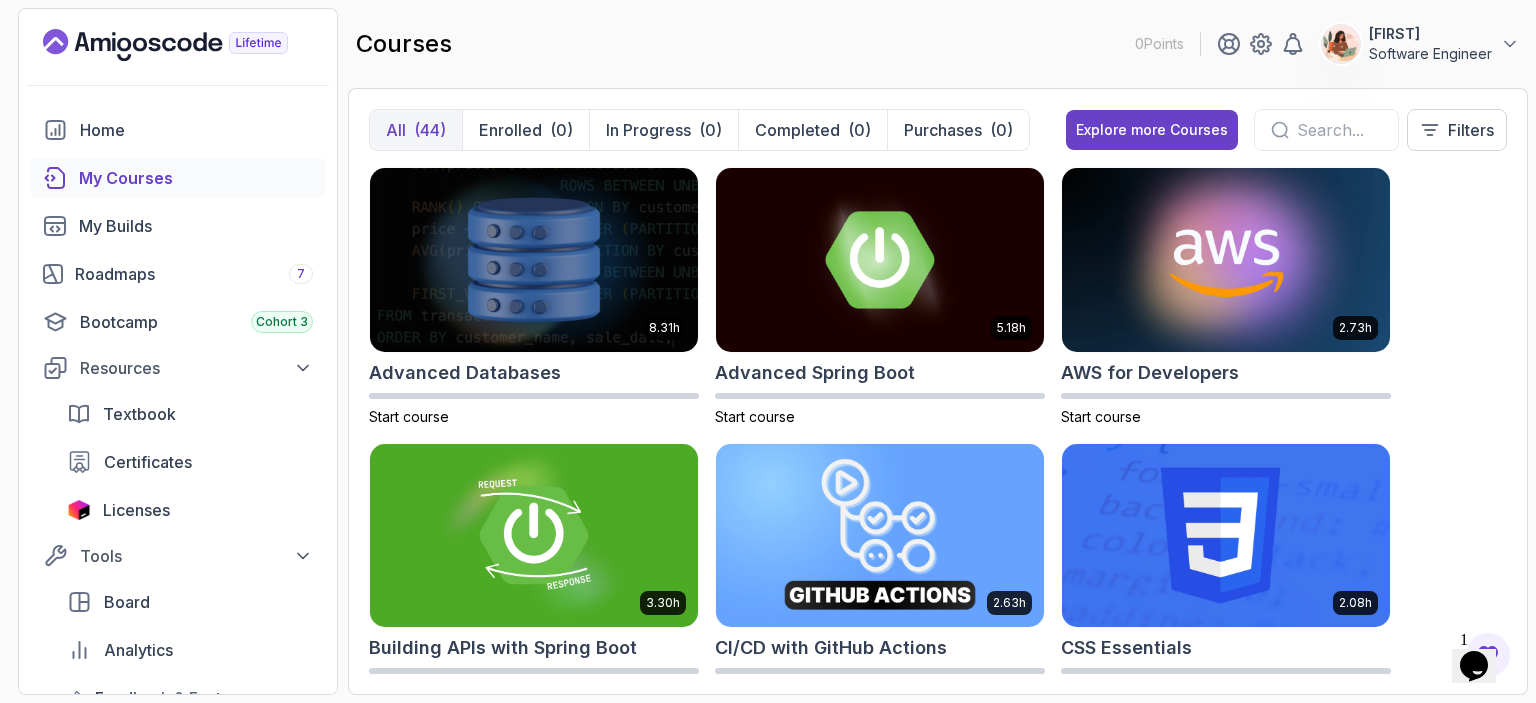 click at bounding box center (880, 535) 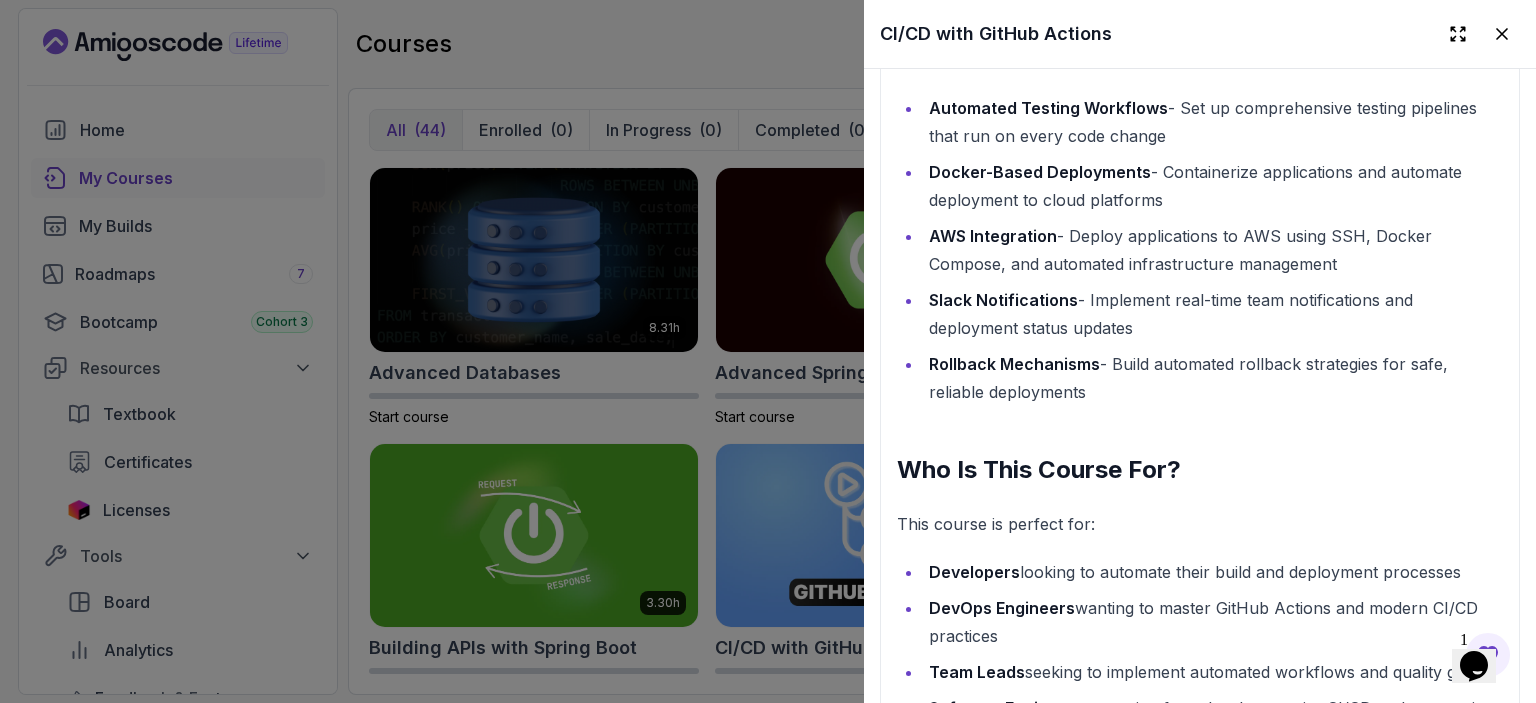 scroll, scrollTop: 2849, scrollLeft: 0, axis: vertical 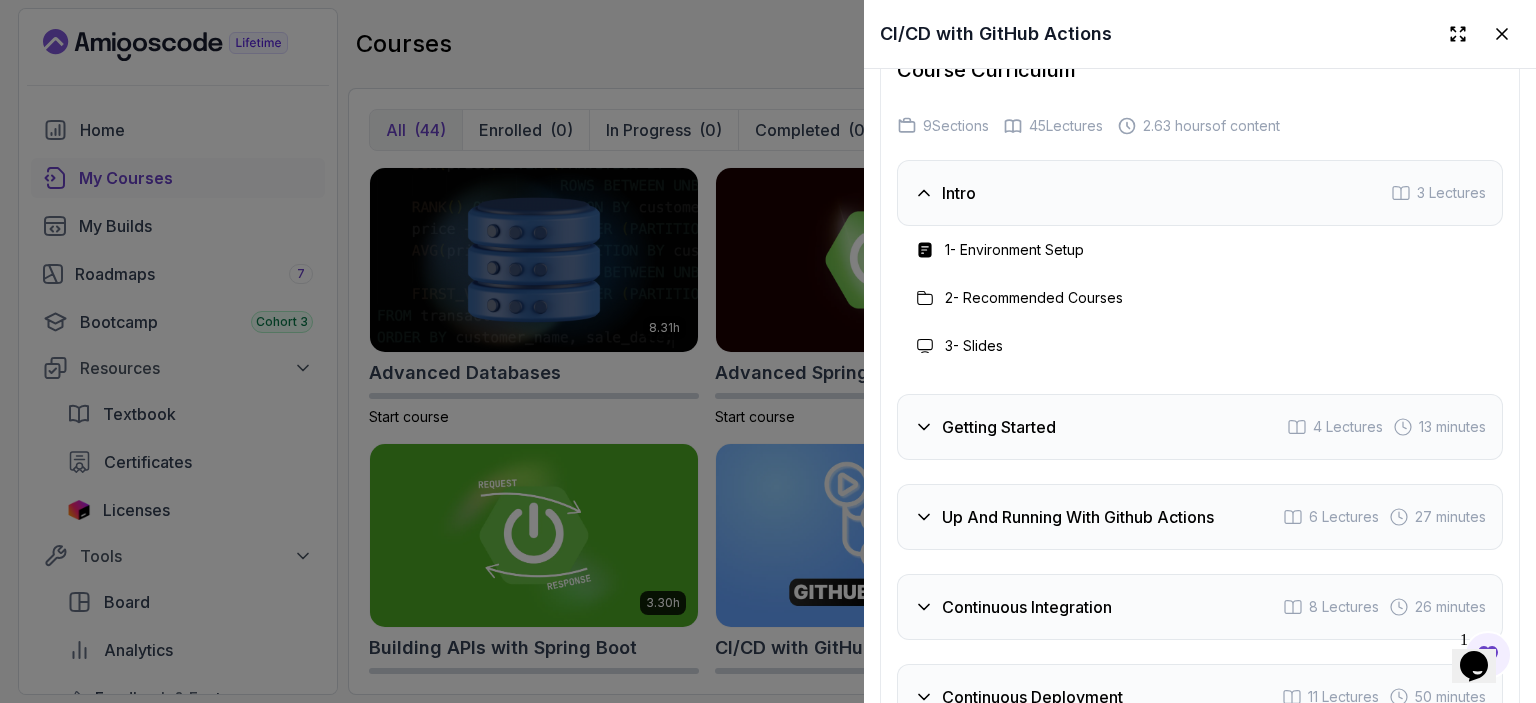 click on "Getting Started 4   Lectures     13 minutes" at bounding box center (1200, 427) 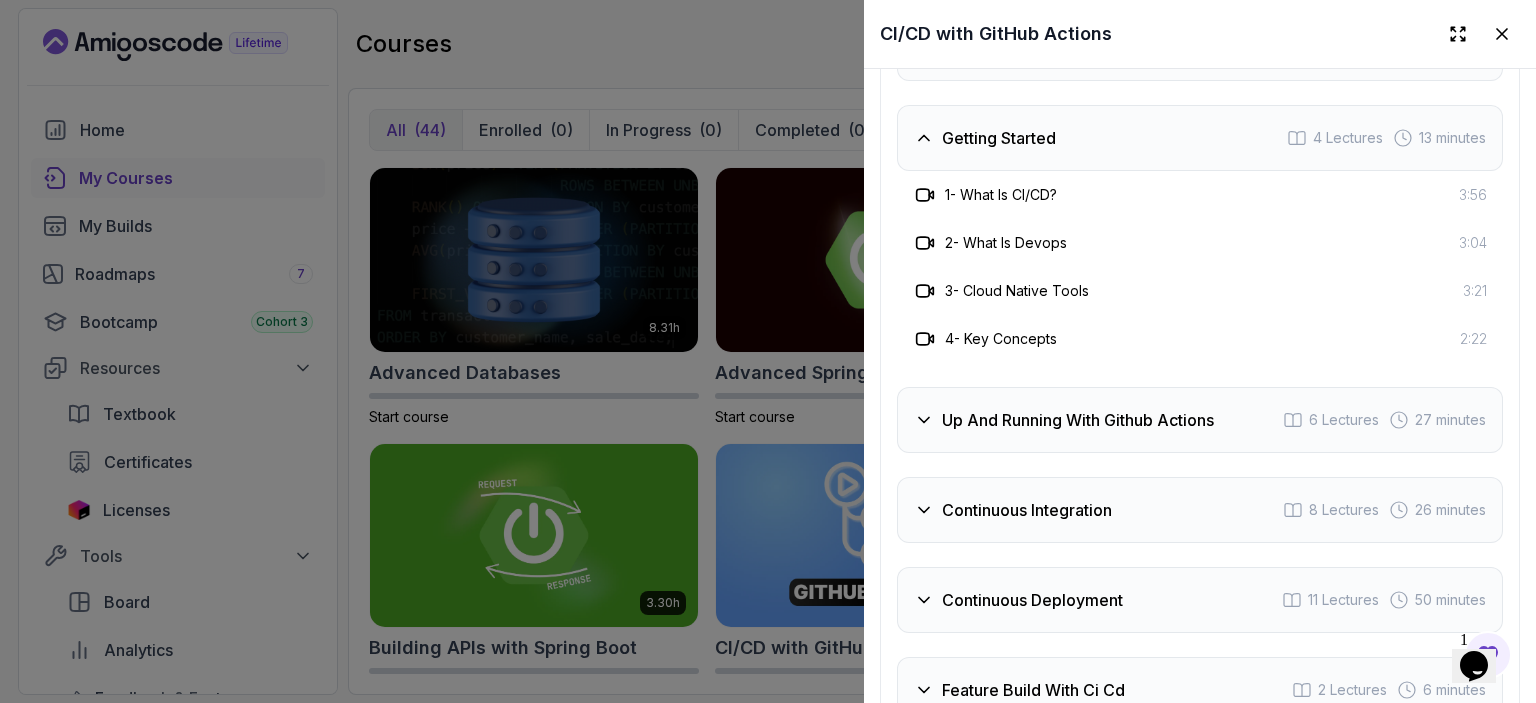 scroll, scrollTop: 4219, scrollLeft: 0, axis: vertical 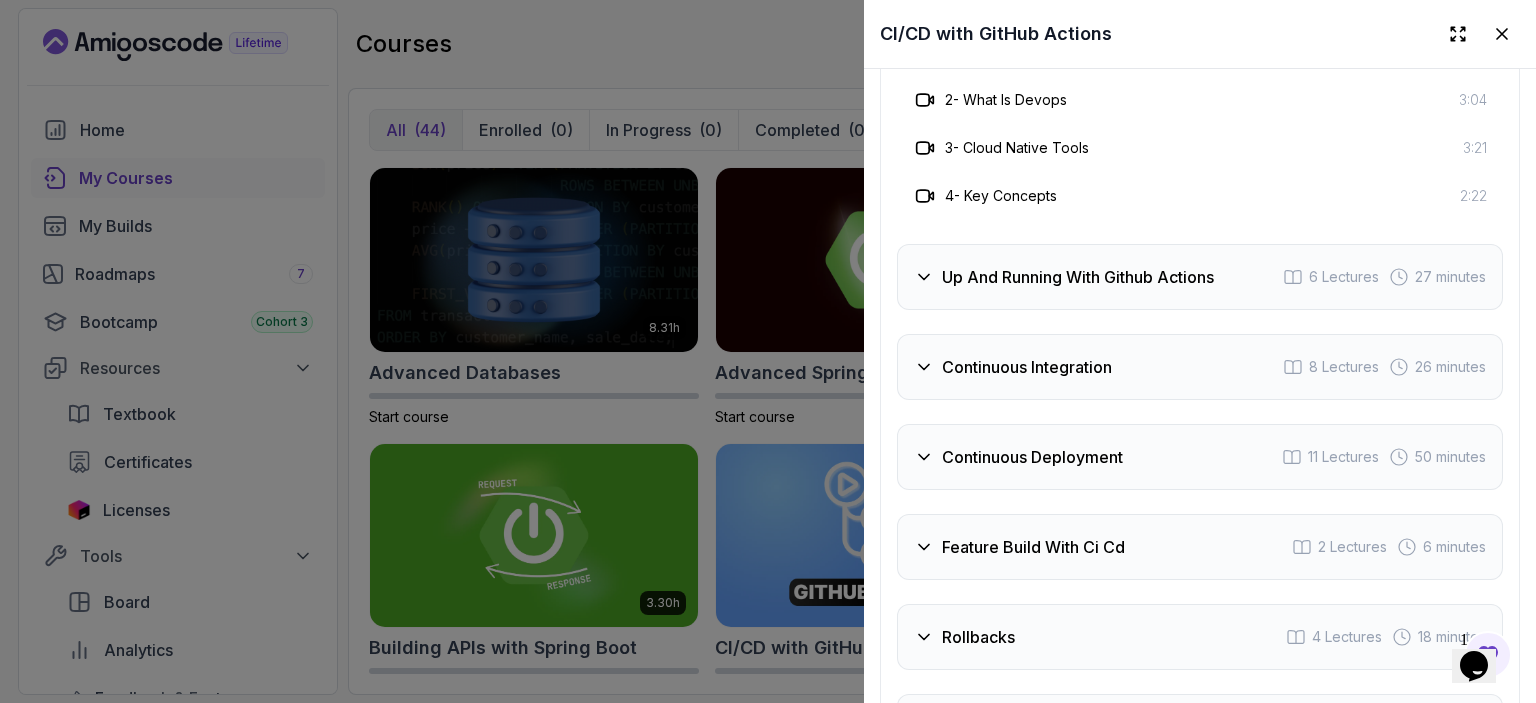 click on "Up And Running With Github Actions" at bounding box center [1078, 277] 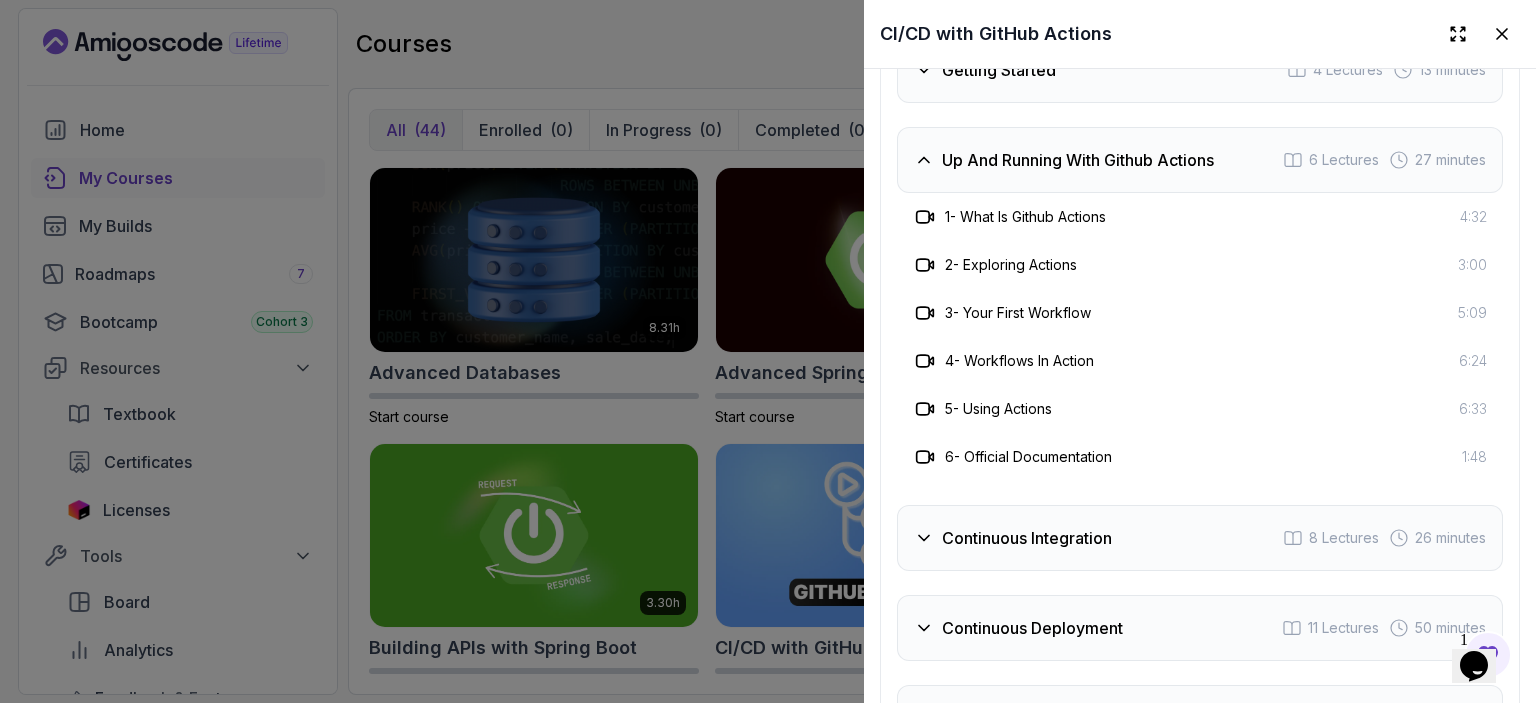scroll, scrollTop: 4267, scrollLeft: 0, axis: vertical 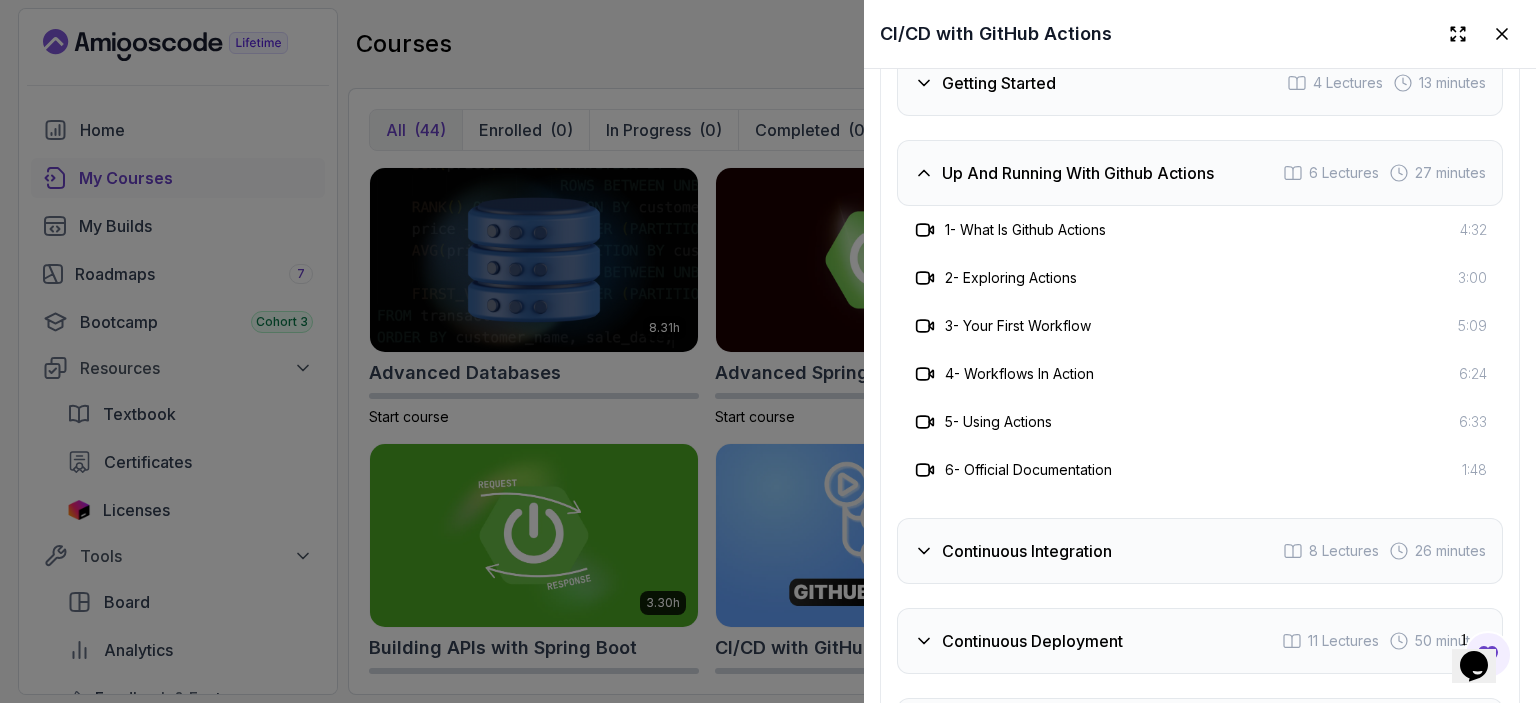 click on "Getting Started" at bounding box center (985, 83) 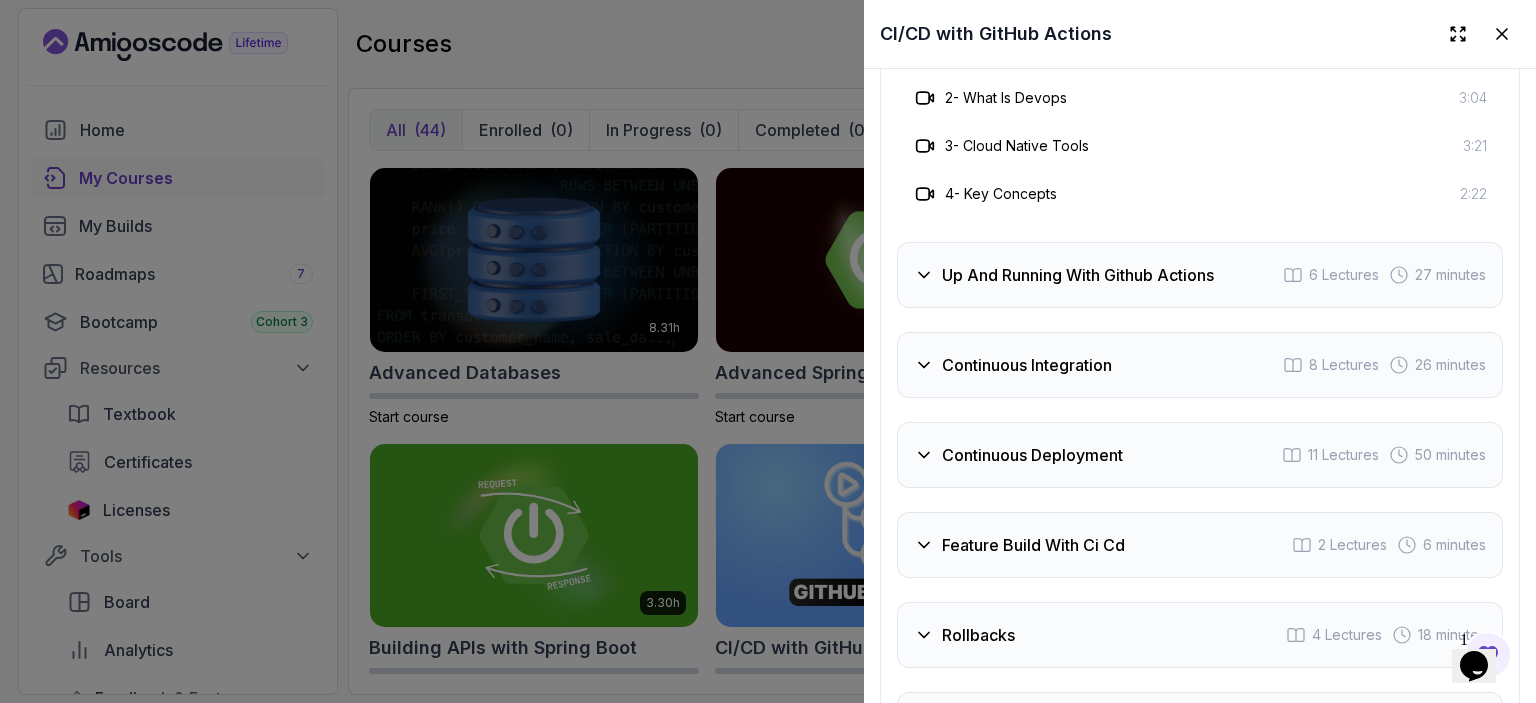 scroll, scrollTop: 4364, scrollLeft: 0, axis: vertical 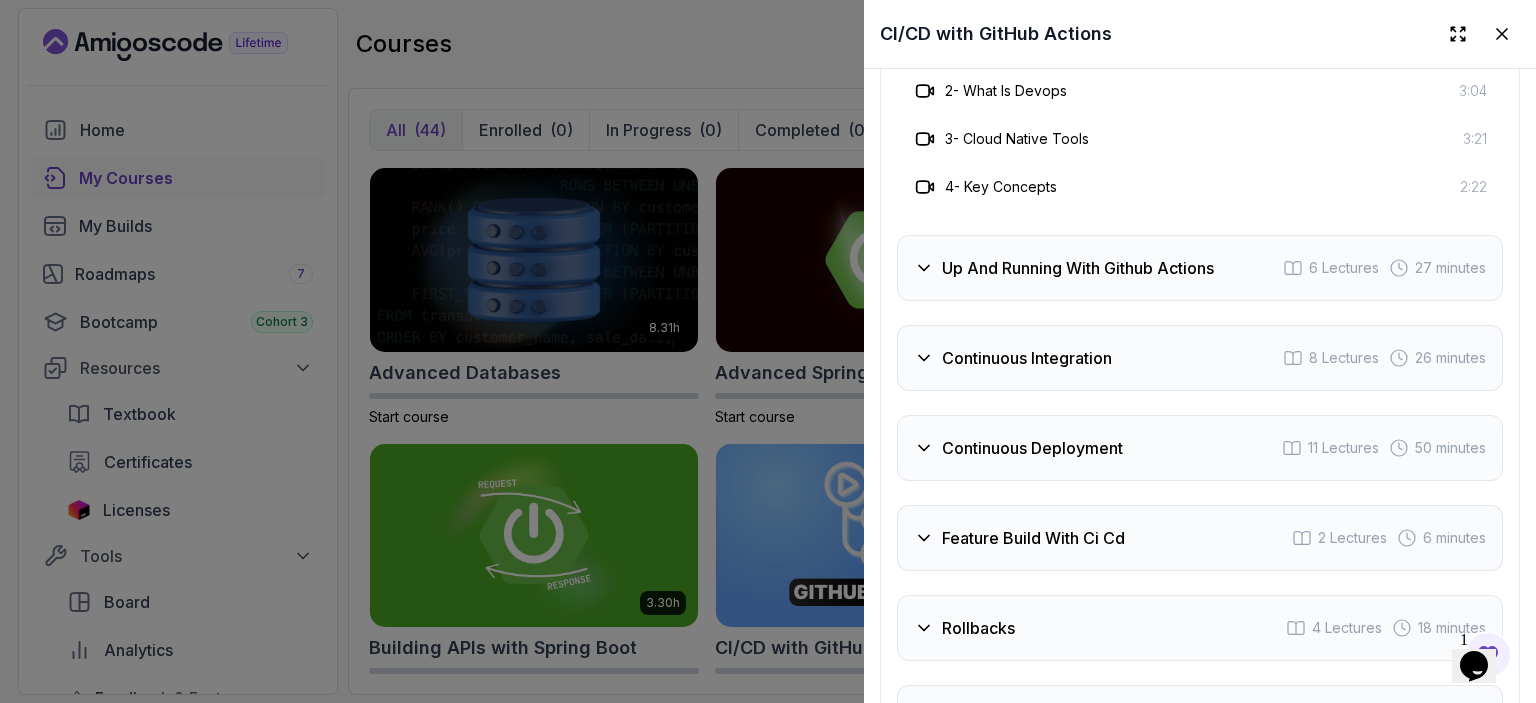 click on "Up And Running With Github Actions" at bounding box center (1078, 268) 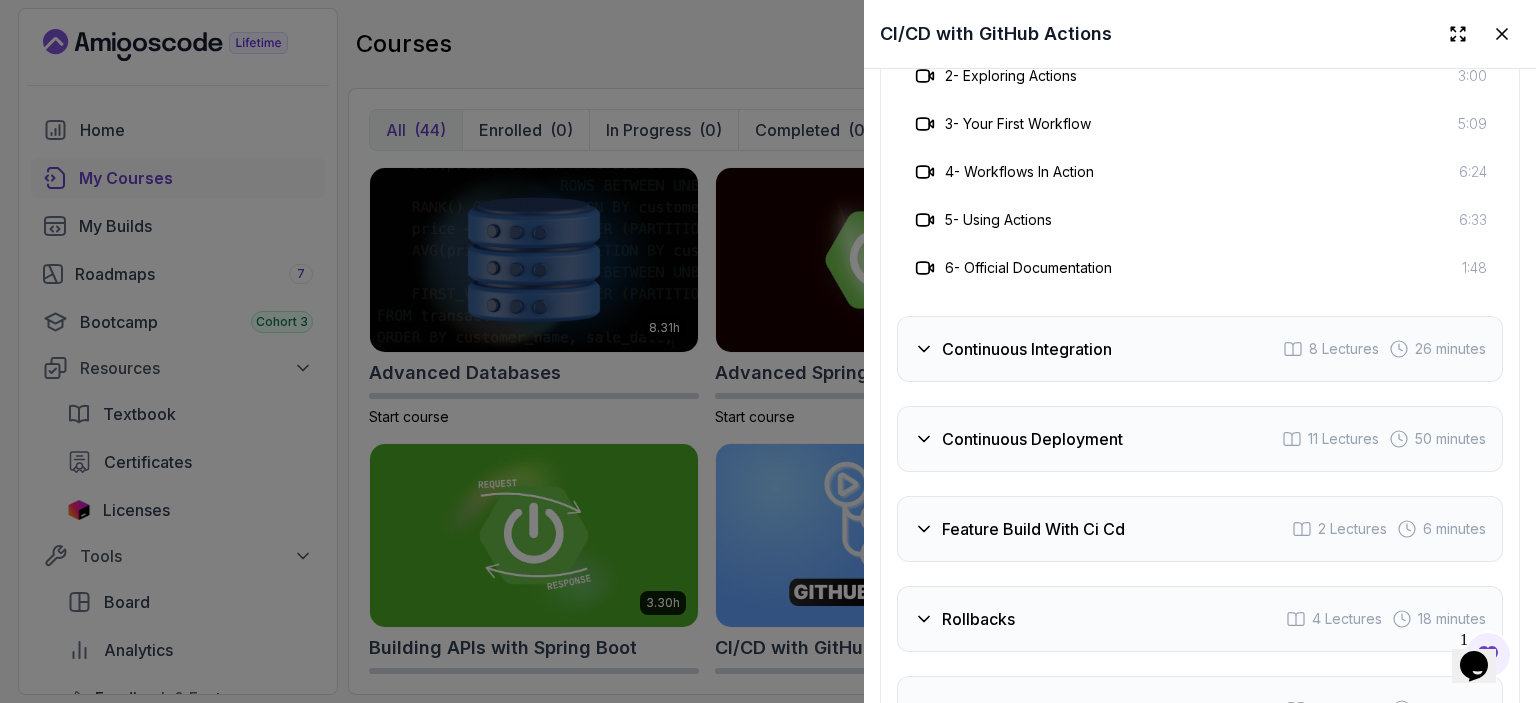 scroll, scrollTop: 4476, scrollLeft: 0, axis: vertical 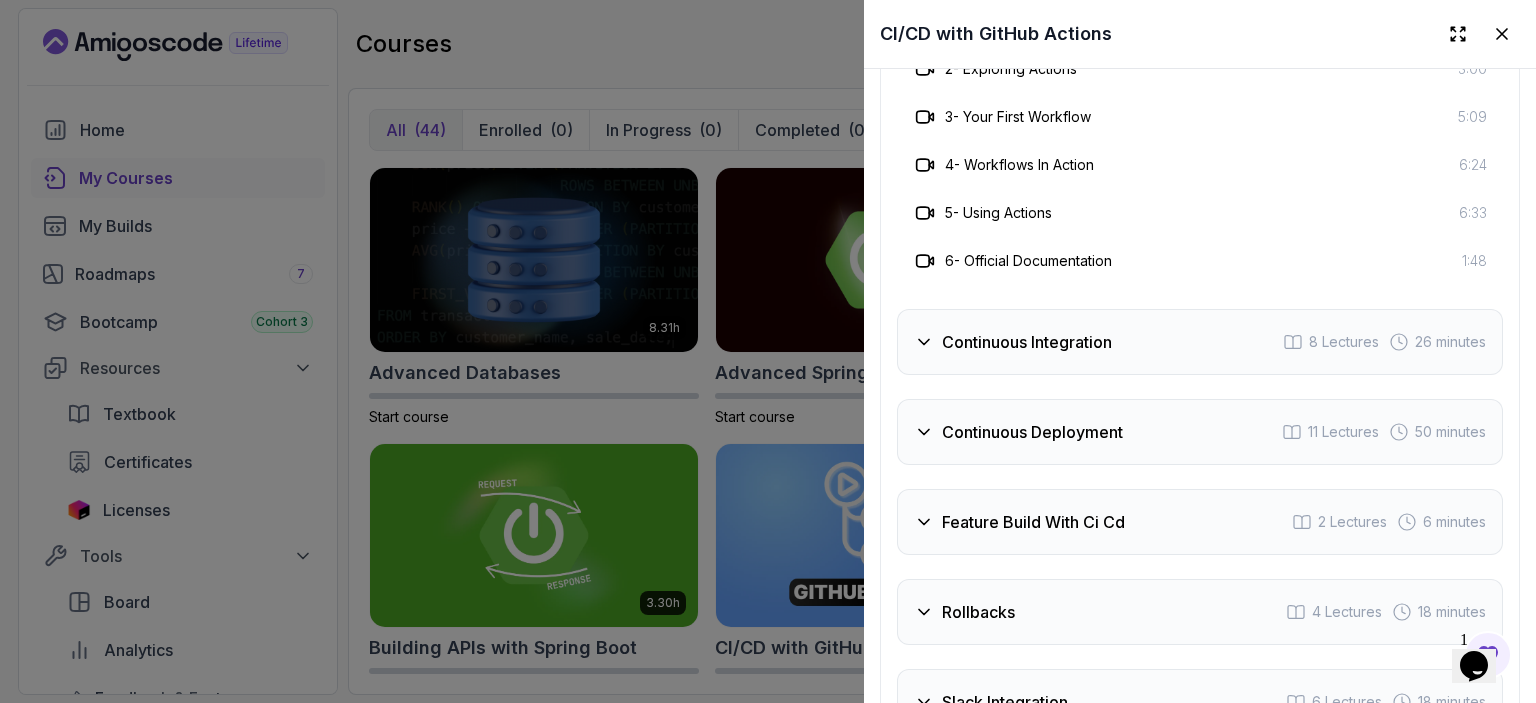 click on "Continuous Integration" at bounding box center (1027, 342) 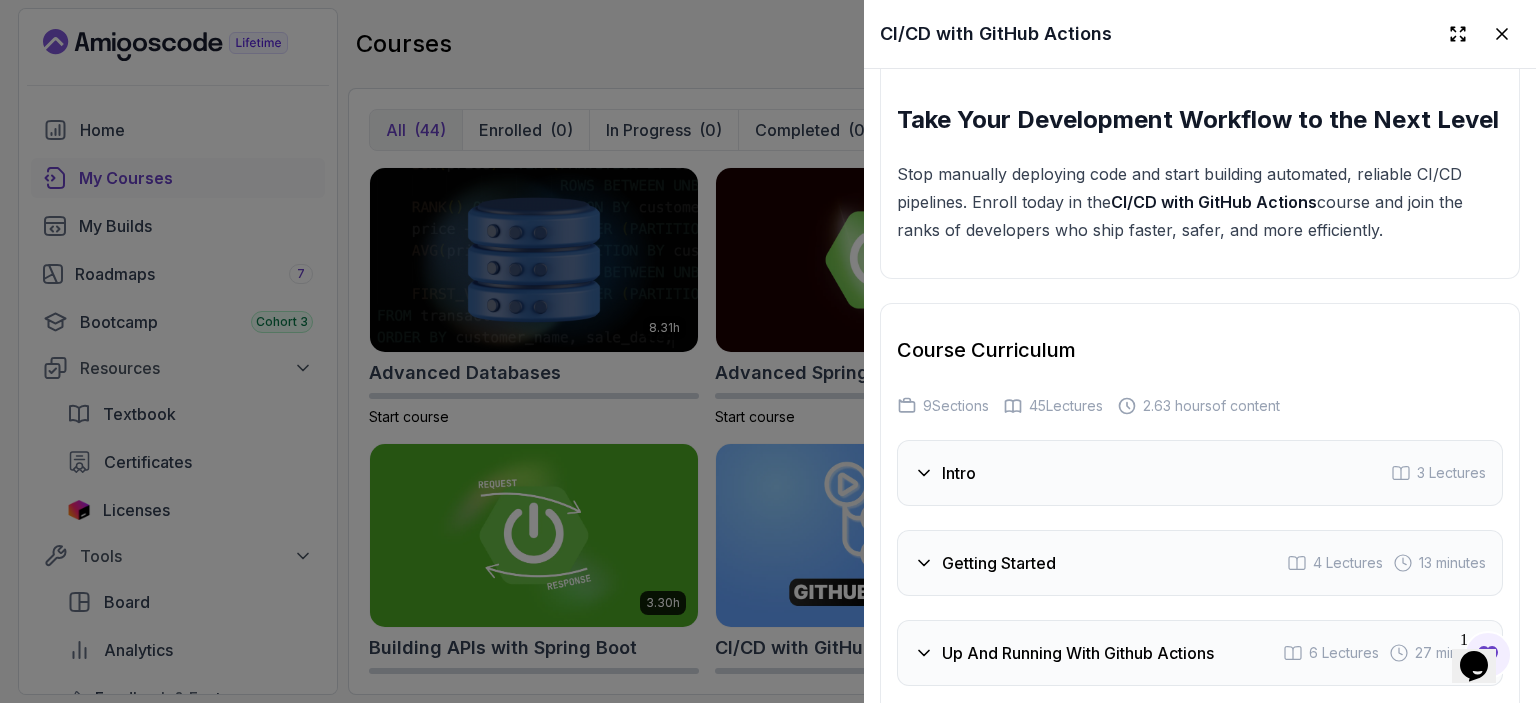 scroll, scrollTop: 3892, scrollLeft: 0, axis: vertical 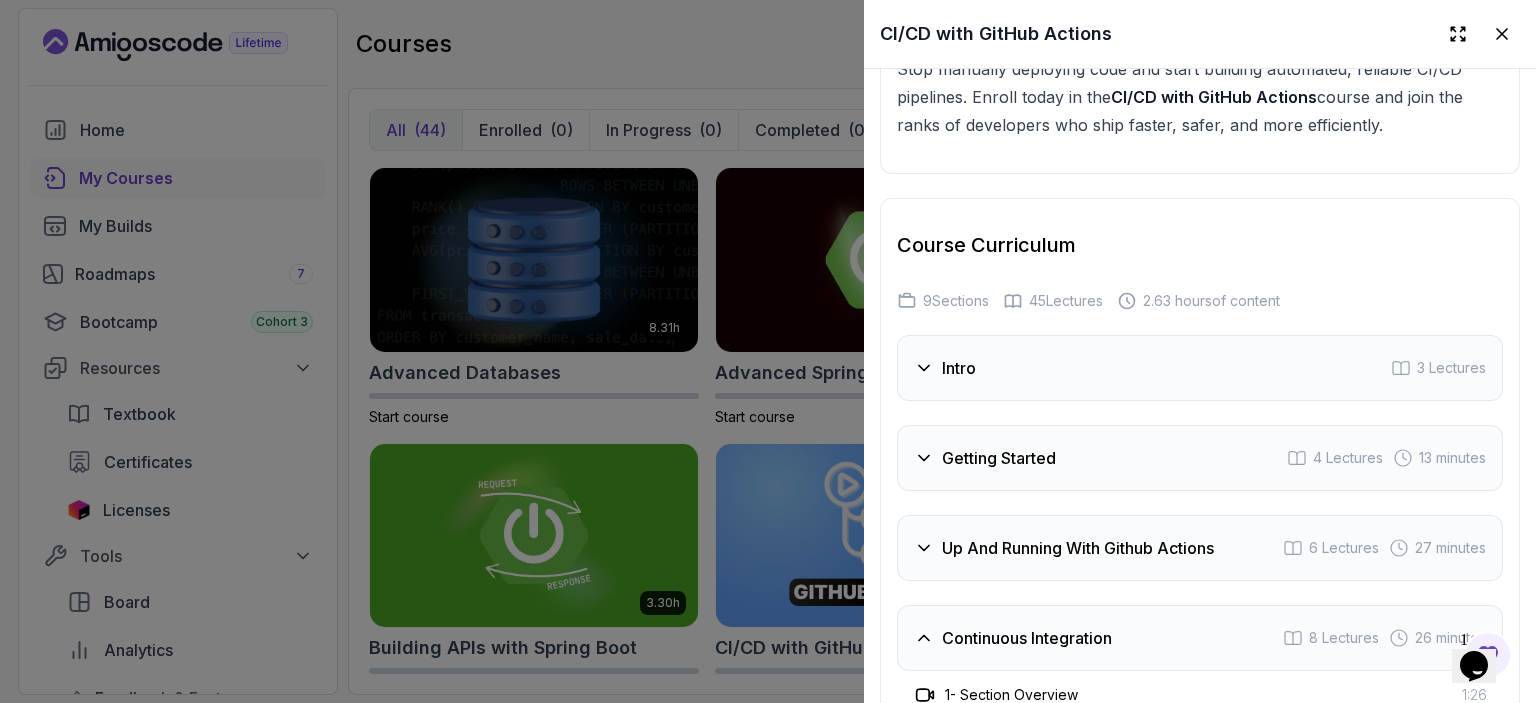 click on "Intro 3   Lectures" at bounding box center [1200, 368] 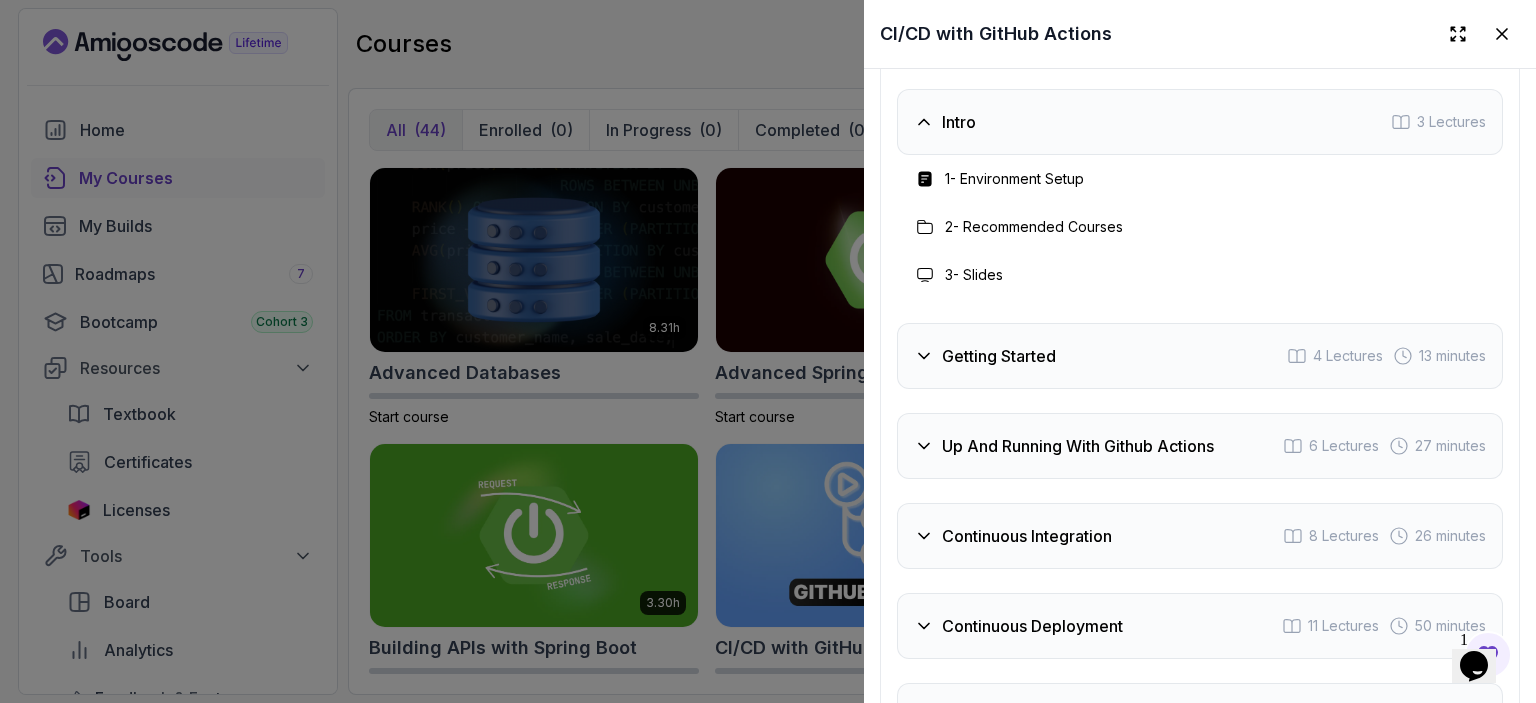 scroll, scrollTop: 4144, scrollLeft: 0, axis: vertical 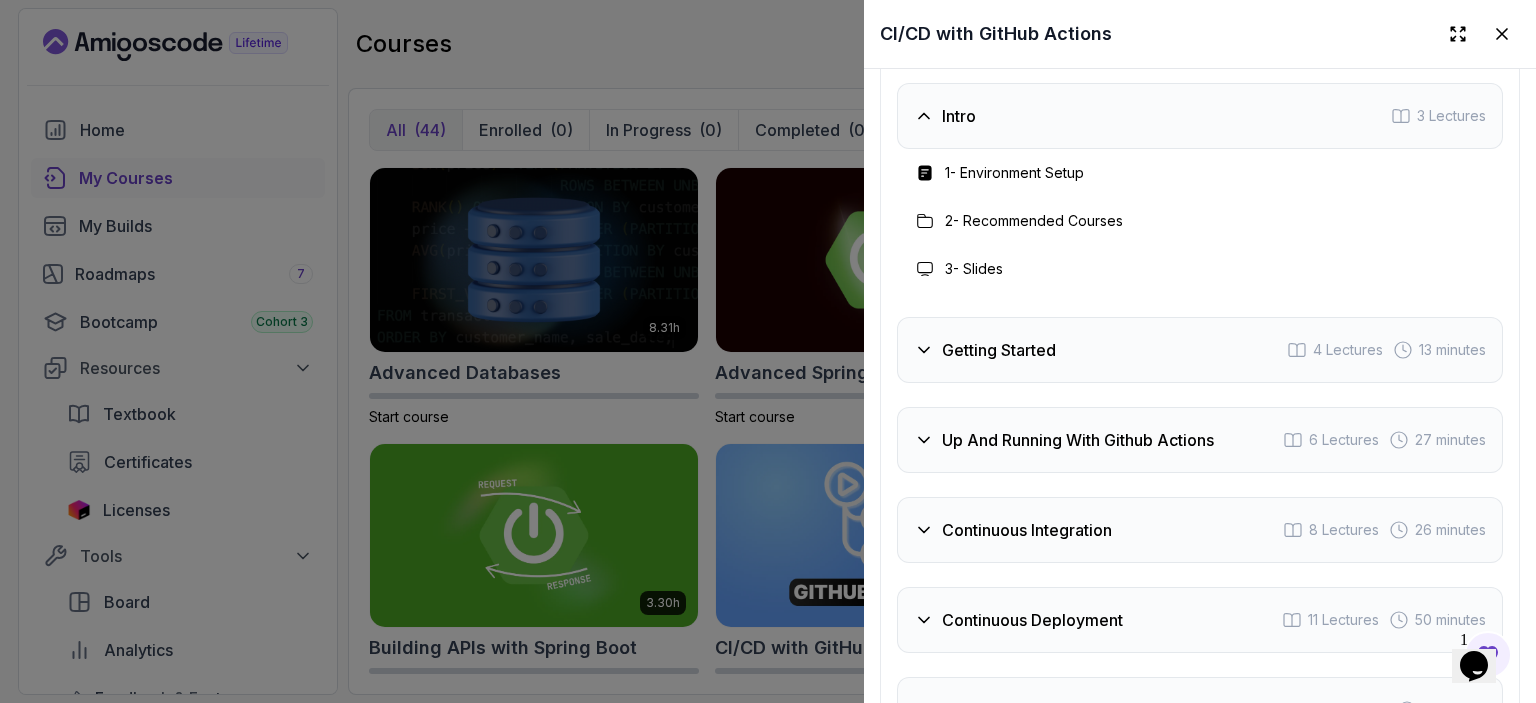 click on "Getting Started" at bounding box center (999, 350) 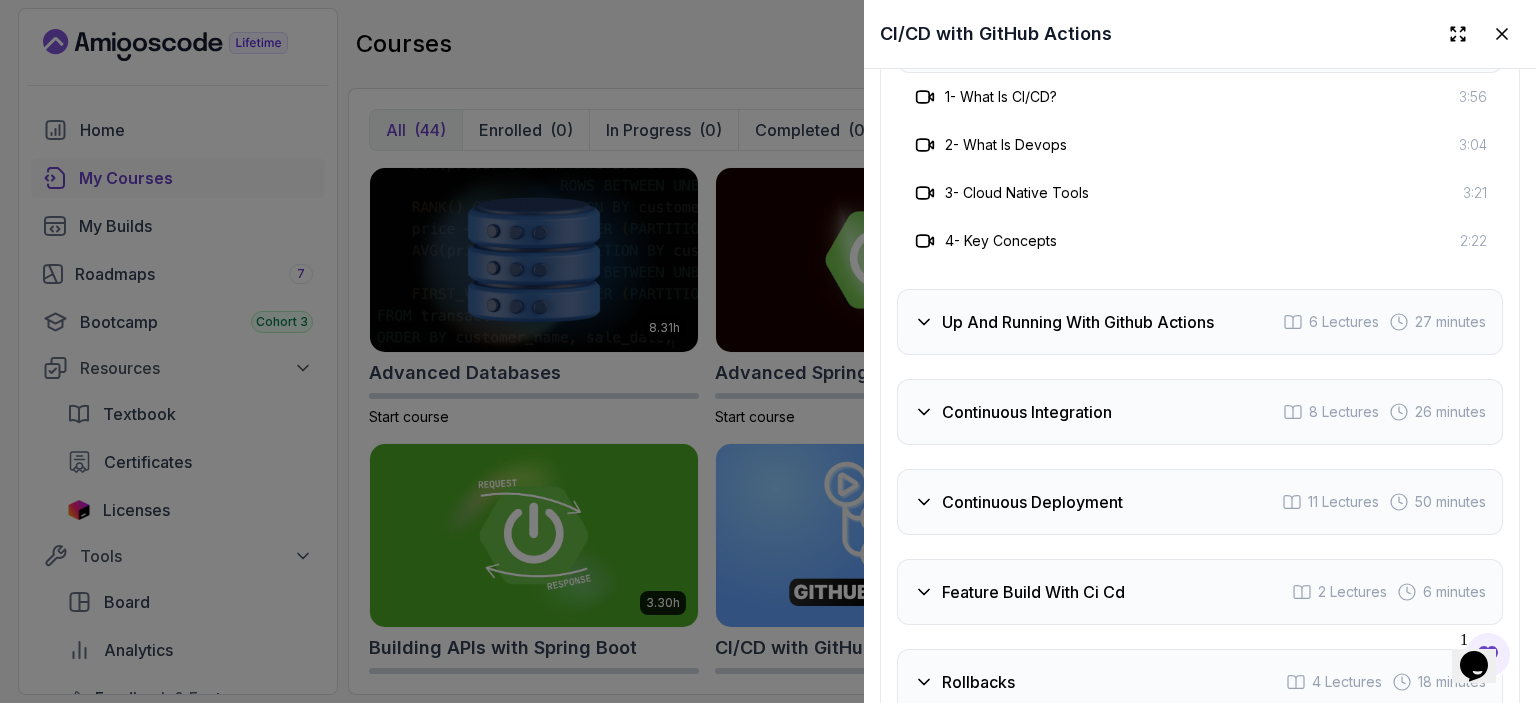scroll, scrollTop: 4316, scrollLeft: 0, axis: vertical 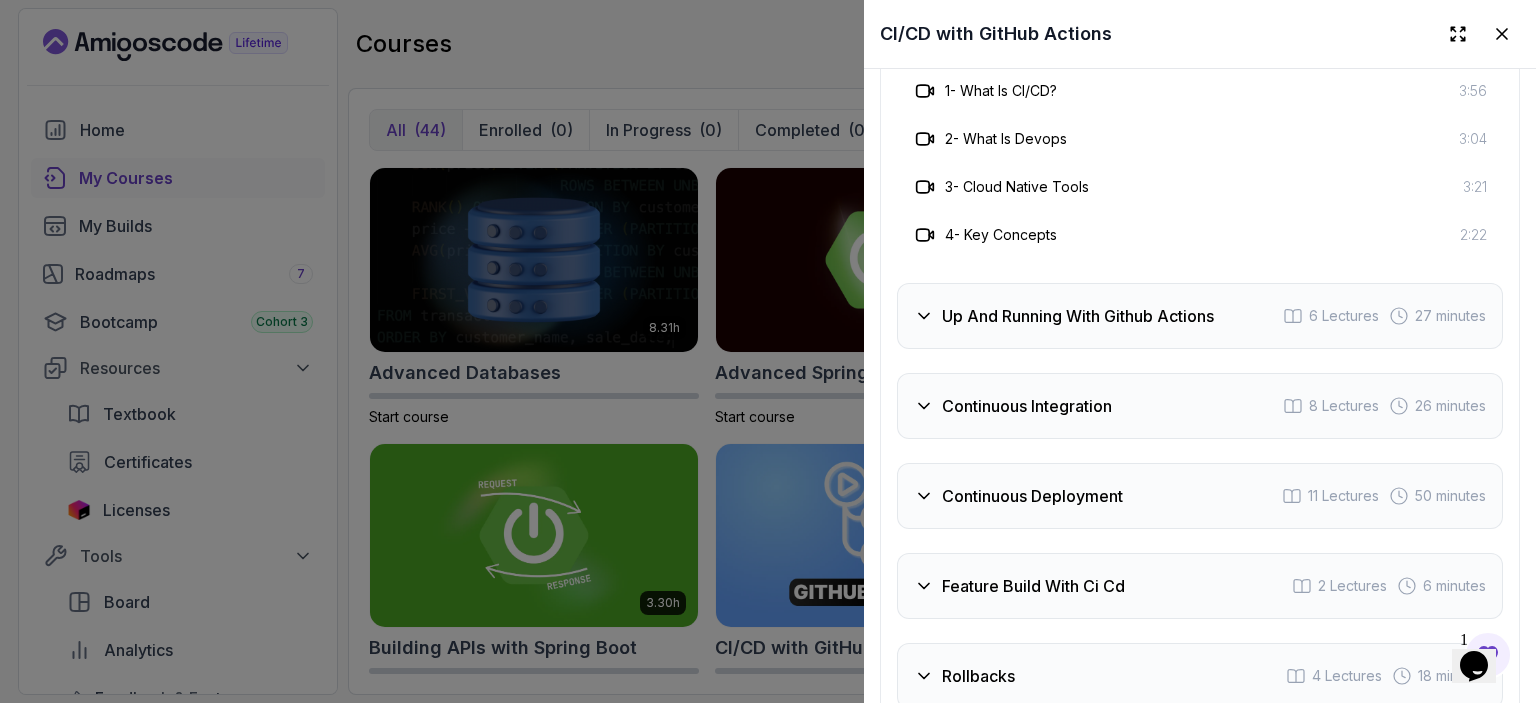 click on "Up And Running With Github Actions" at bounding box center (1078, 316) 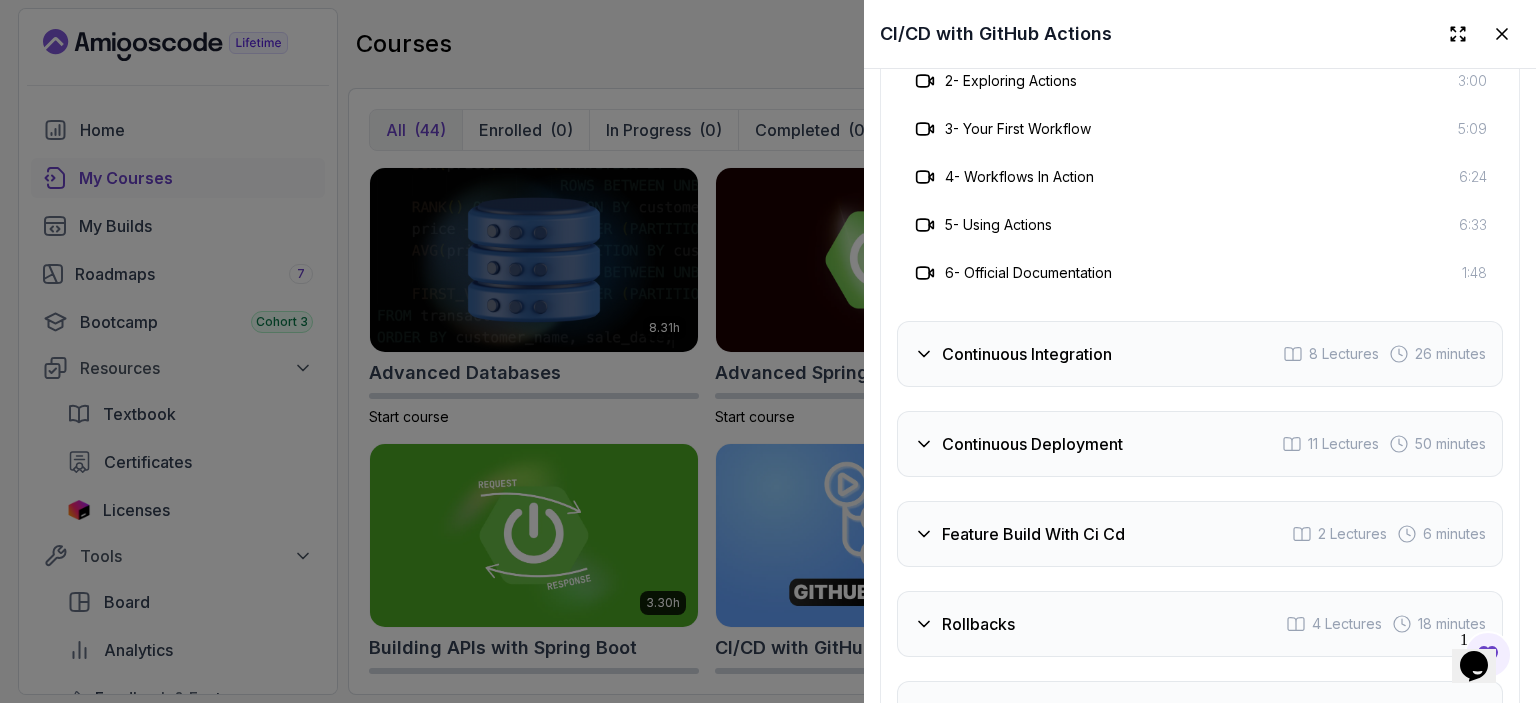 scroll, scrollTop: 4478, scrollLeft: 0, axis: vertical 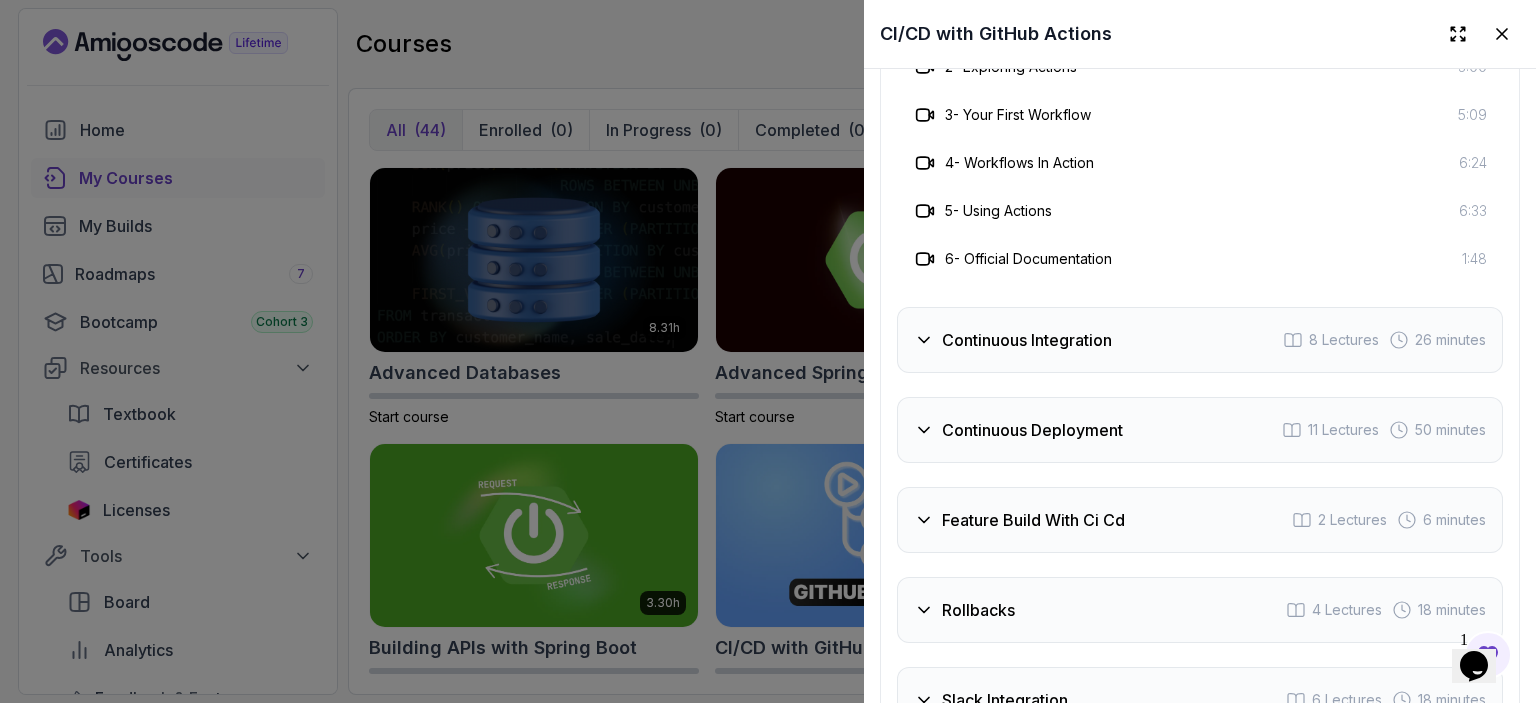 click on "Continuous Integration 8   Lectures     26 minutes" at bounding box center (1200, 340) 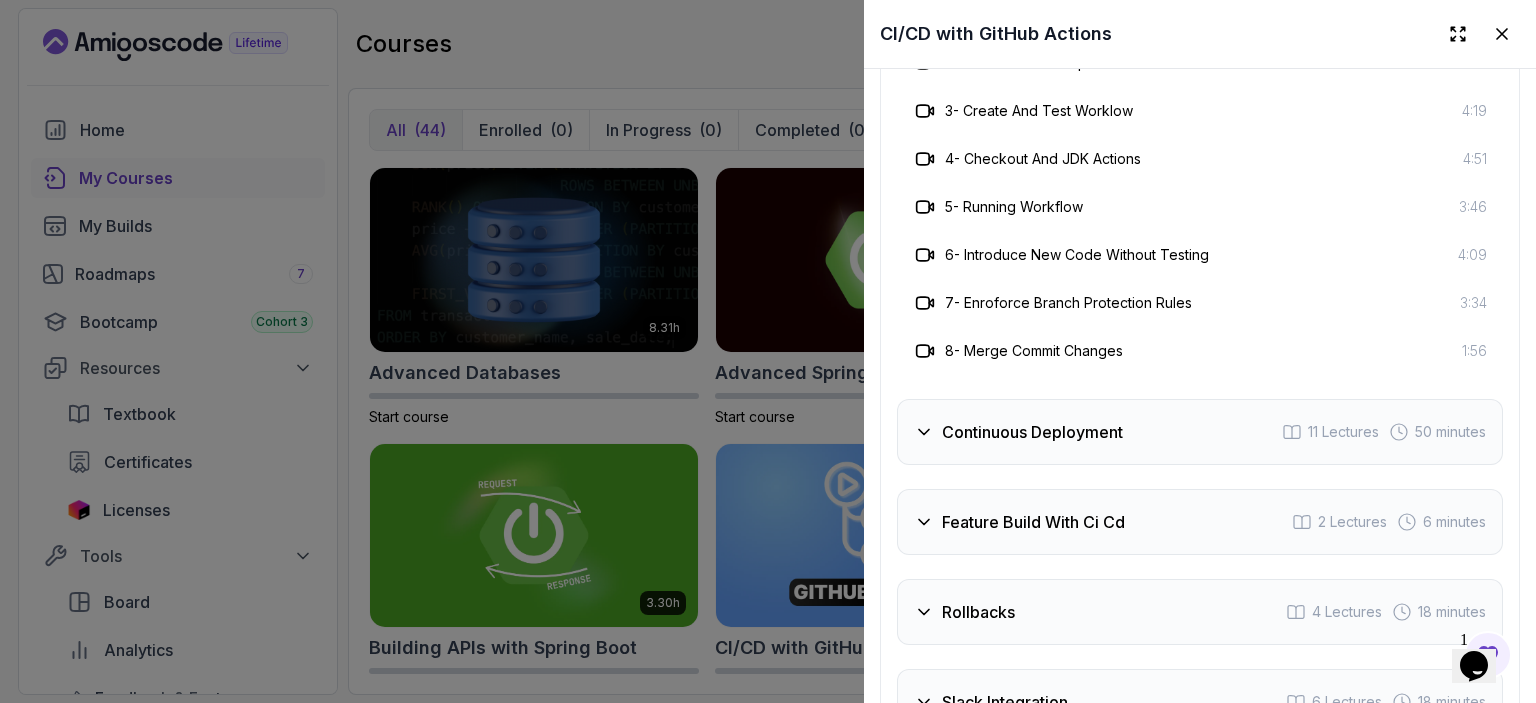 scroll, scrollTop: 4579, scrollLeft: 0, axis: vertical 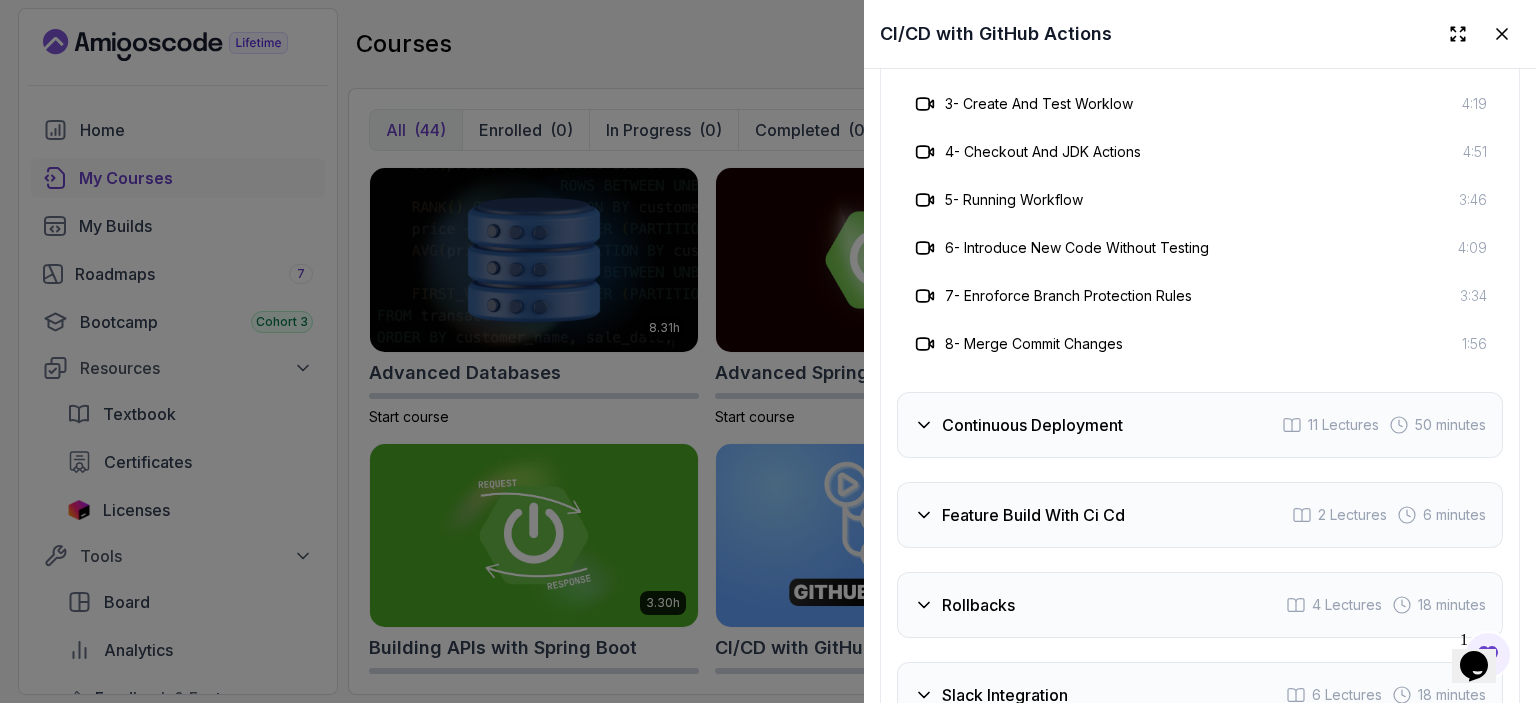 click on "Continuous Deployment 11   Lectures     50 minutes" at bounding box center [1200, 425] 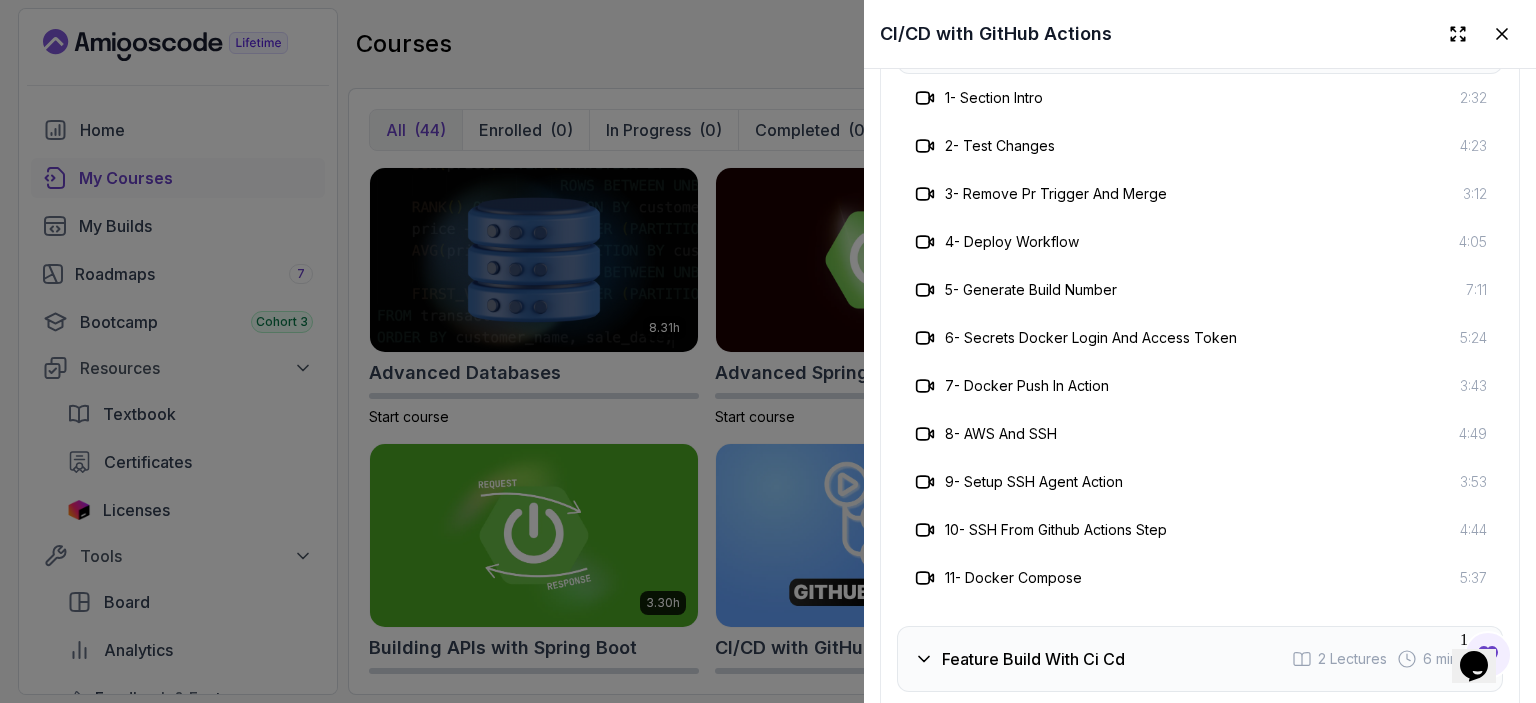 type 